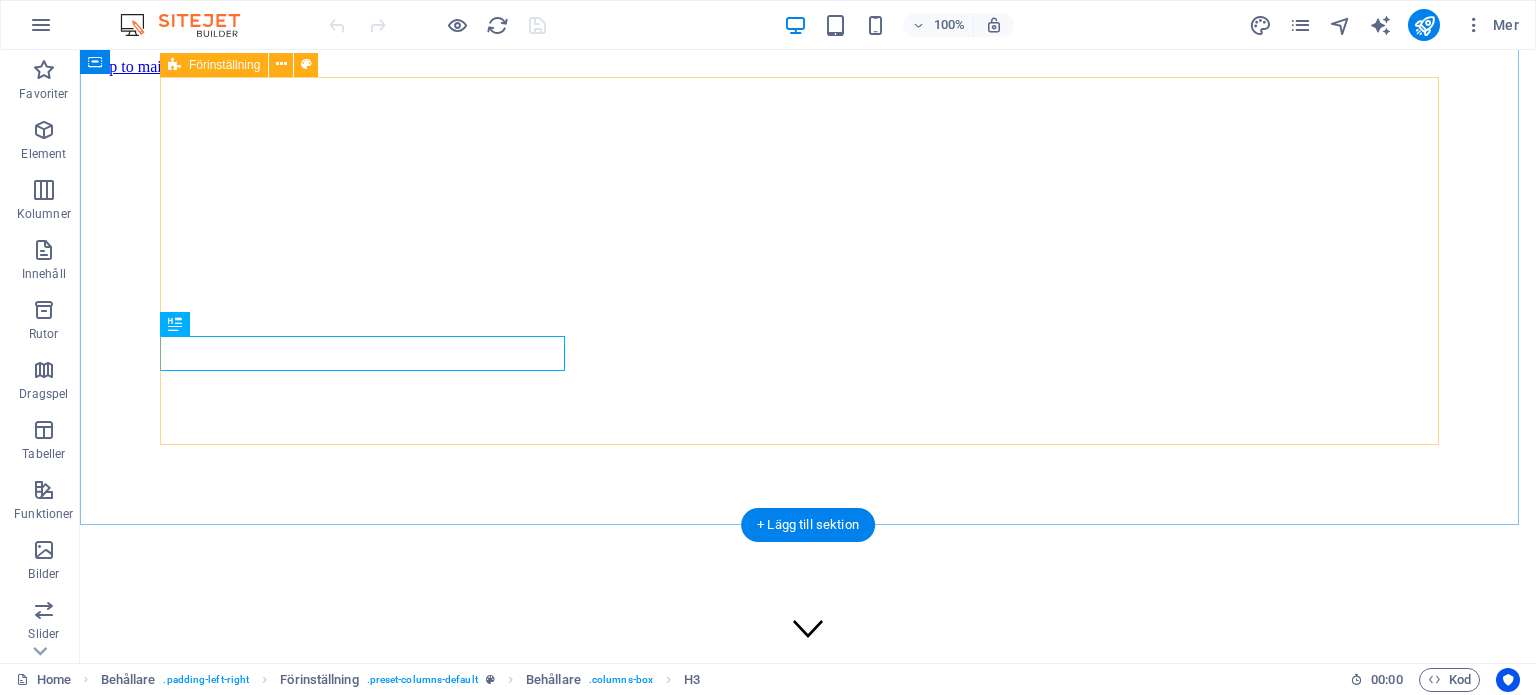 scroll, scrollTop: 1470, scrollLeft: 0, axis: vertical 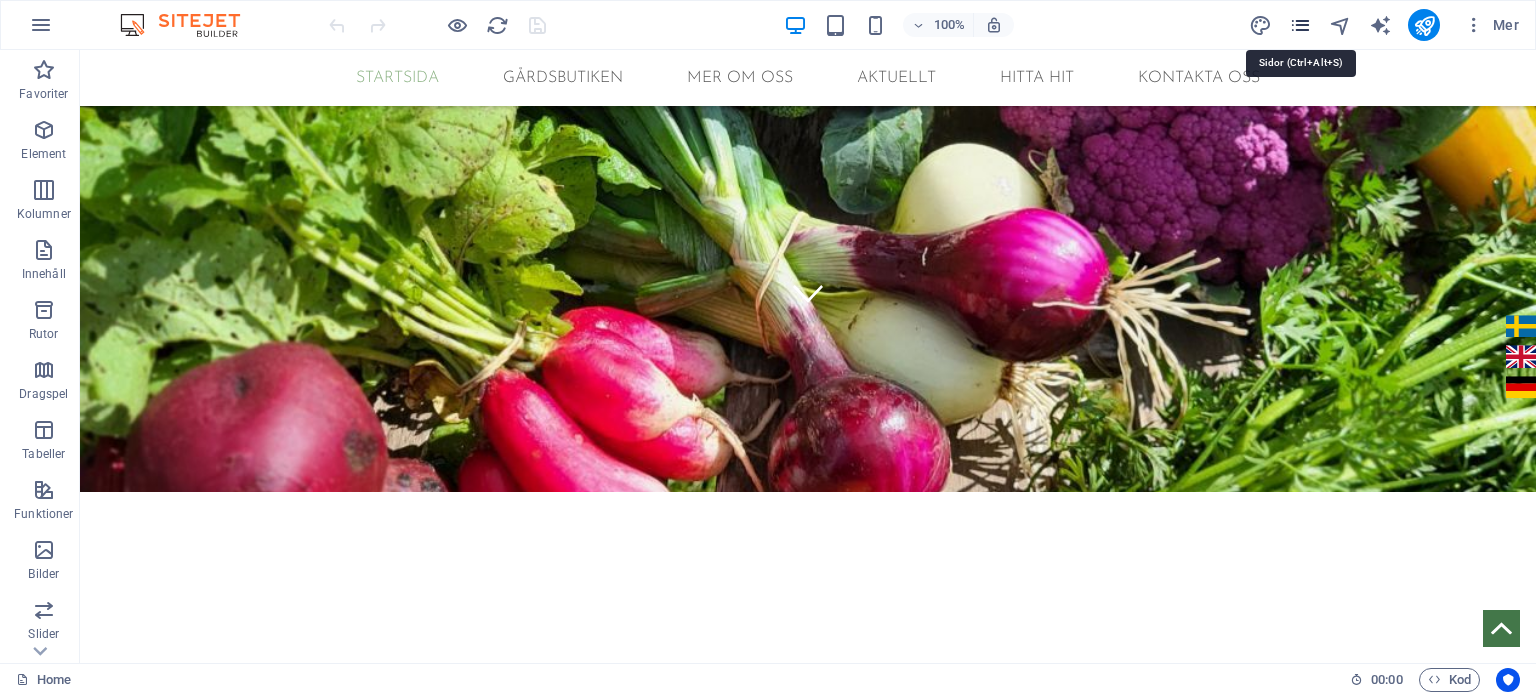 click at bounding box center (1300, 25) 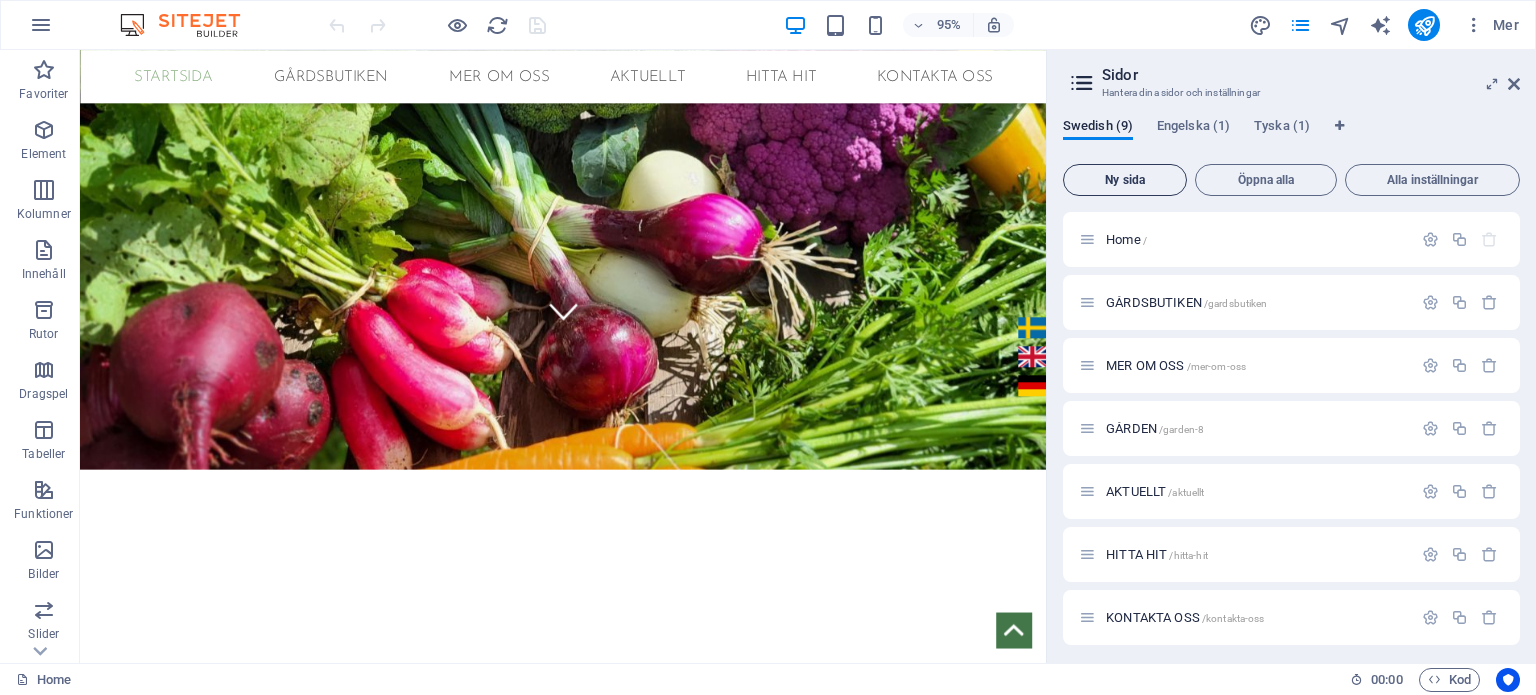 click on "Ny sida" at bounding box center (1125, 180) 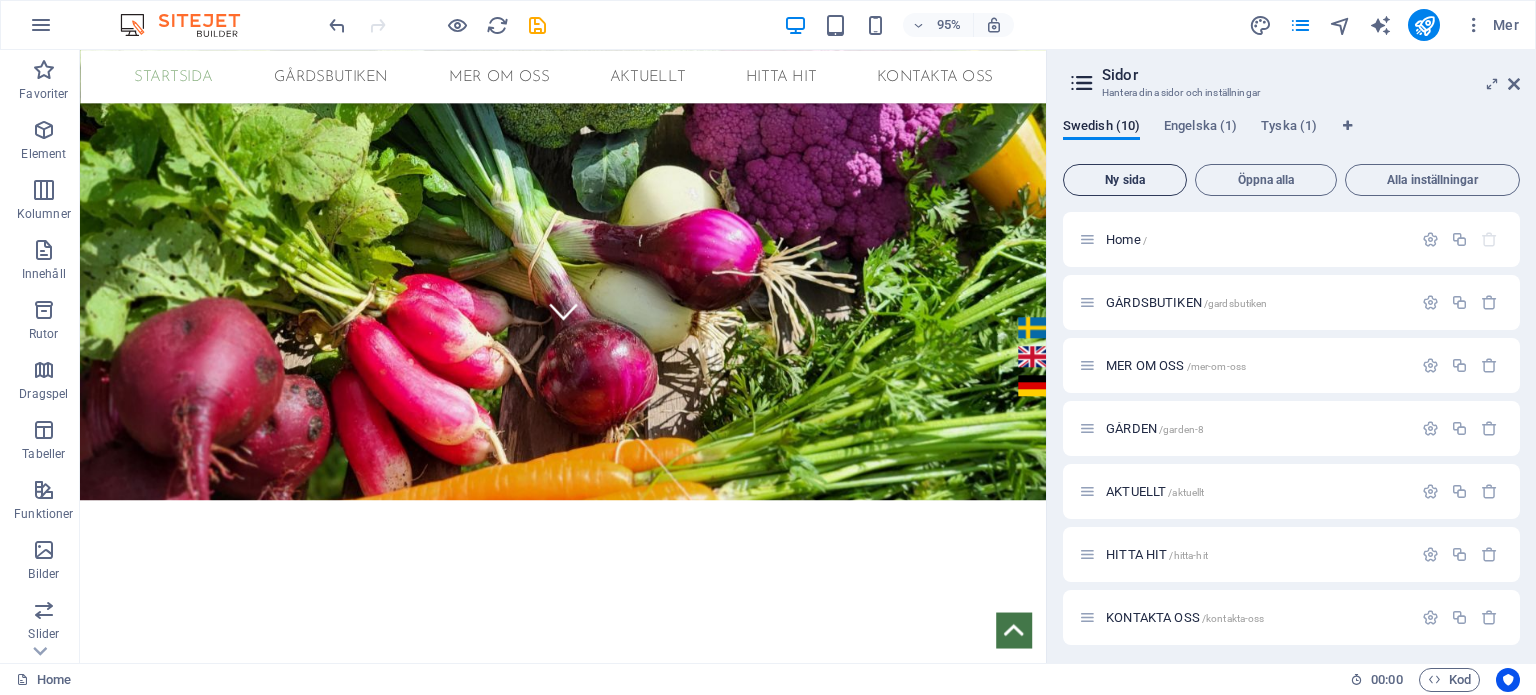 scroll, scrollTop: 452, scrollLeft: 0, axis: vertical 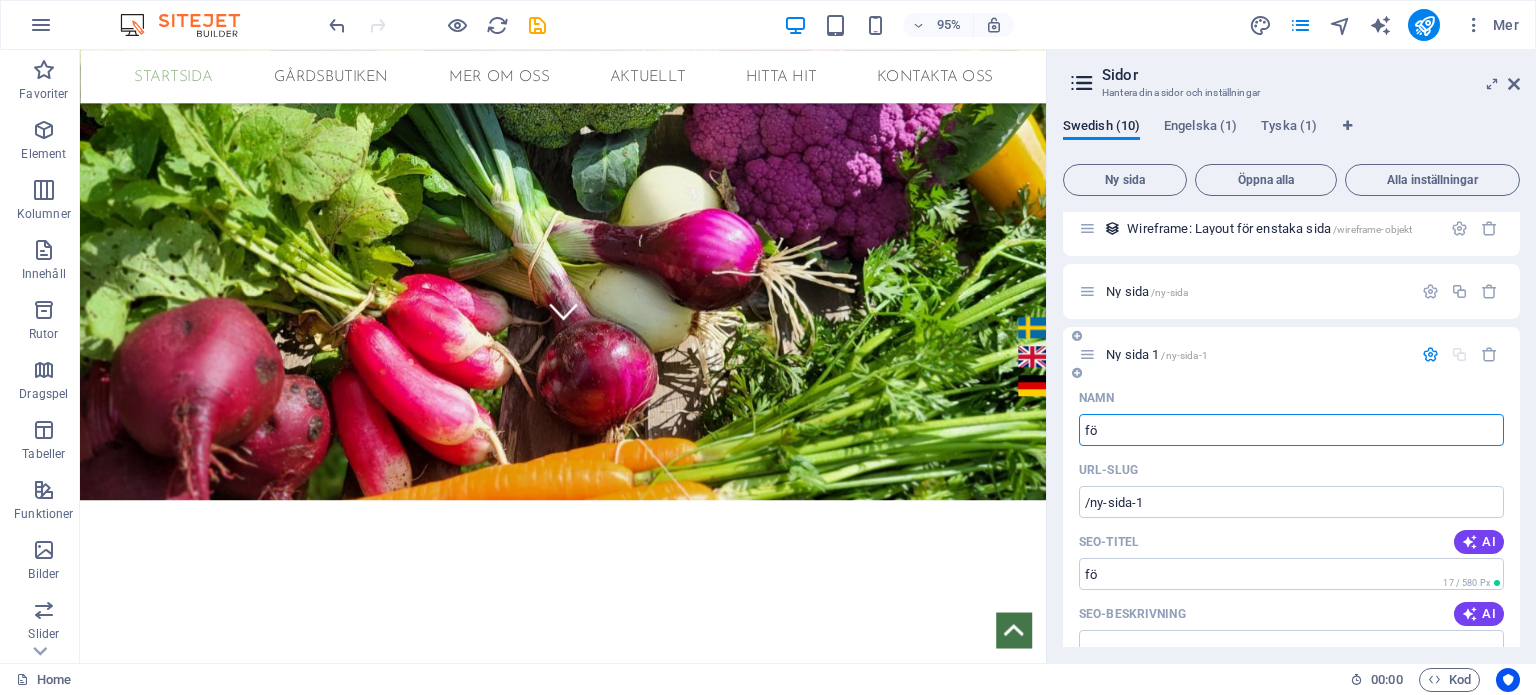 type on "fö" 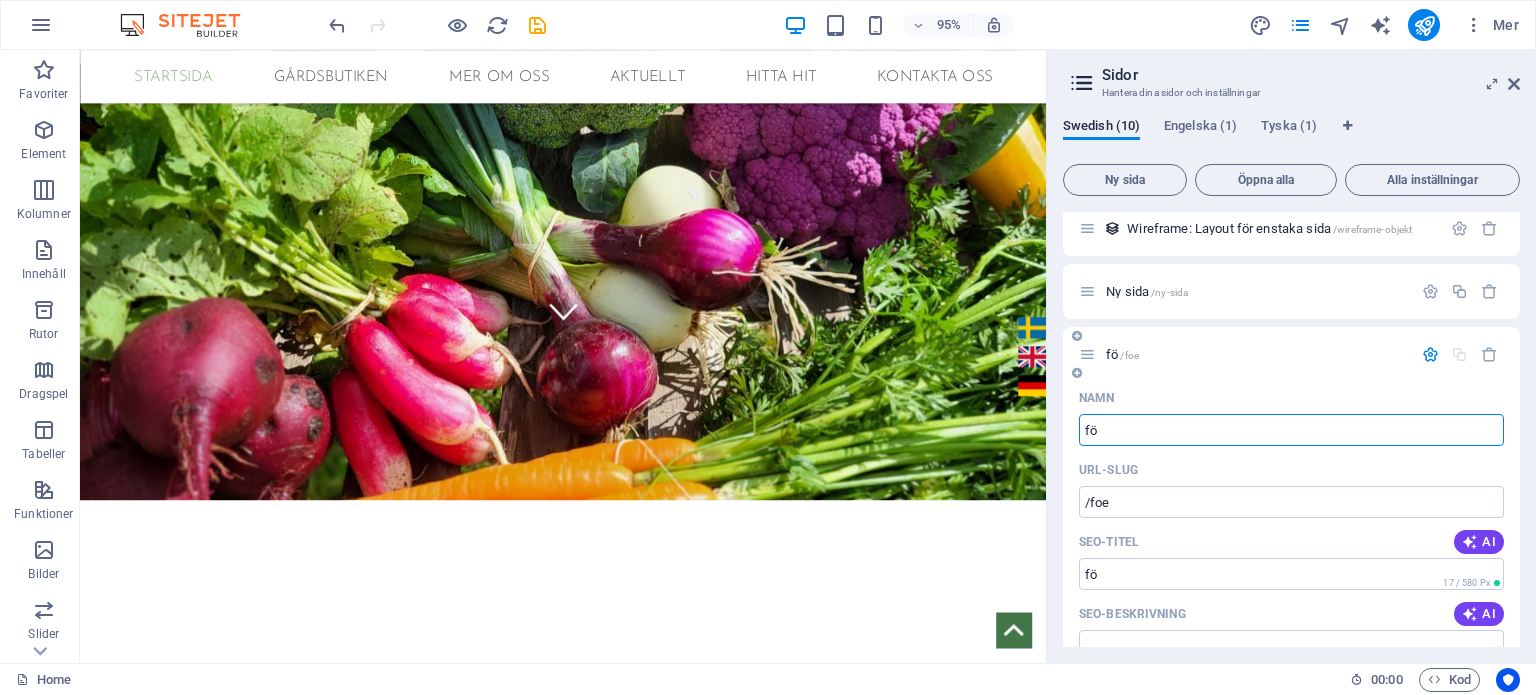 type on "f" 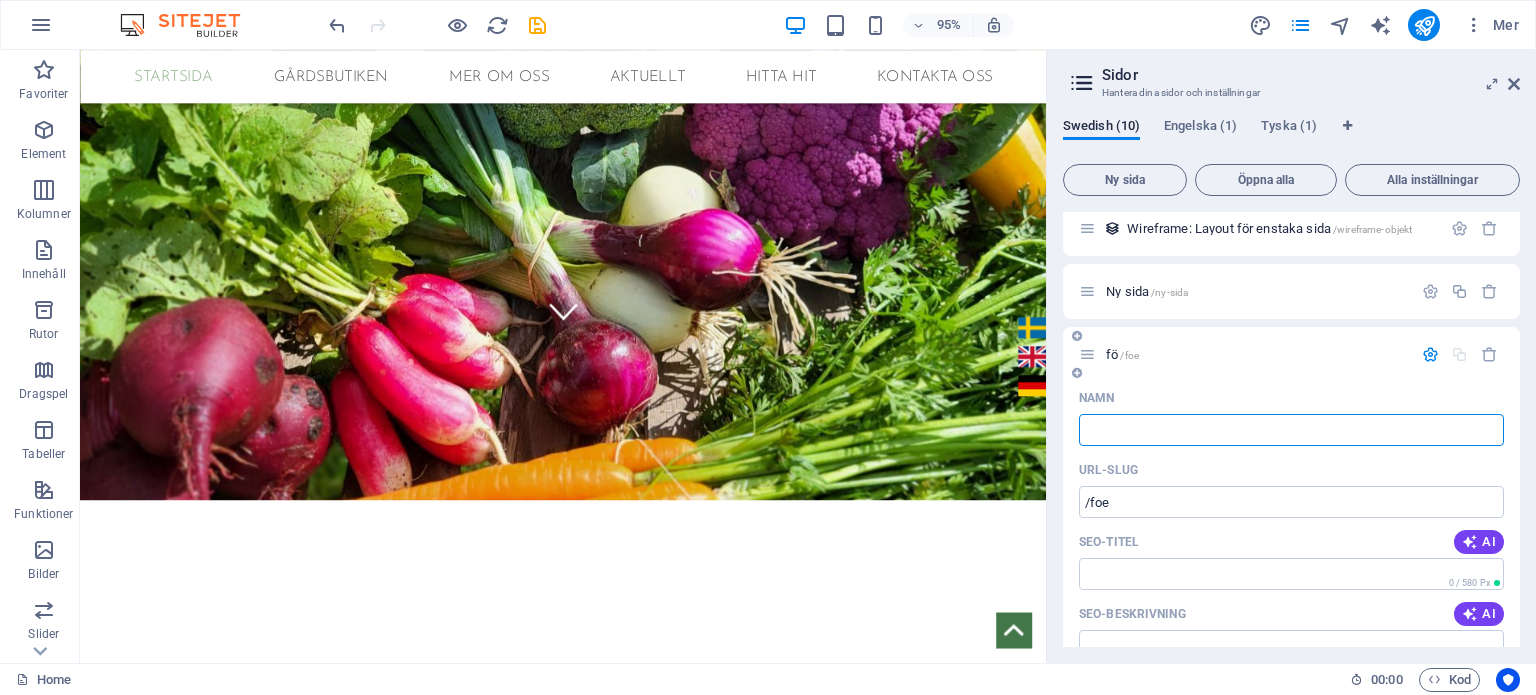 type 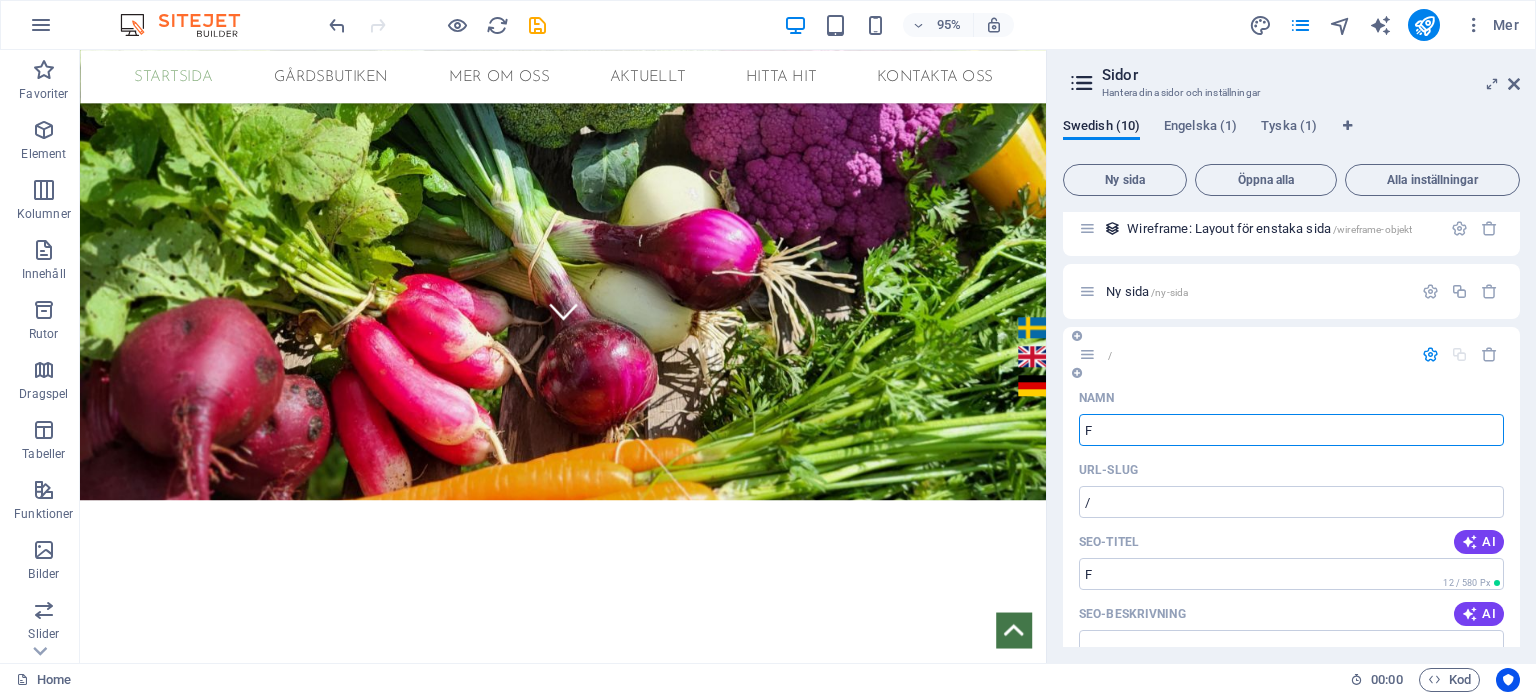 type on "F" 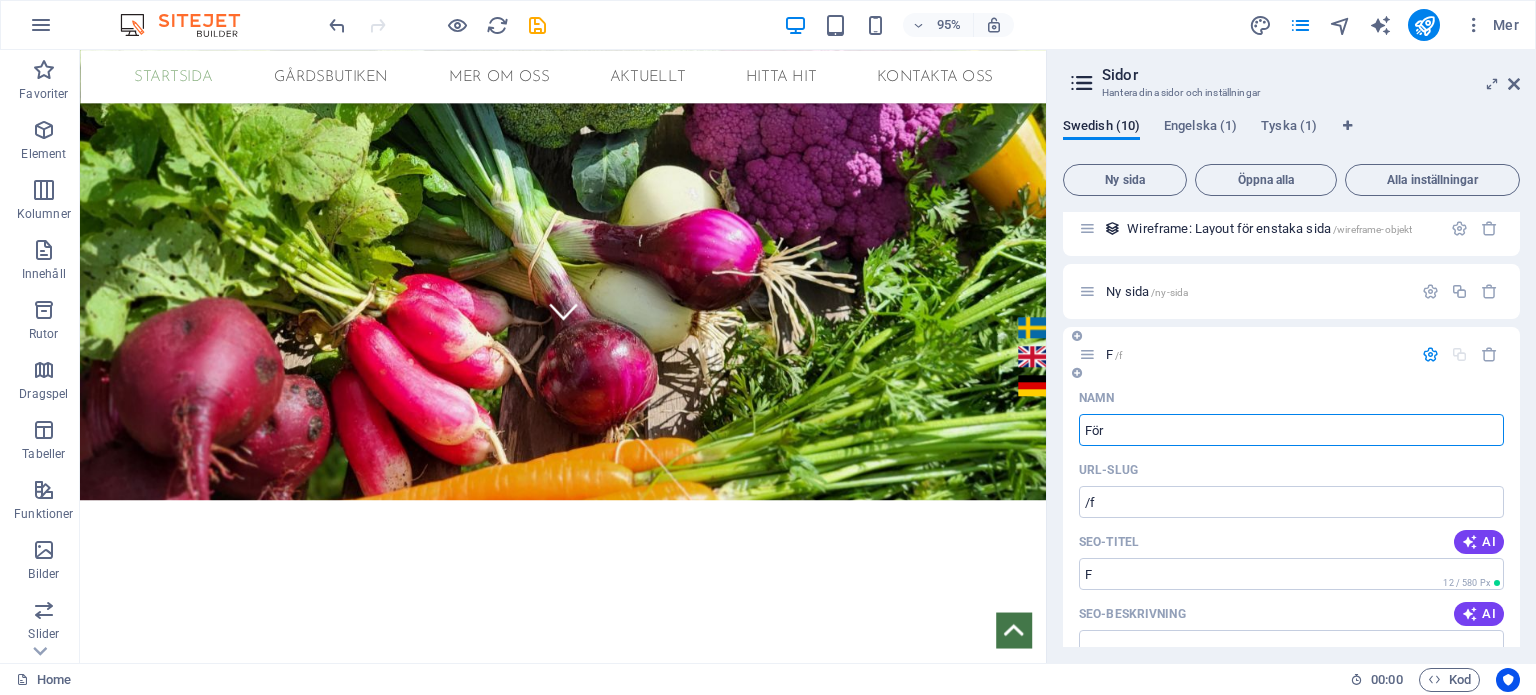 type on "Förä" 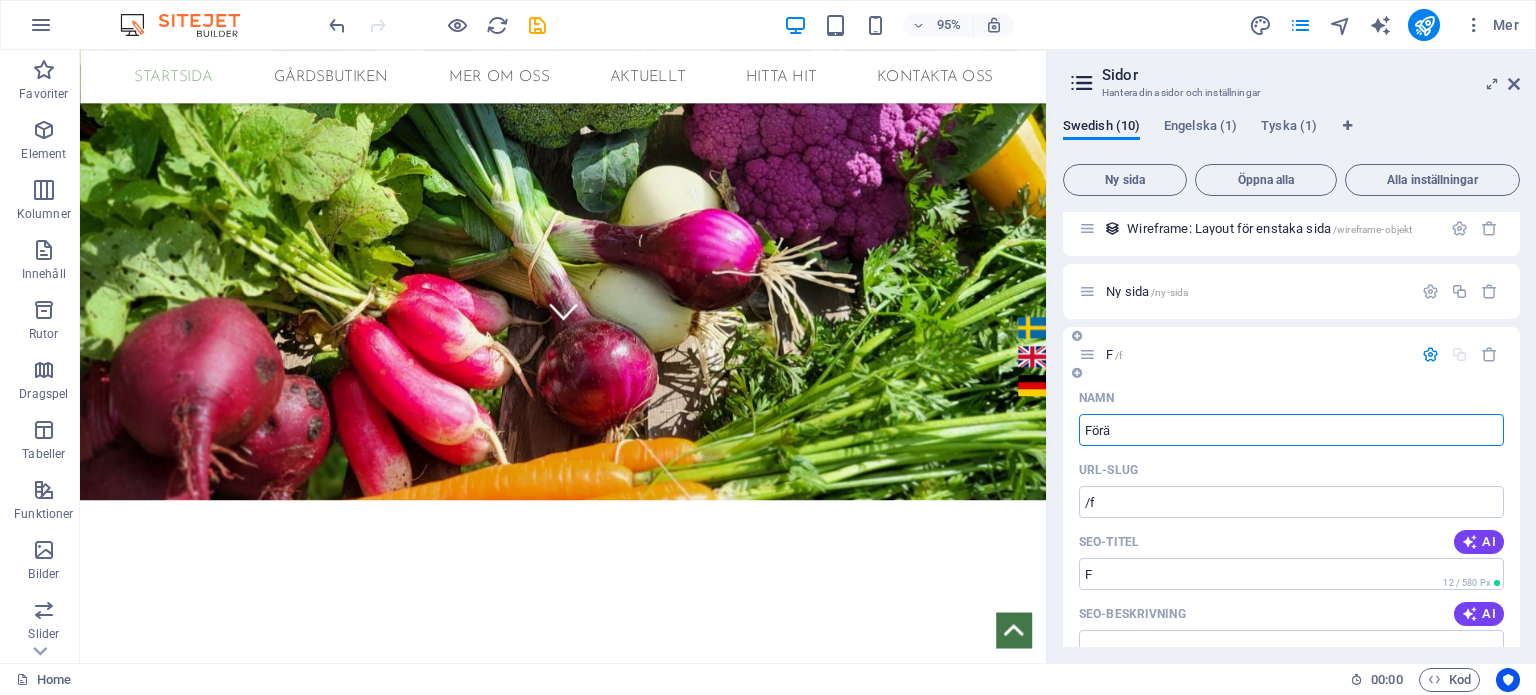 type on "/foer" 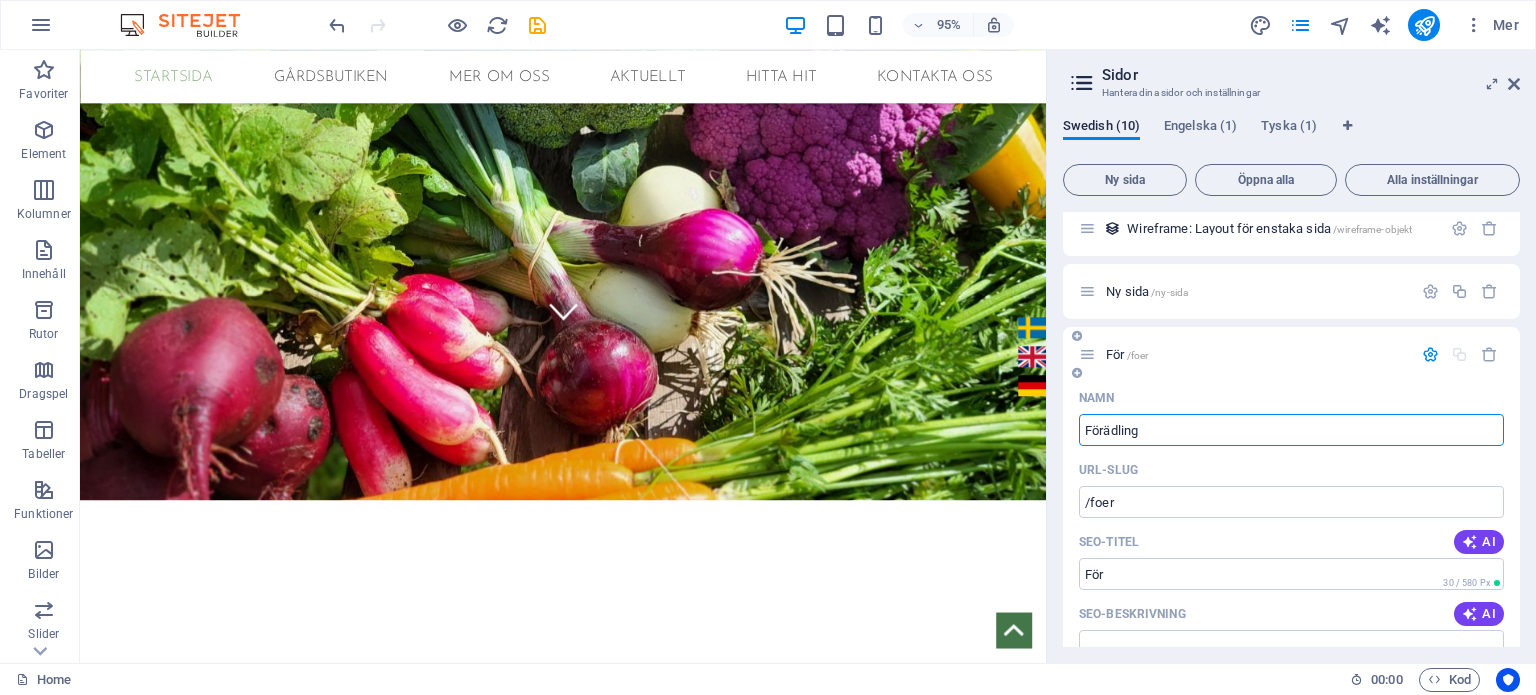type on "Förädlings" 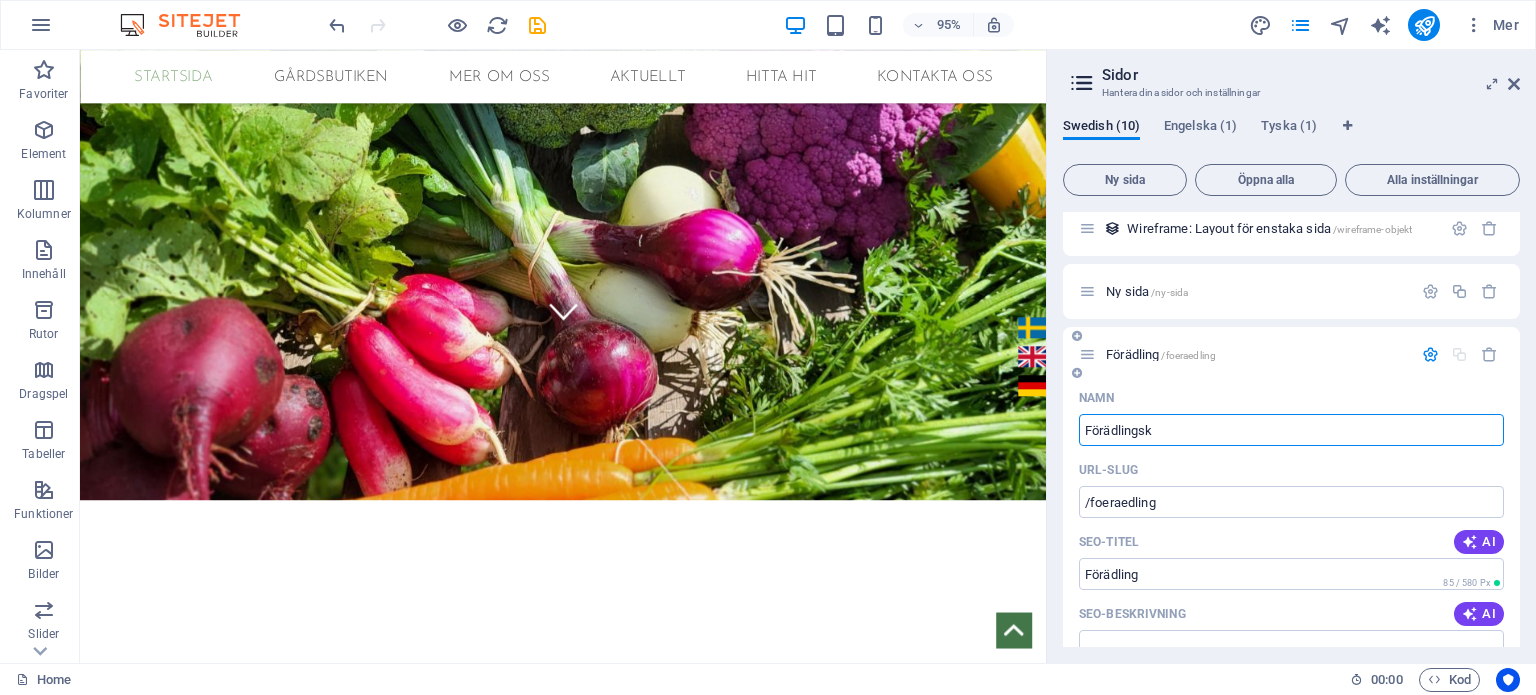 type on "[PRODUCT]" 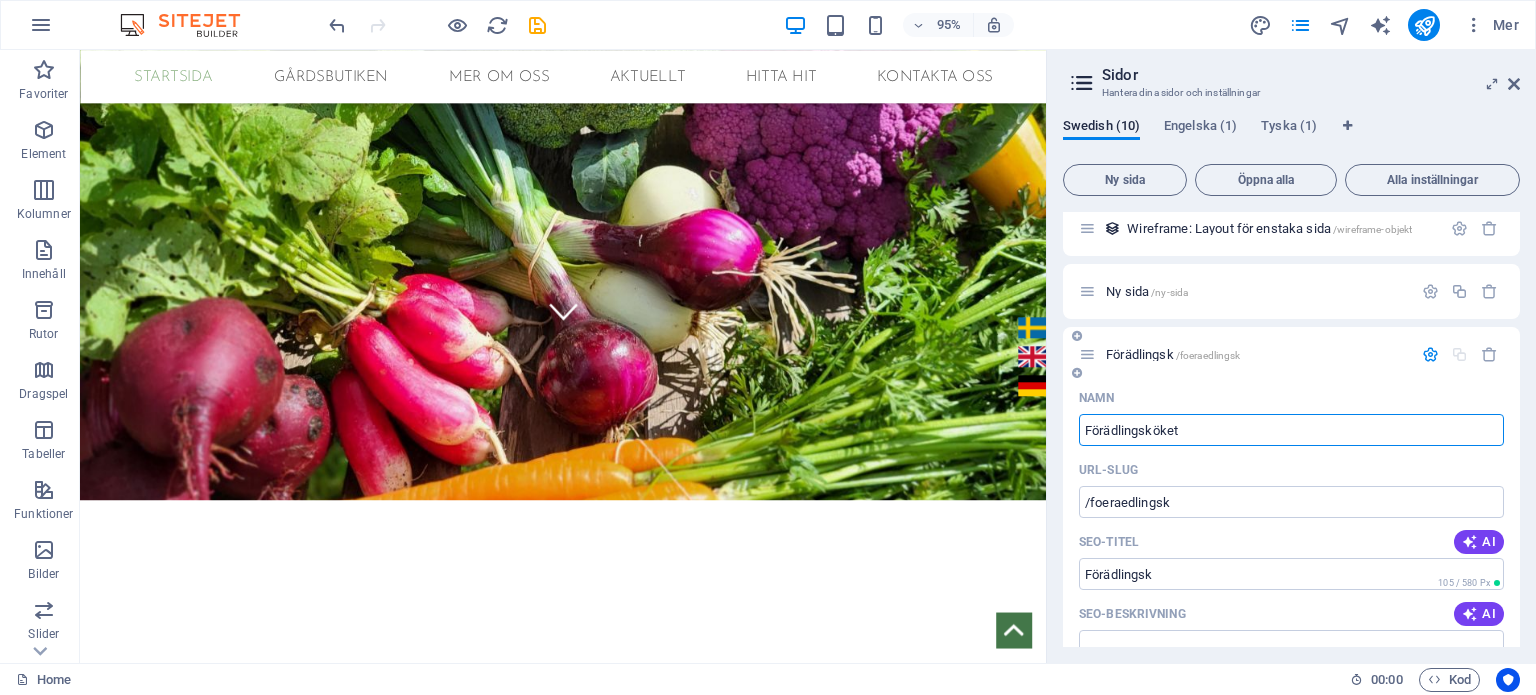 type on "Förädlingsköket" 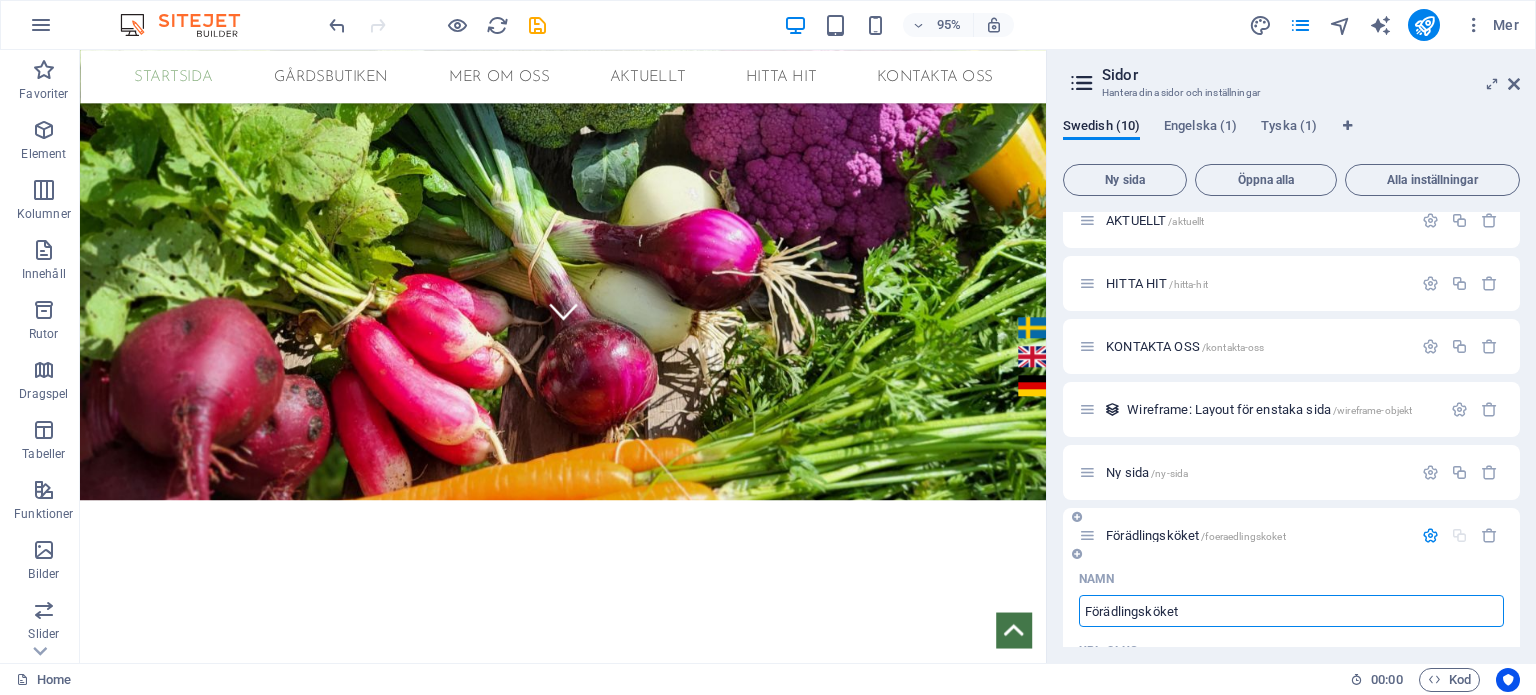 scroll, scrollTop: 270, scrollLeft: 0, axis: vertical 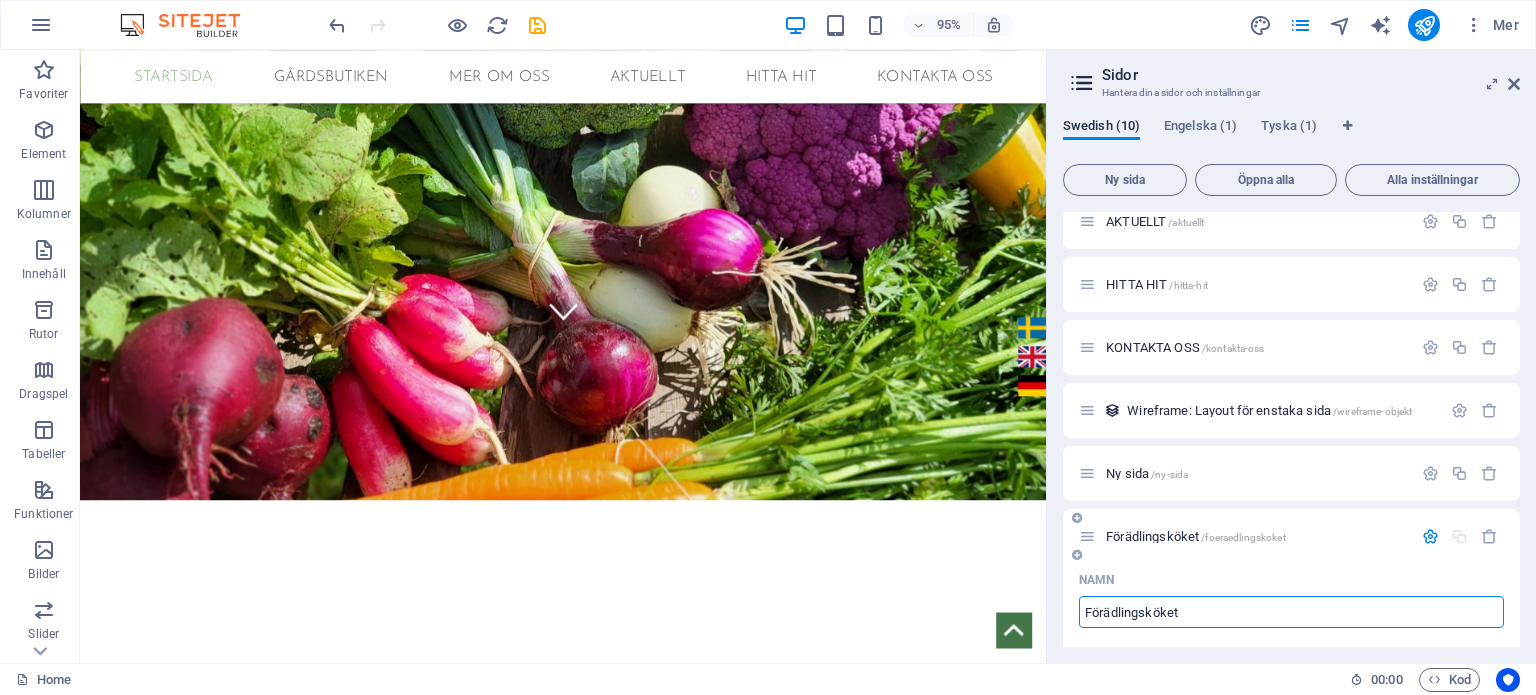 type on "Förädlingsköket" 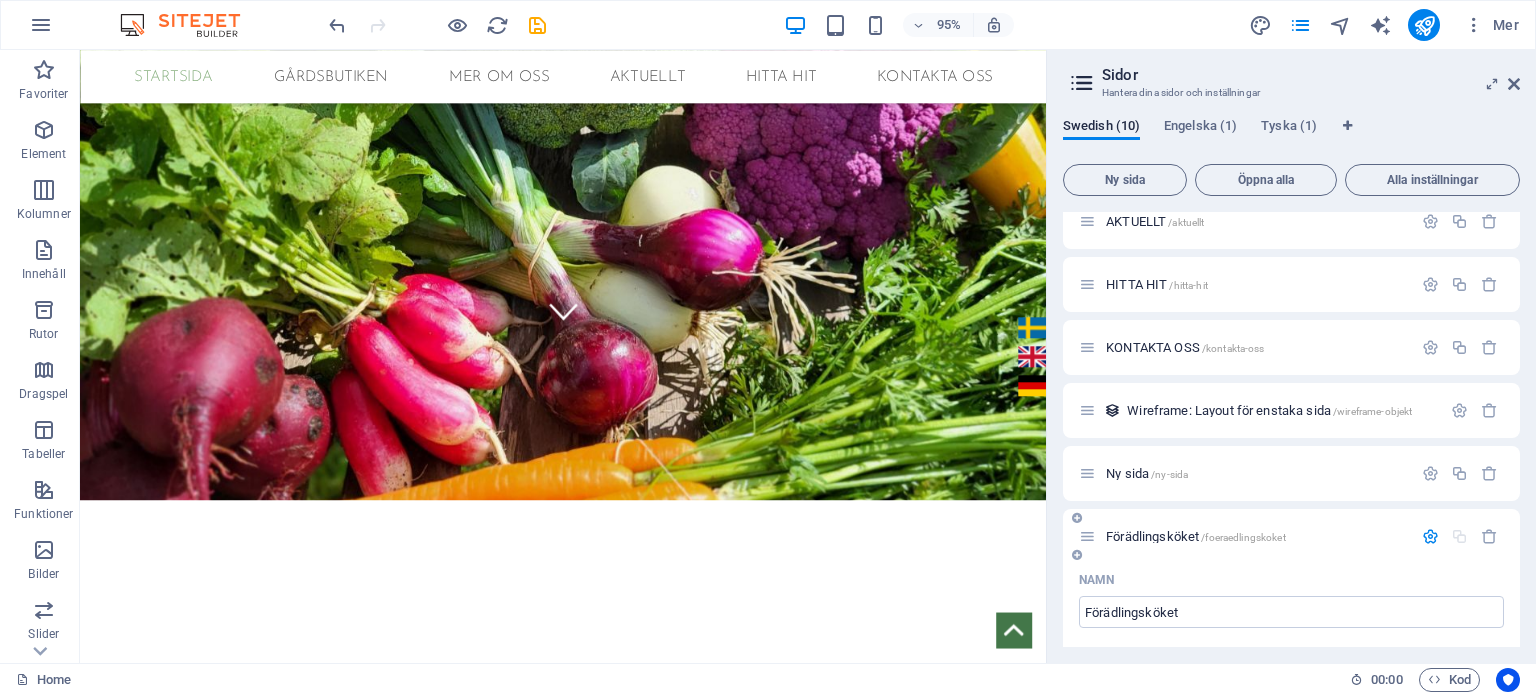 click on "/foeraedlingskoket" at bounding box center [1243, 537] 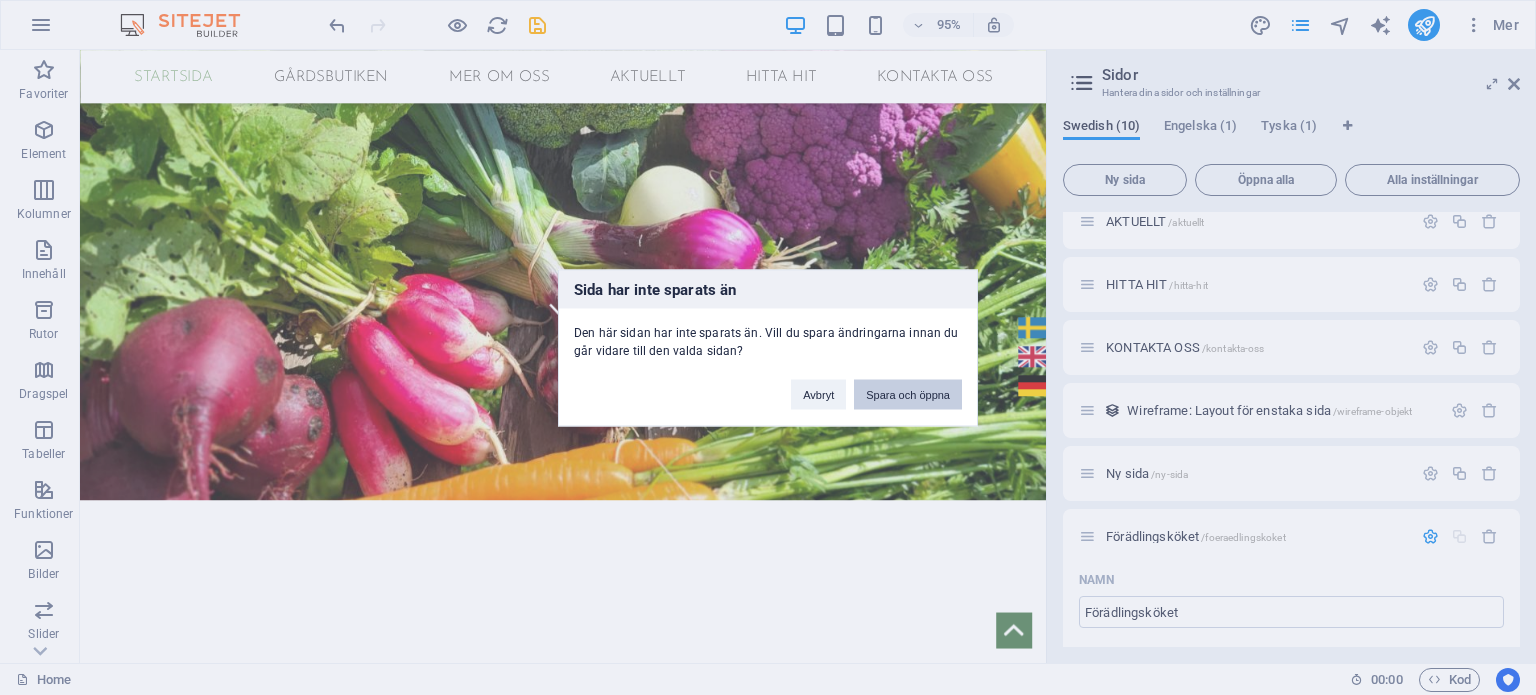 click on "Spara och öppna" at bounding box center (908, 394) 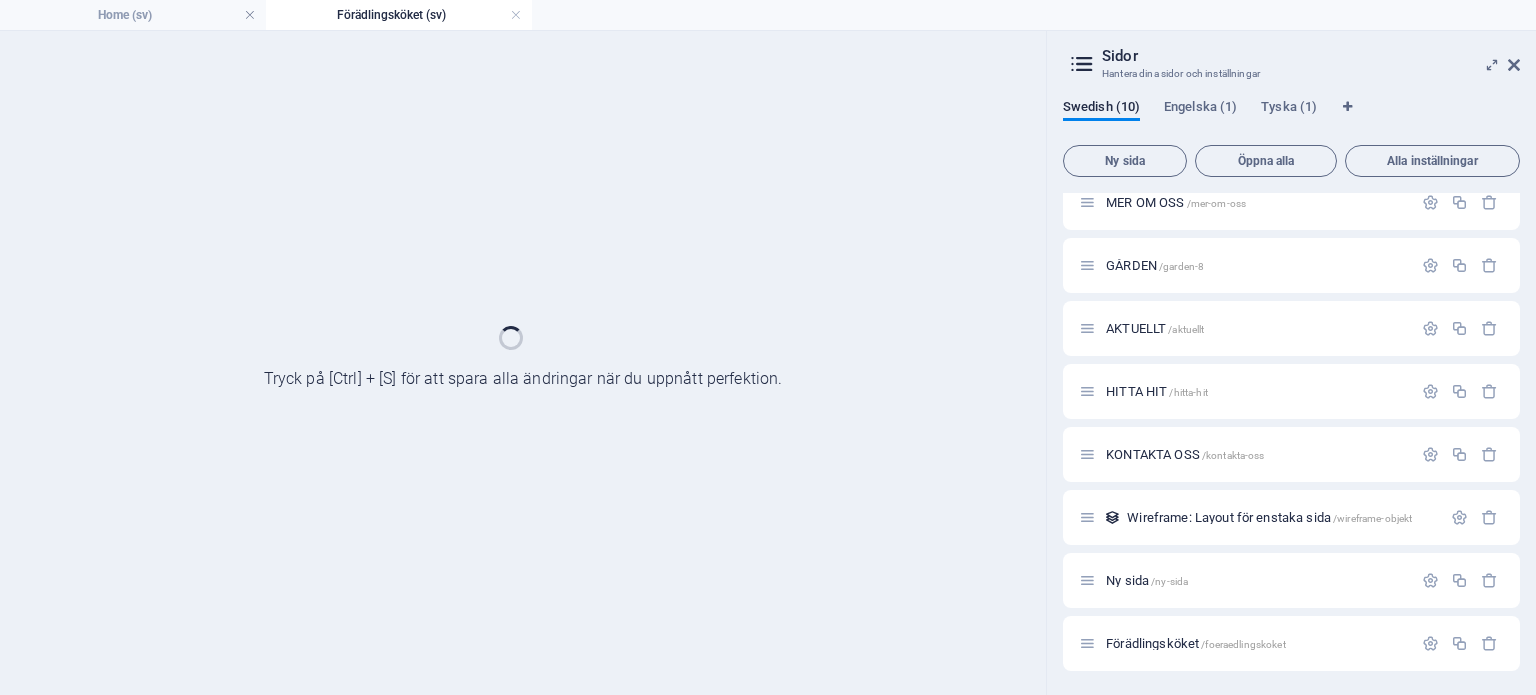 scroll, scrollTop: 0, scrollLeft: 0, axis: both 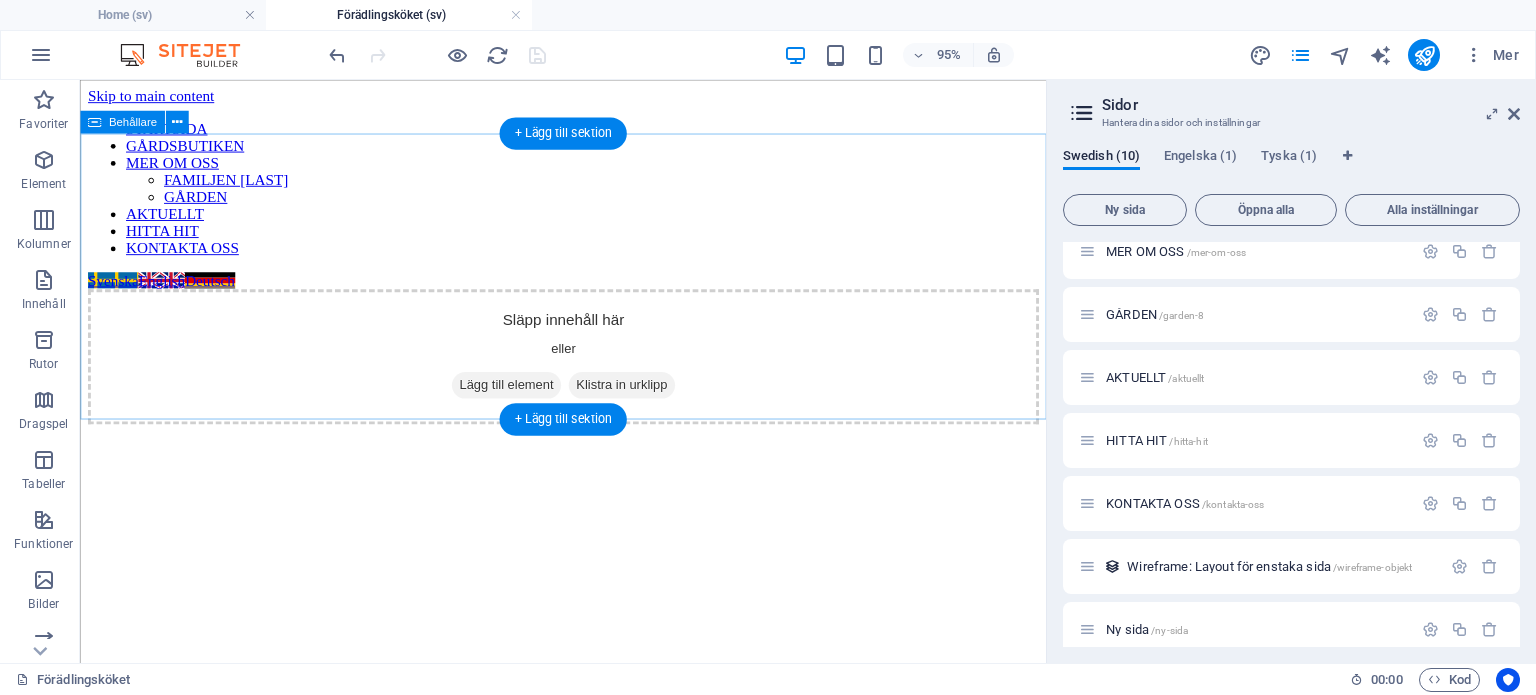 click on "Lägg till element" at bounding box center [528, 401] 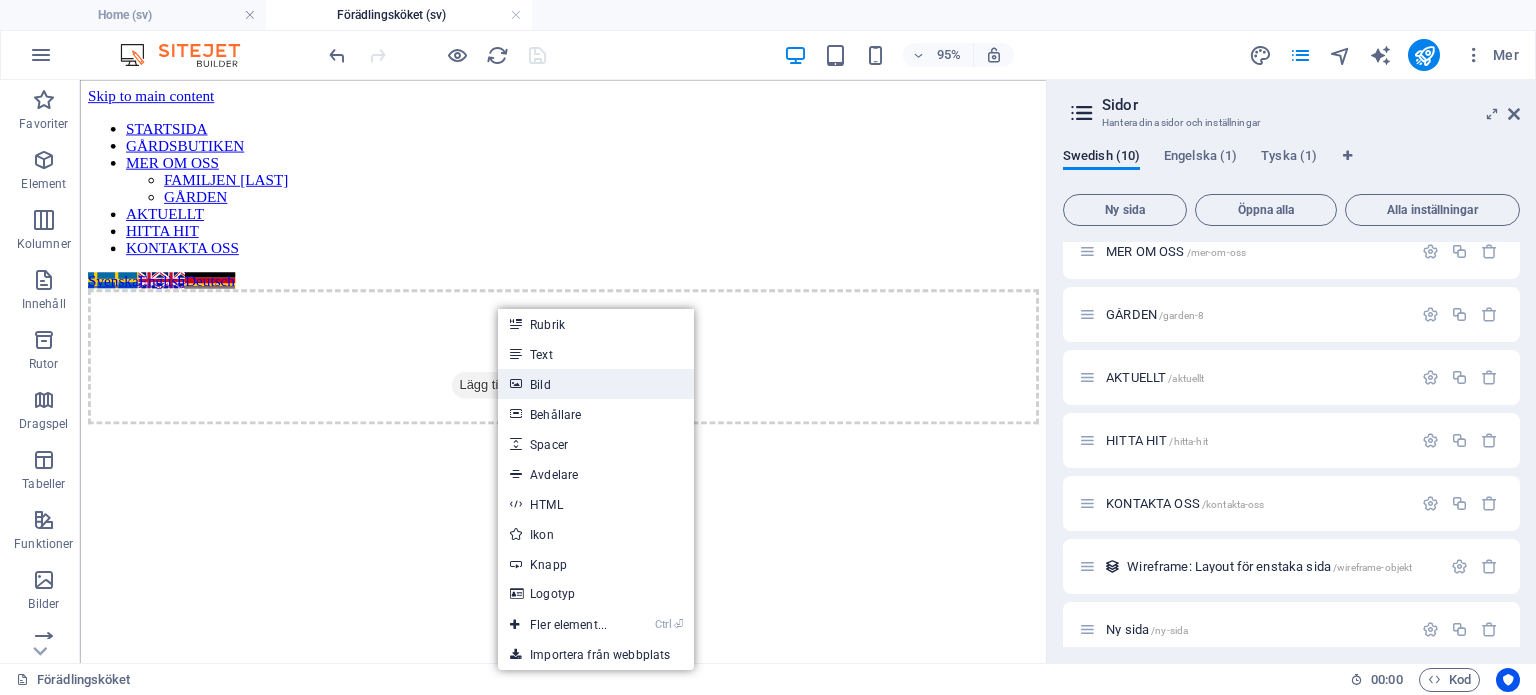 click on "Bild" at bounding box center [596, 384] 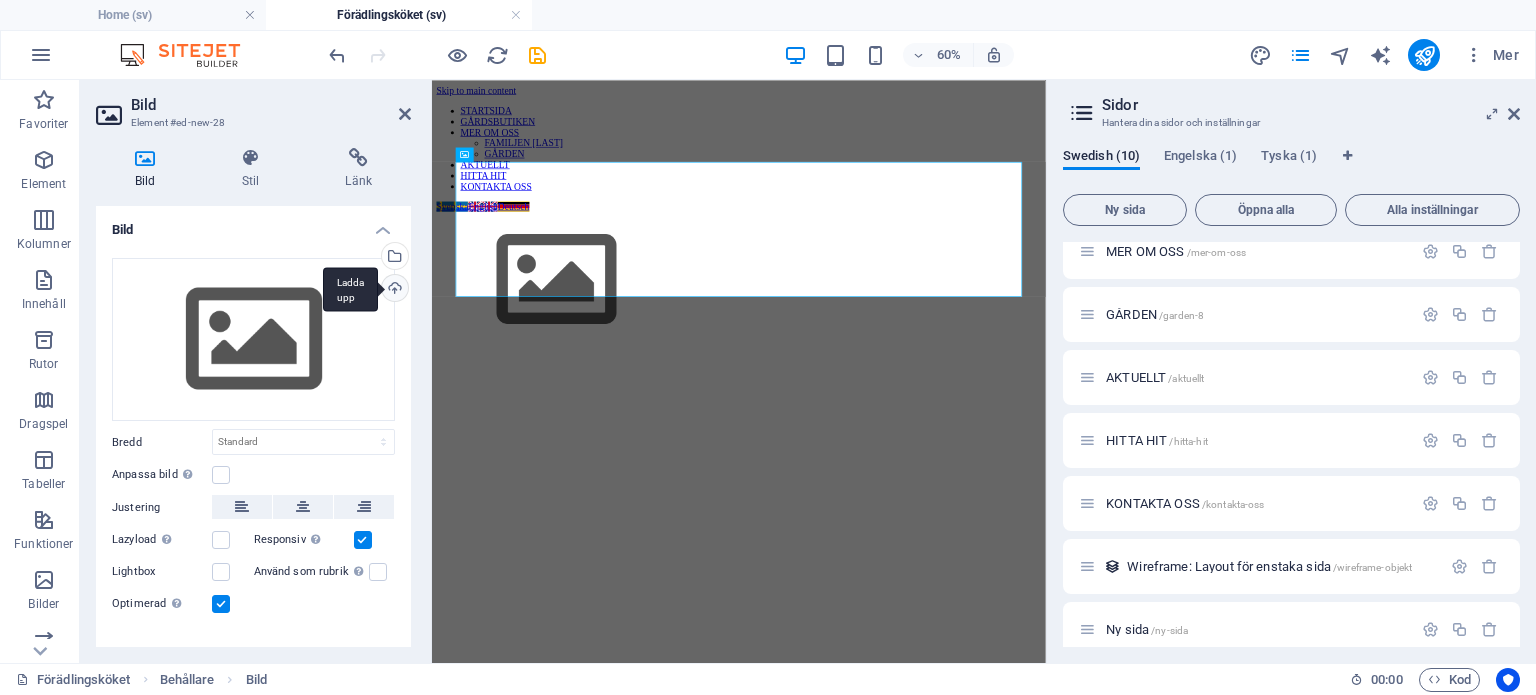 click on "Ladda upp" at bounding box center (393, 290) 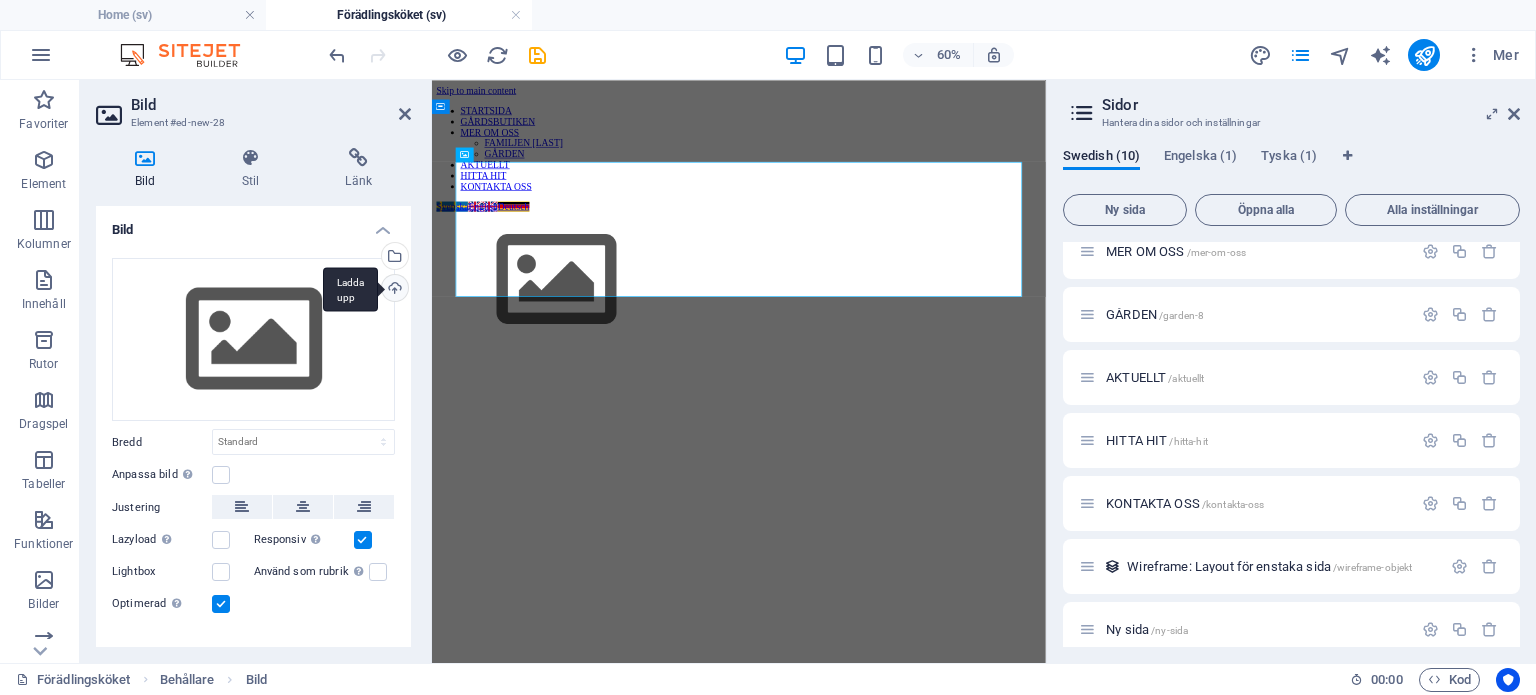 click on "Ladda upp" at bounding box center (393, 290) 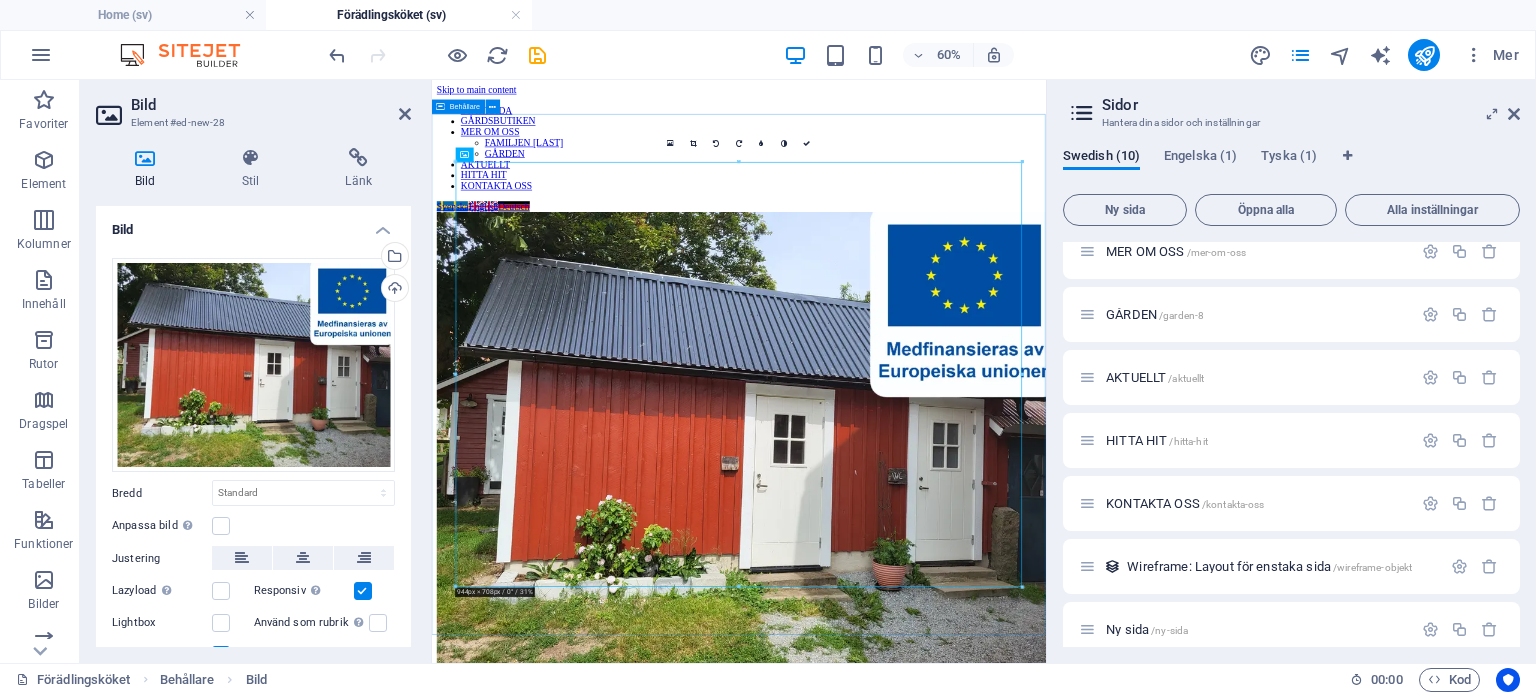 click at bounding box center (943, 685) 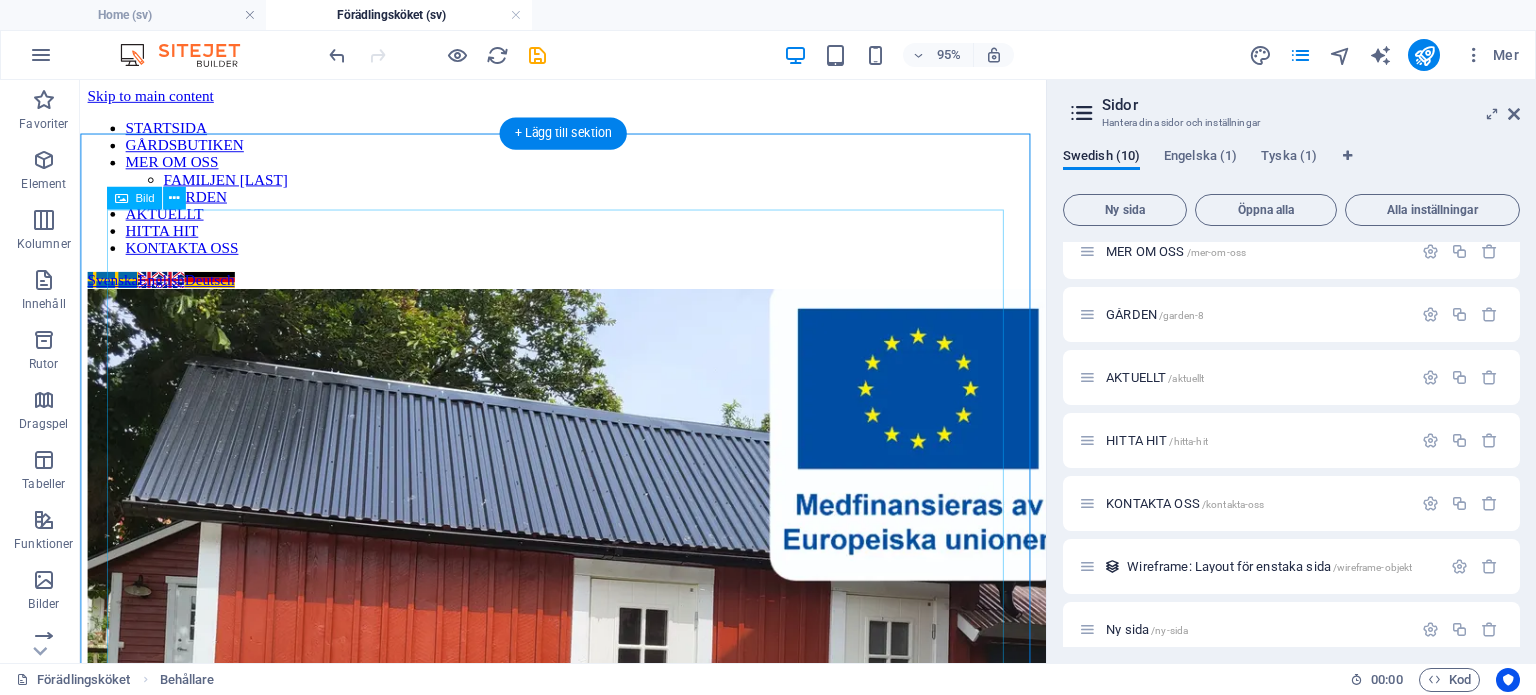 click at bounding box center [588, 683] 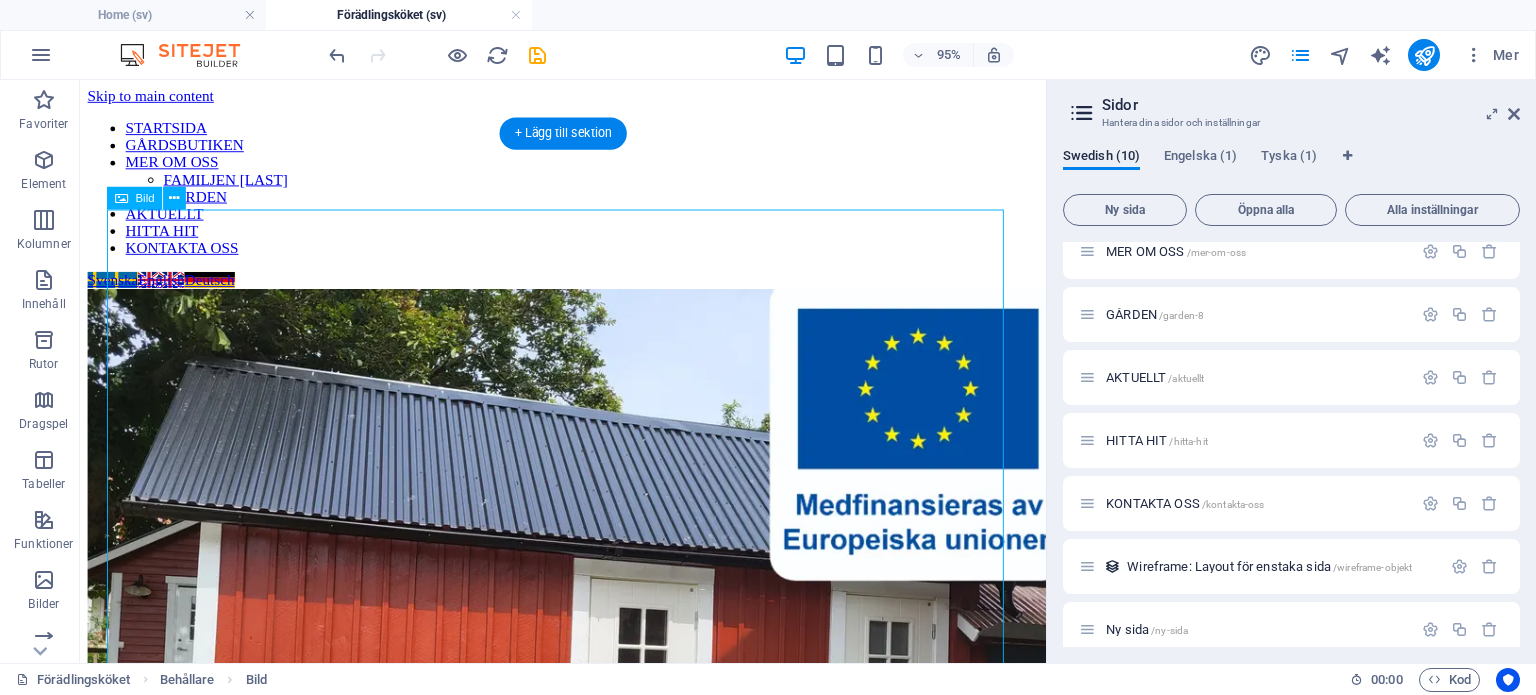 scroll, scrollTop: 310, scrollLeft: 0, axis: vertical 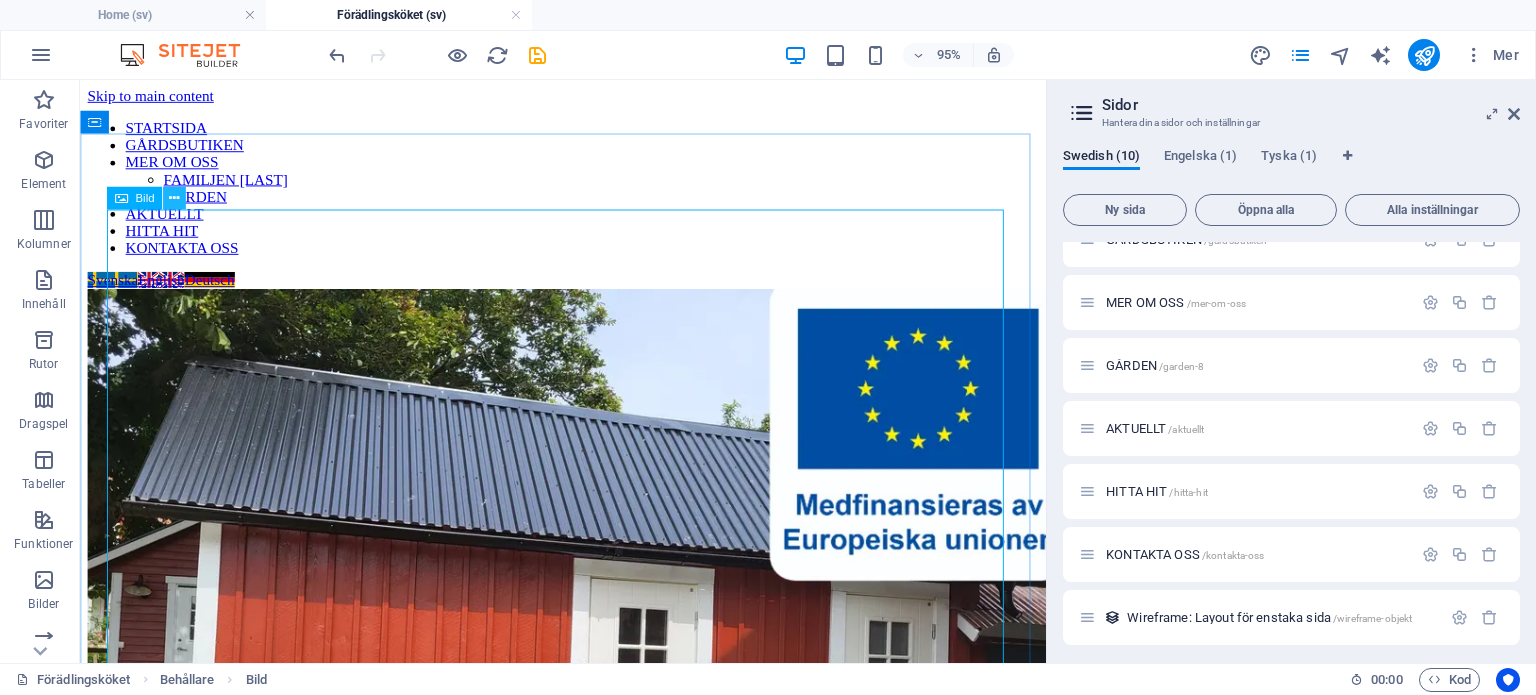 click at bounding box center [174, 198] 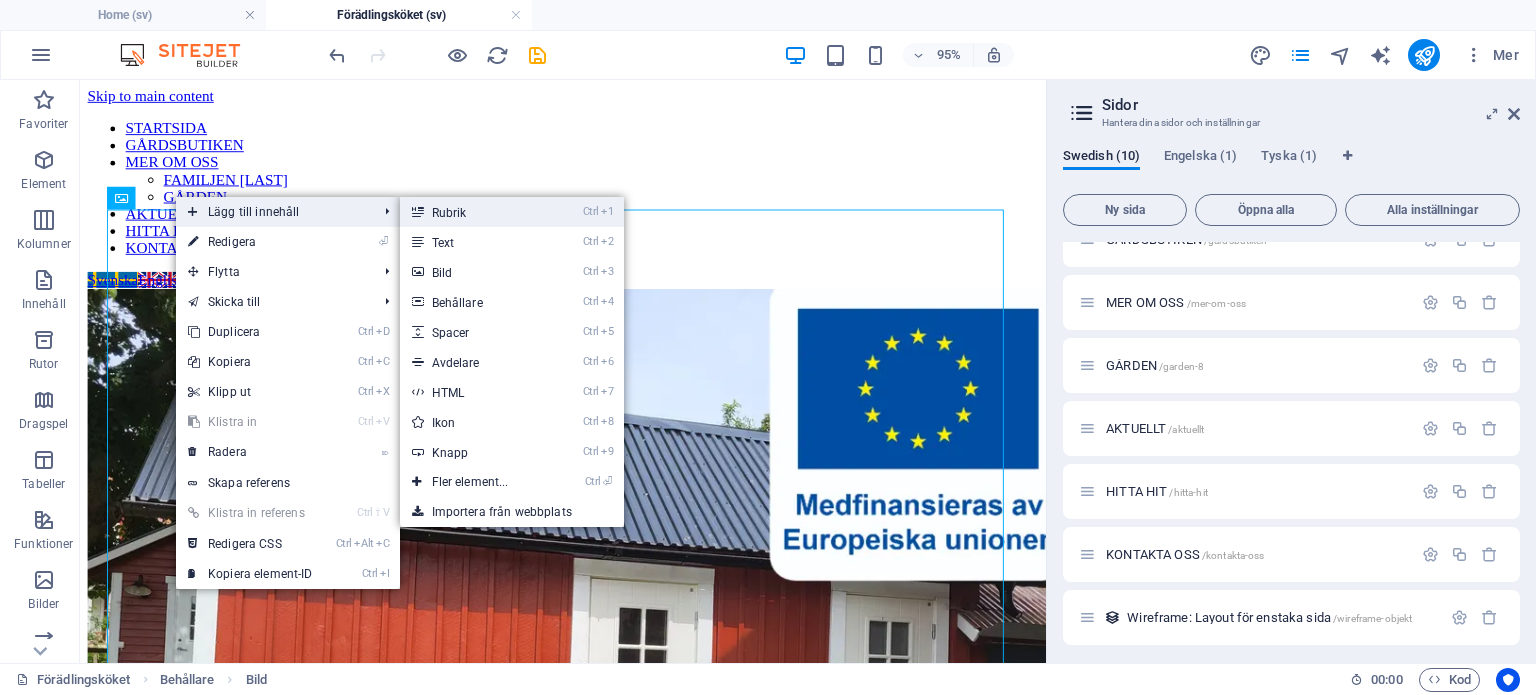 click on "Ctrl 1  Rubrik" at bounding box center (474, 212) 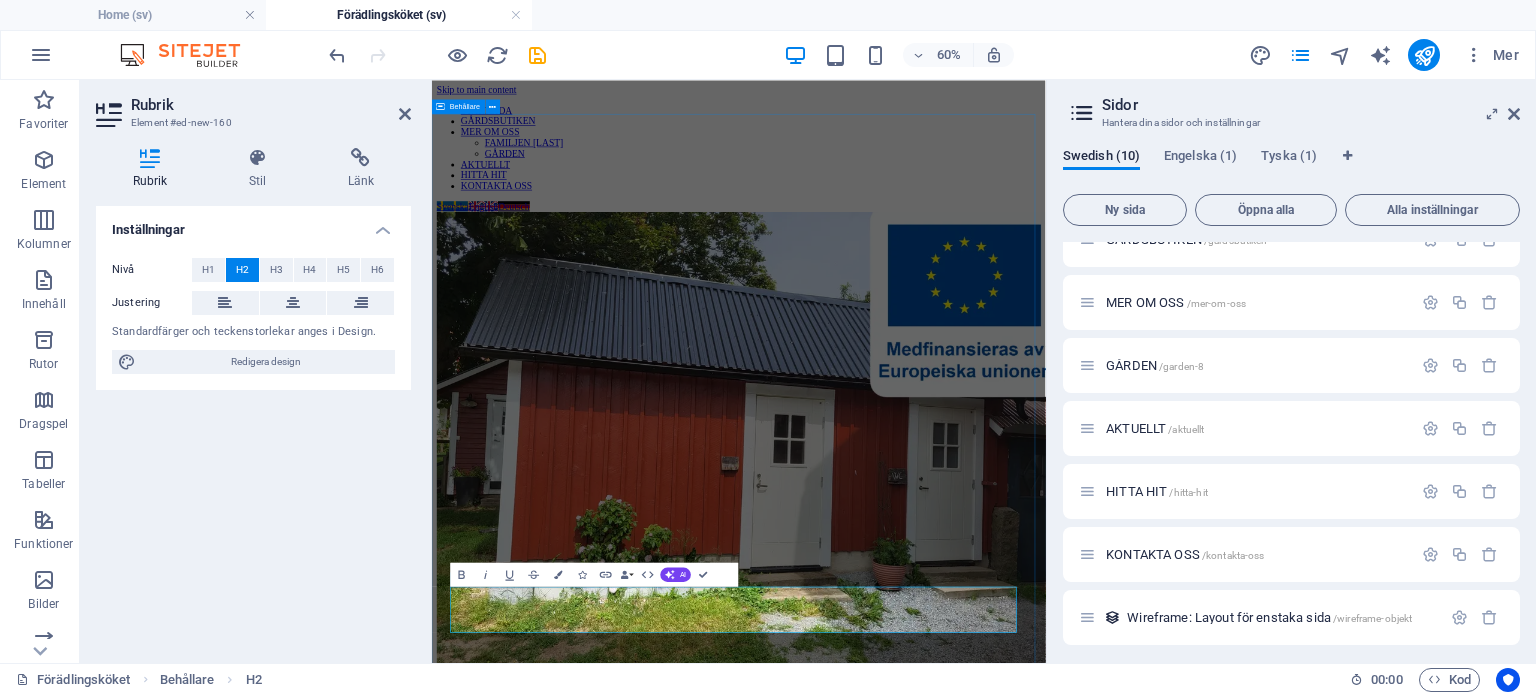type 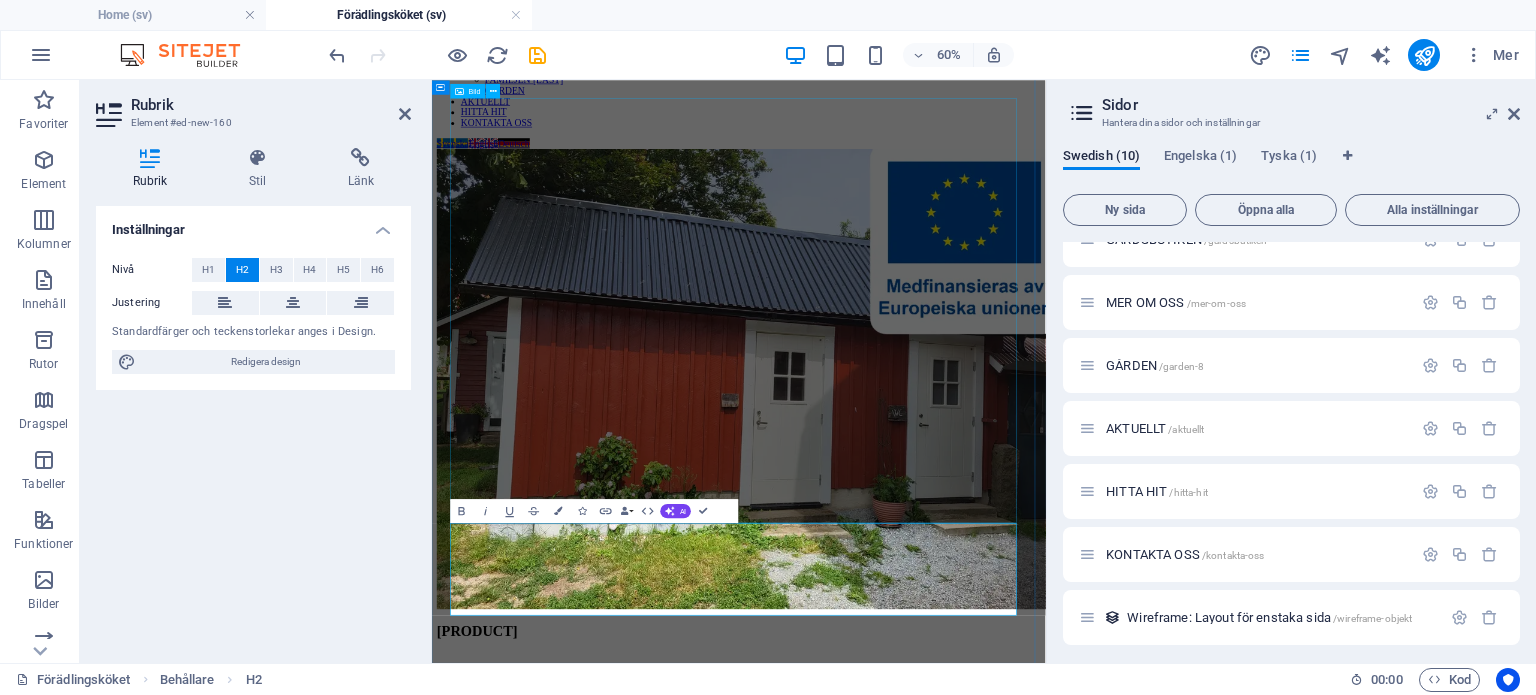 scroll, scrollTop: 104, scrollLeft: 0, axis: vertical 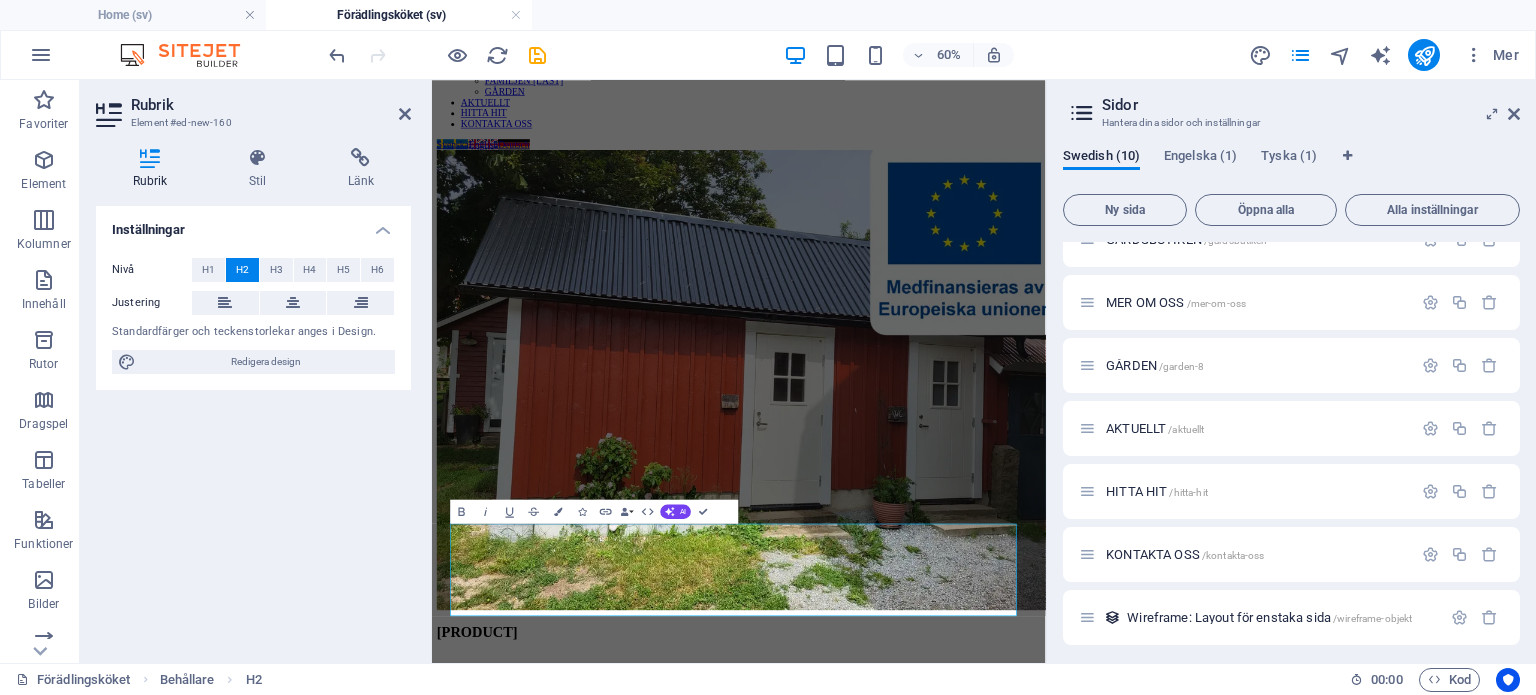 click on "Inställningar Nivå H1 H2 H3 H4 H5 H6 Justering Standardfärger och teckenstorlekar anges i Design. Redigera design" at bounding box center (253, 426) 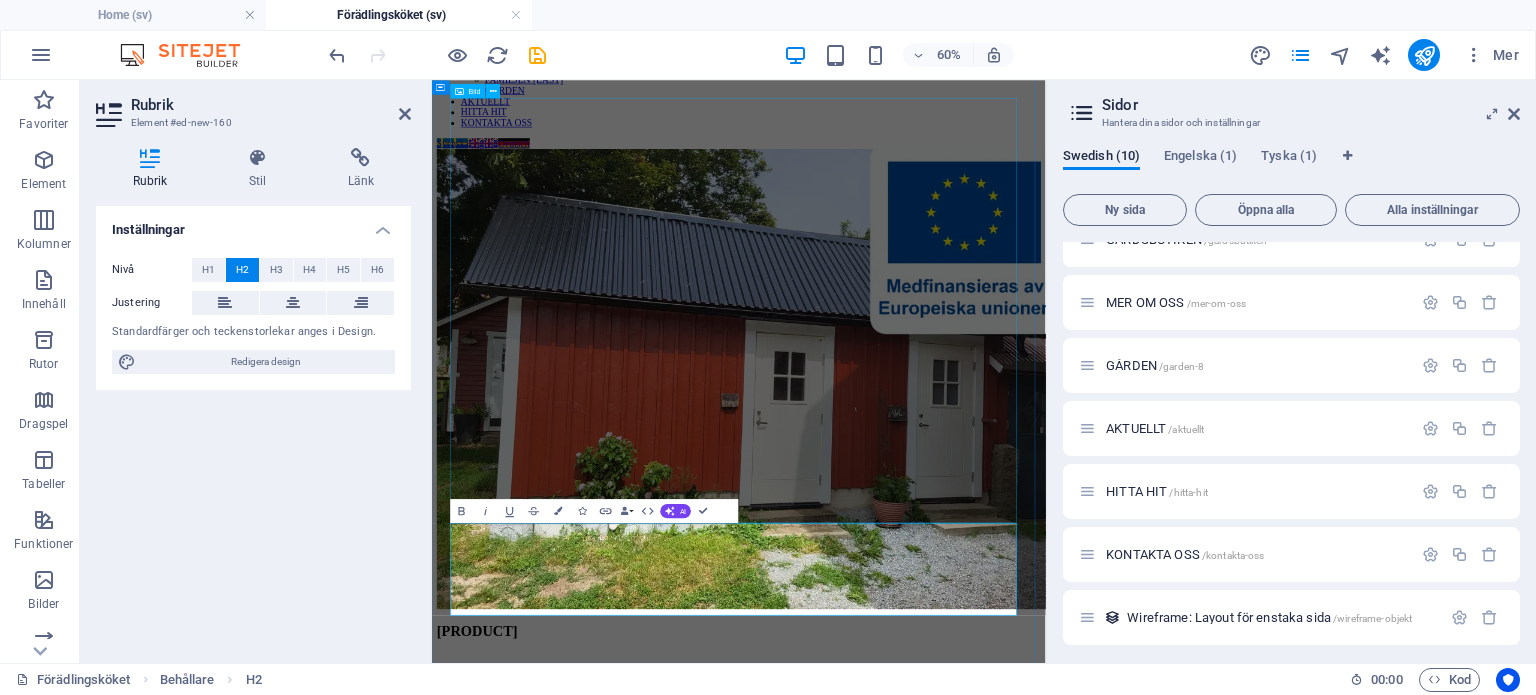 scroll, scrollTop: 104, scrollLeft: 0, axis: vertical 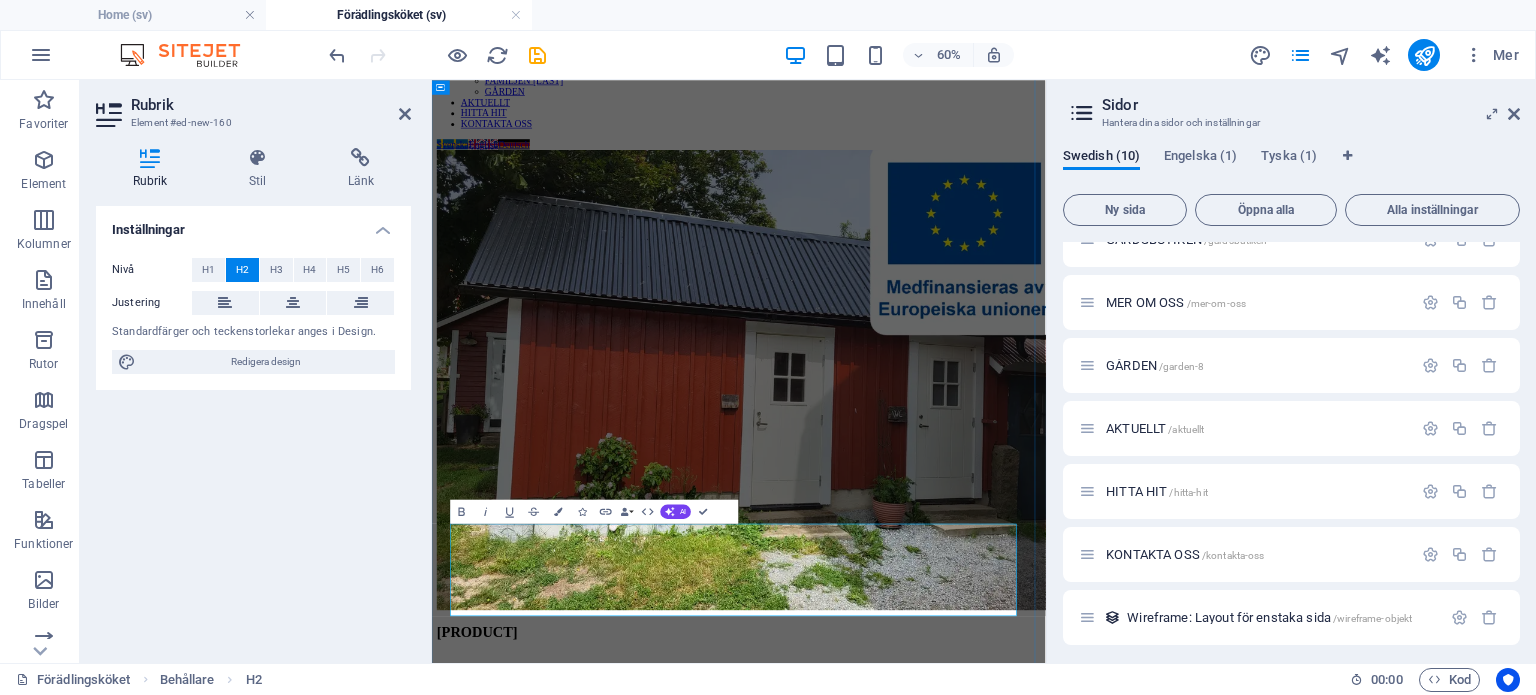 click on "​[PRODUCT] ‌" at bounding box center (943, 1014) 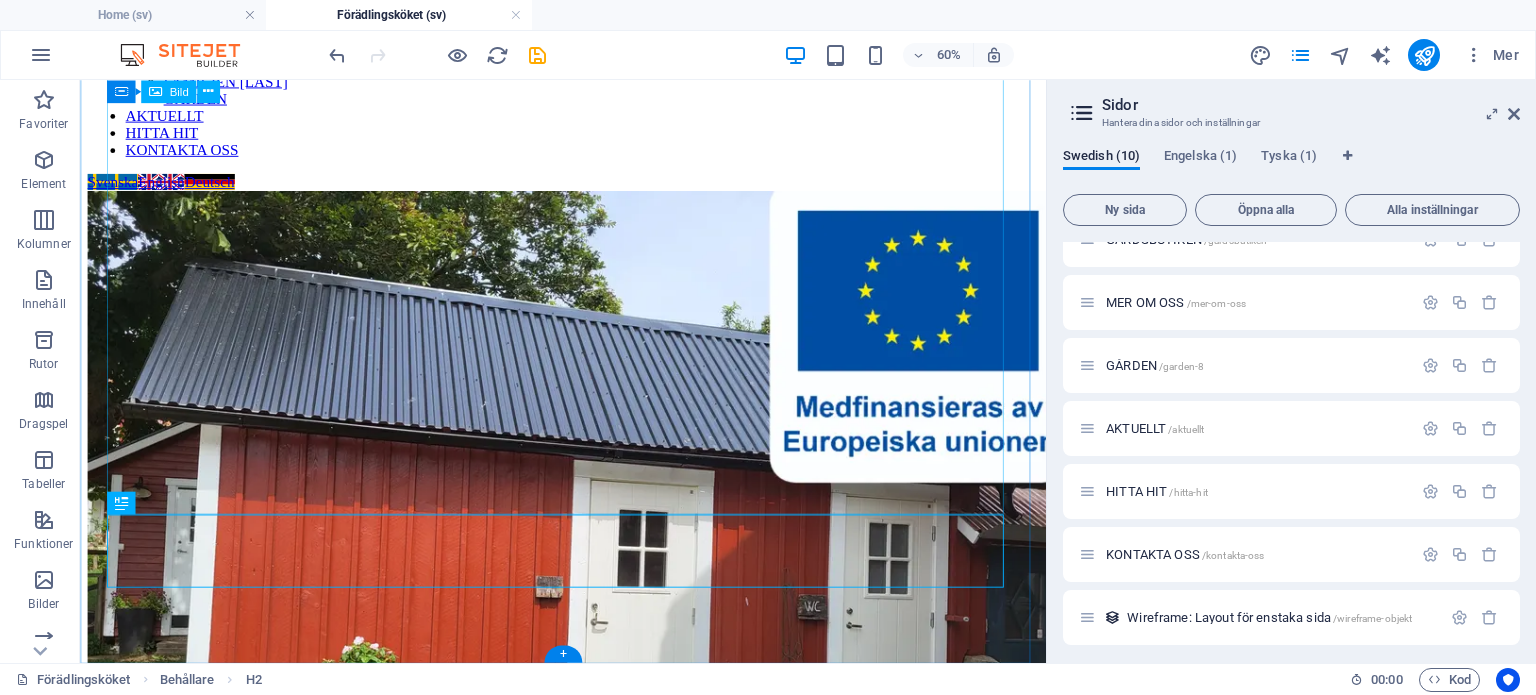 scroll, scrollTop: 387, scrollLeft: 0, axis: vertical 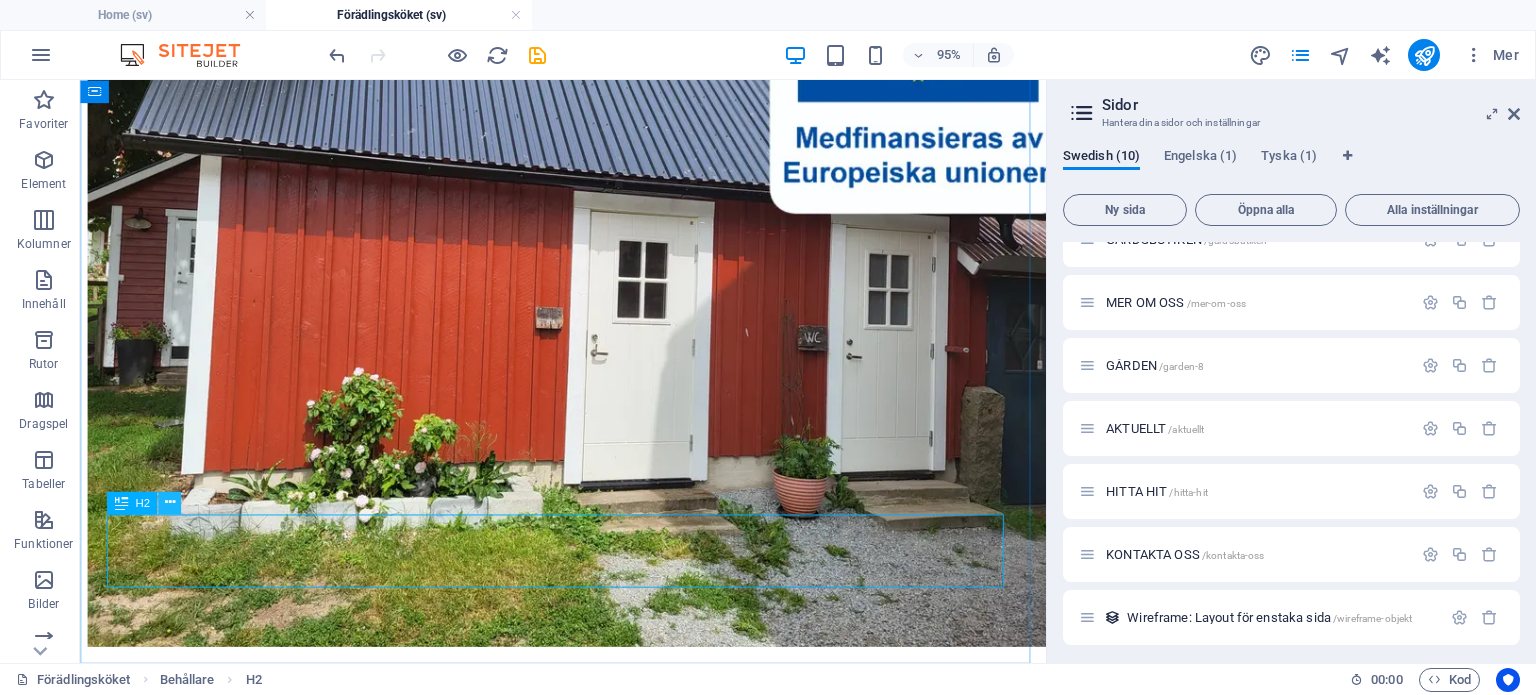 click at bounding box center [169, 503] 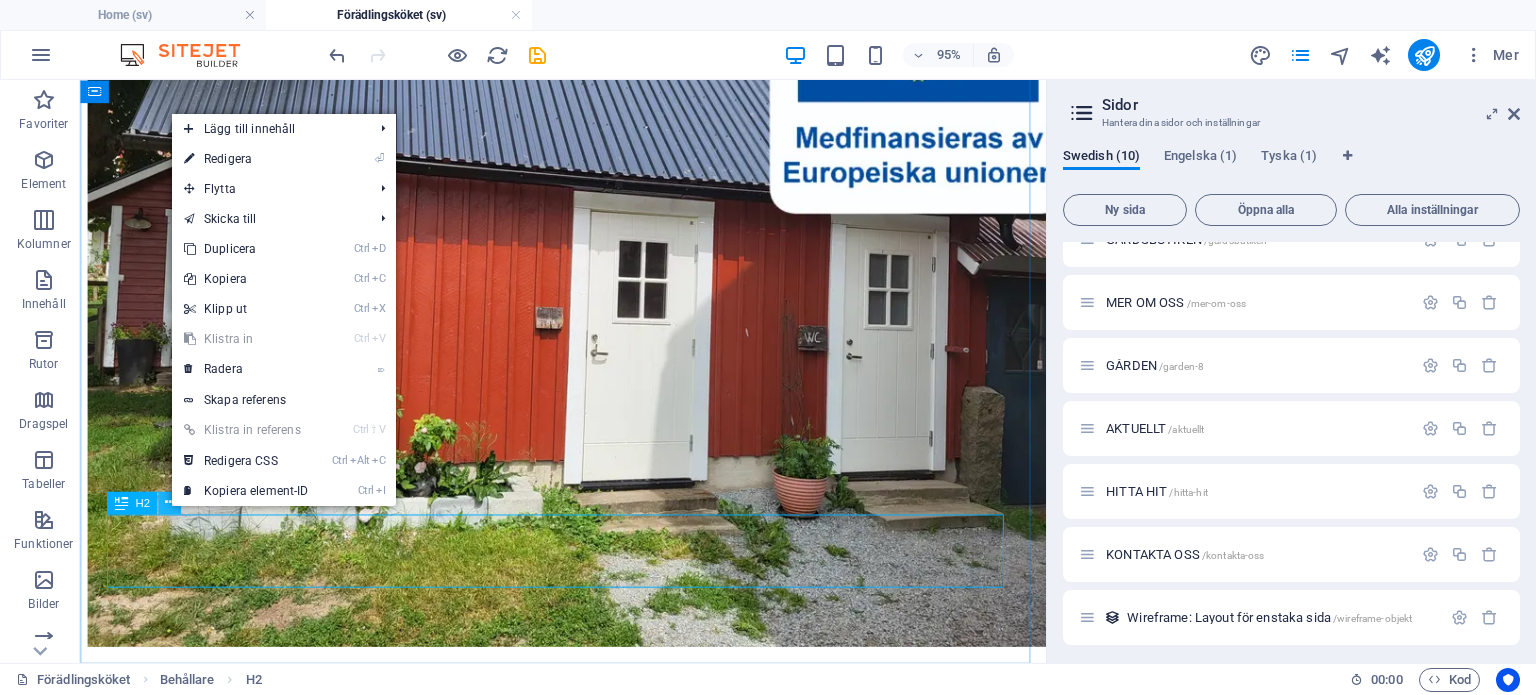 click at bounding box center [169, 503] 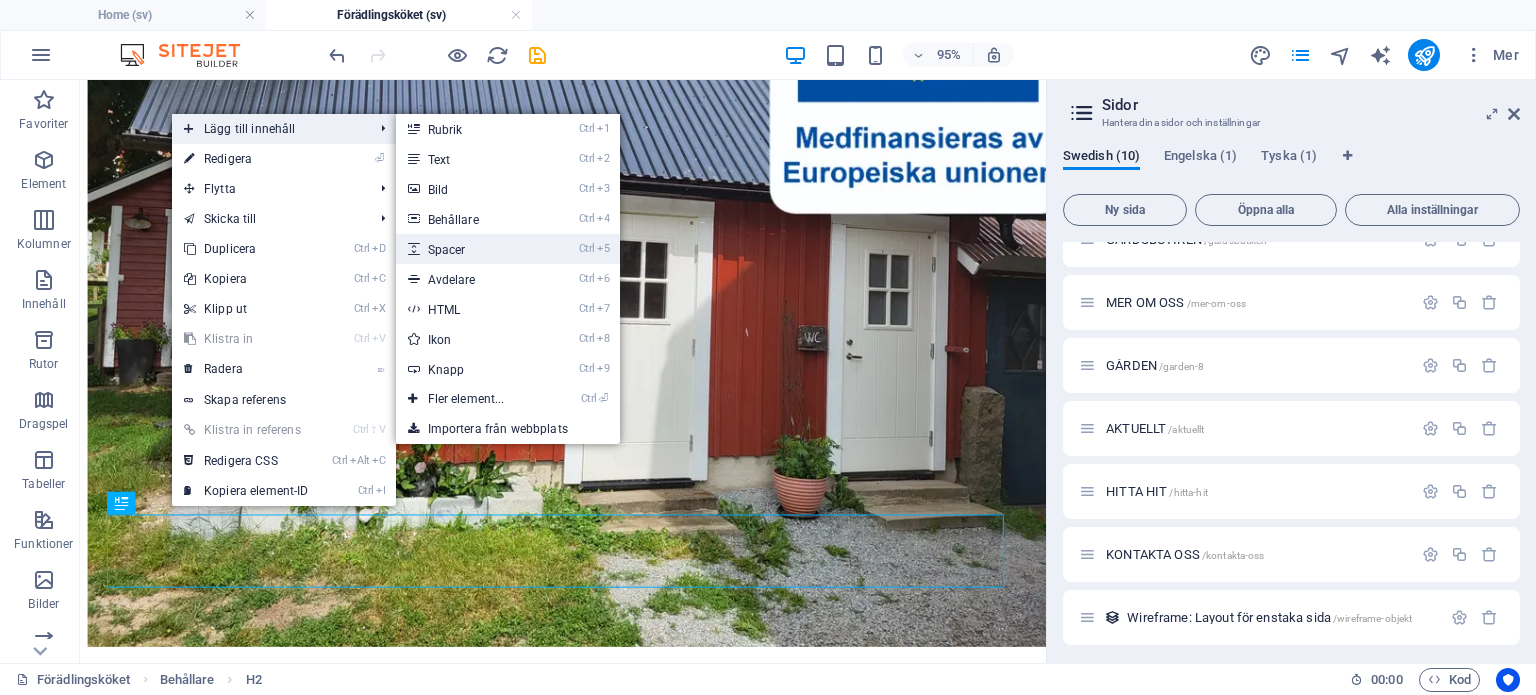click on "Ctrl 5  Spacer" at bounding box center [470, 249] 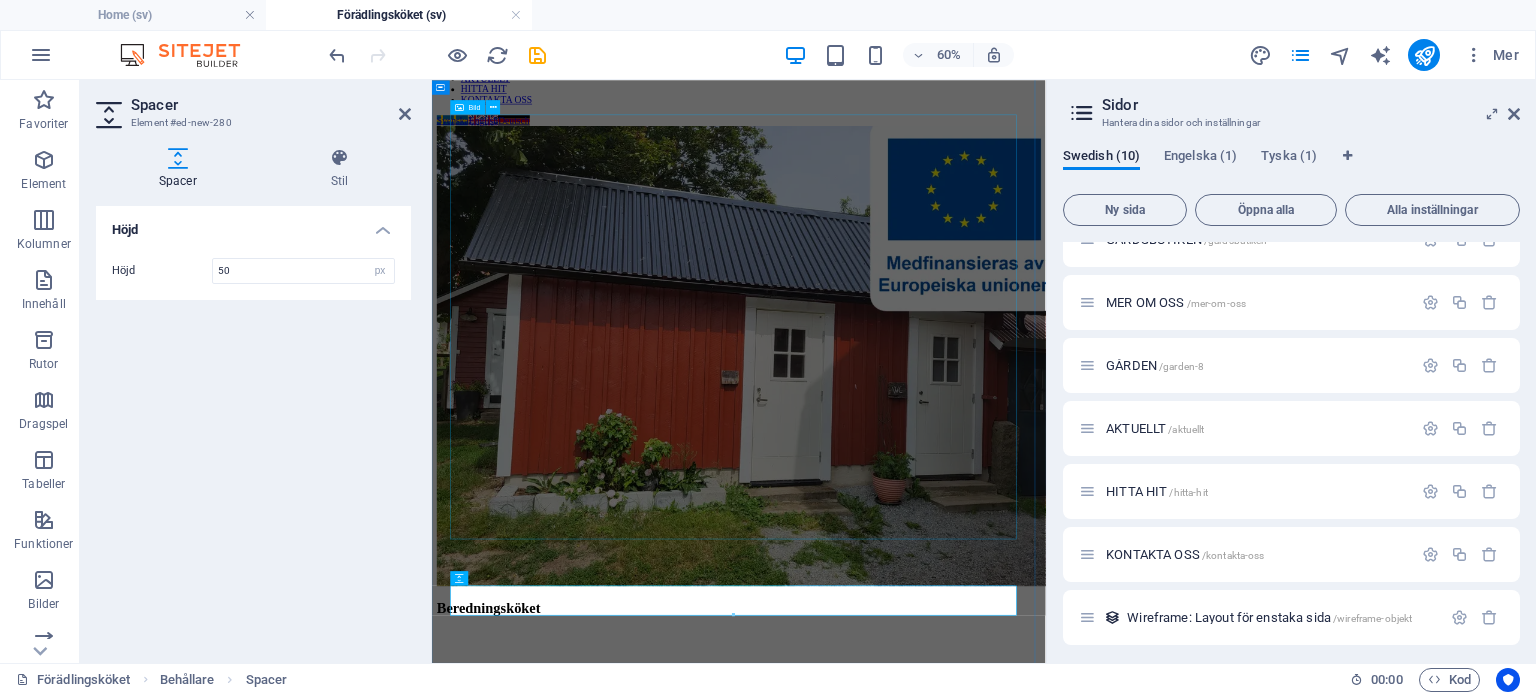 scroll, scrollTop: 79, scrollLeft: 0, axis: vertical 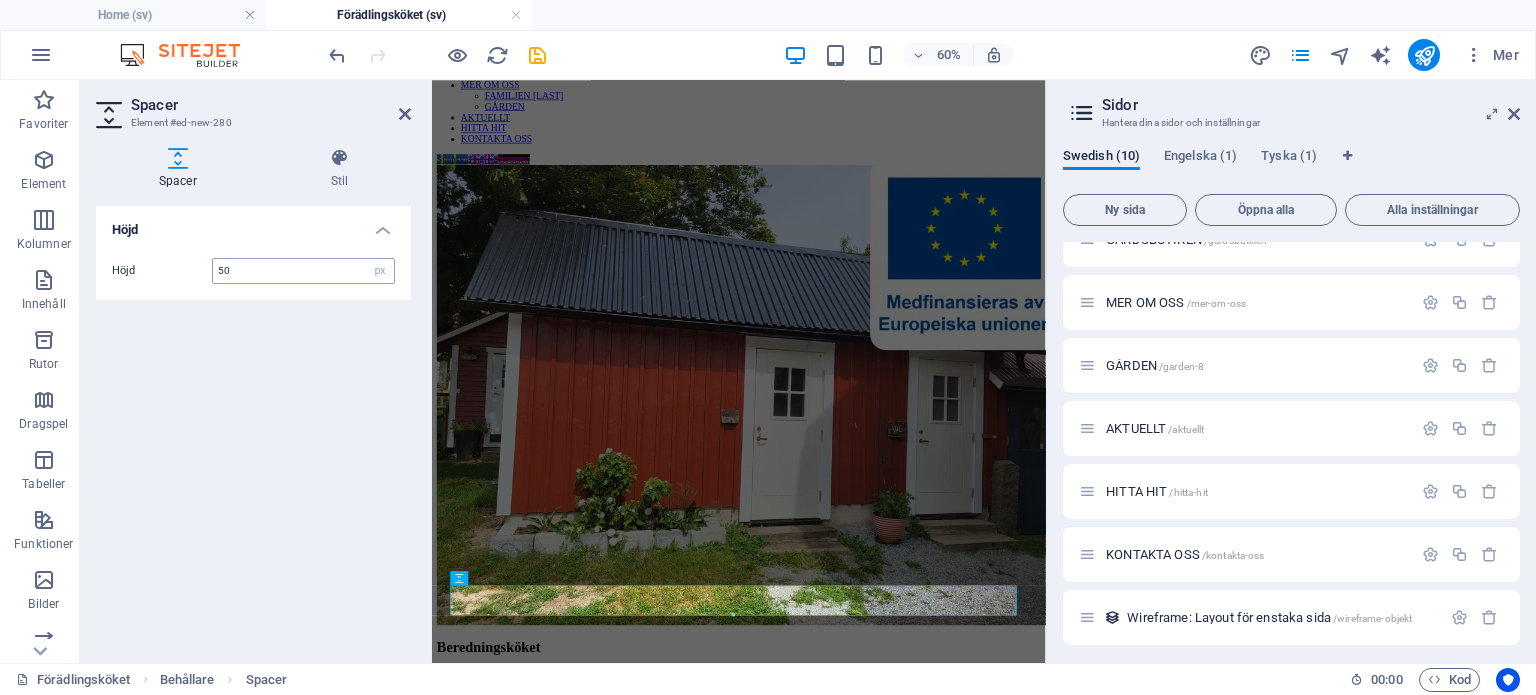 click on "50" at bounding box center [303, 271] 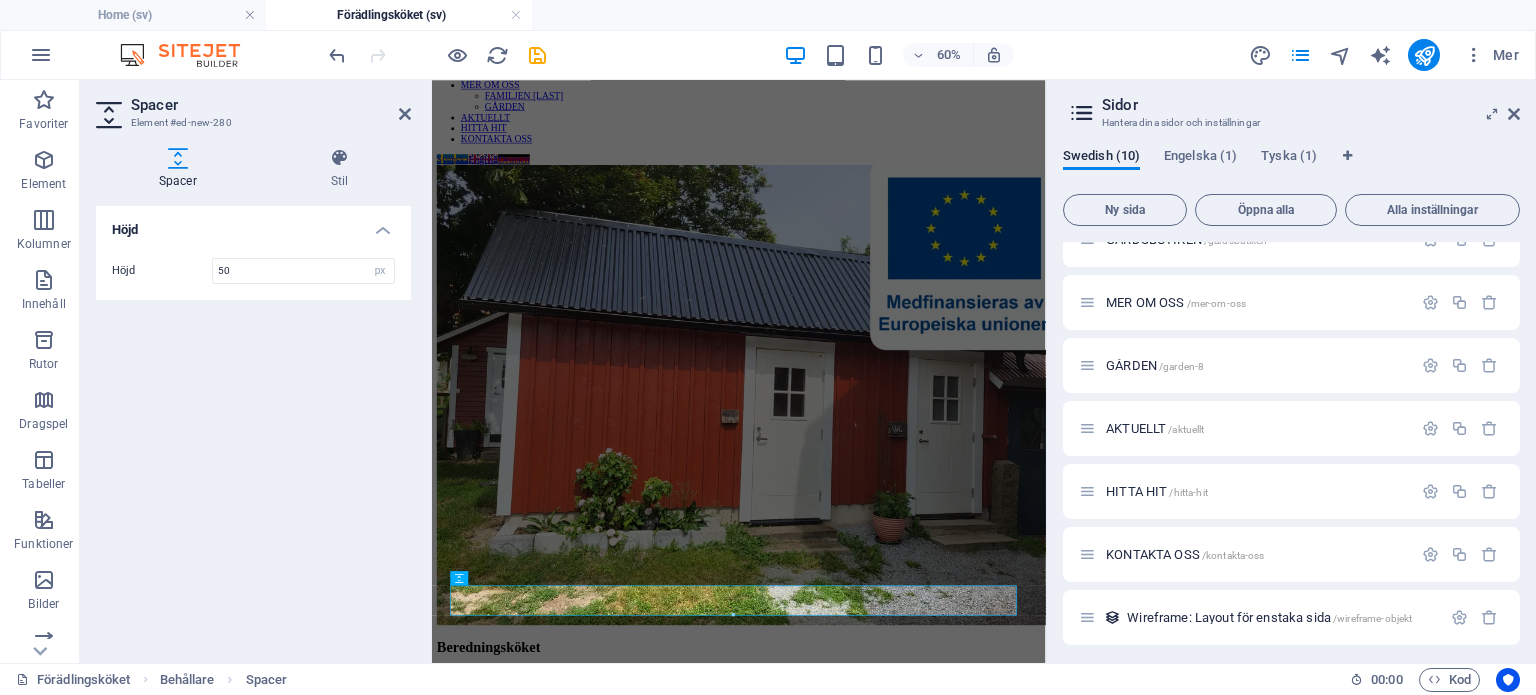 click on "Höjd Höjd 50 px rem vh vw" at bounding box center (253, 426) 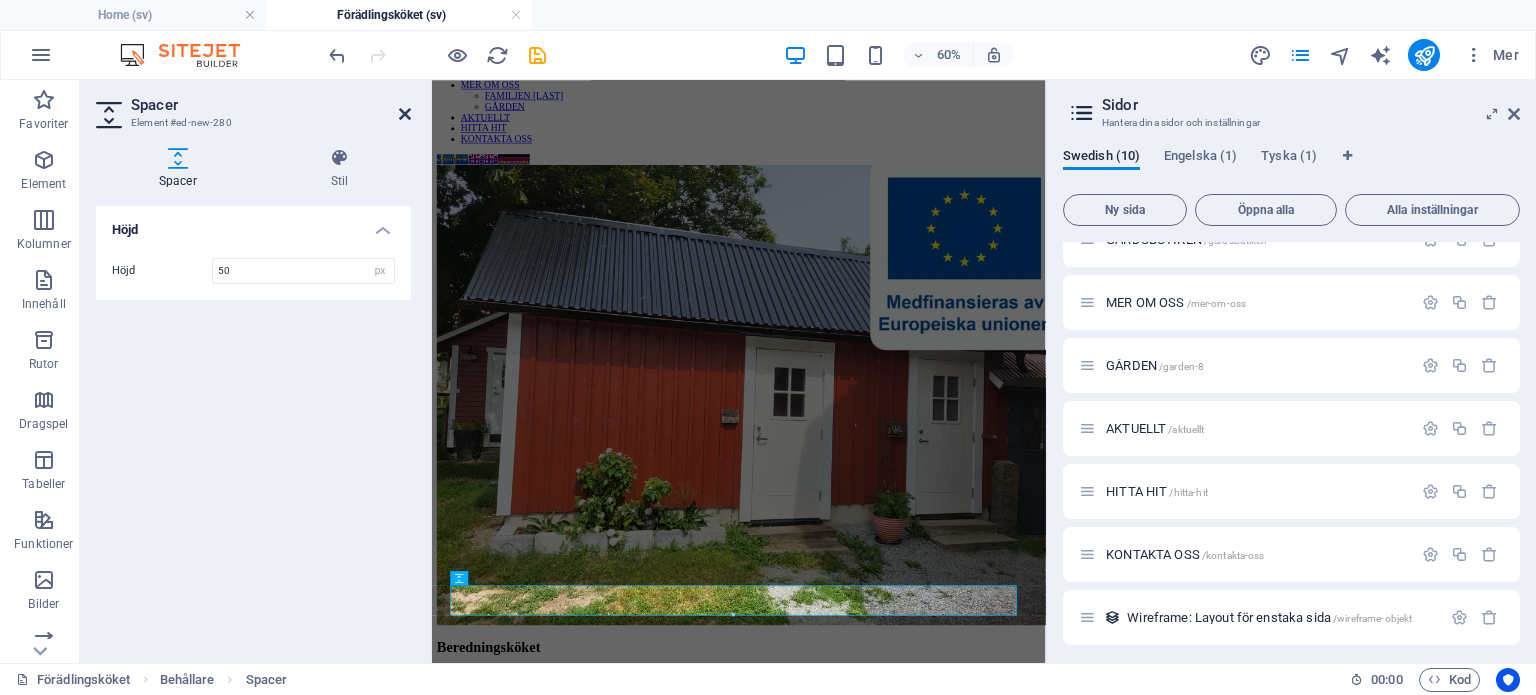 click at bounding box center [405, 114] 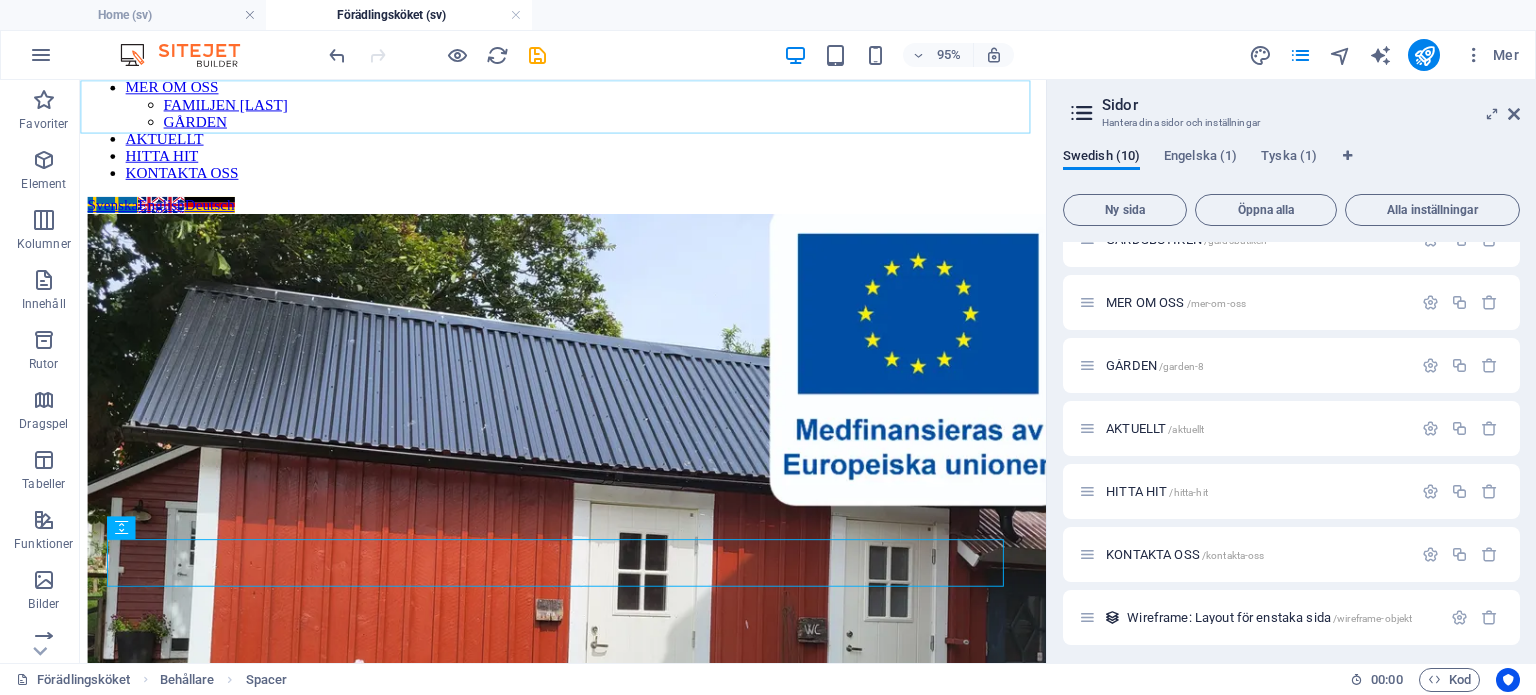 scroll, scrollTop: 437, scrollLeft: 0, axis: vertical 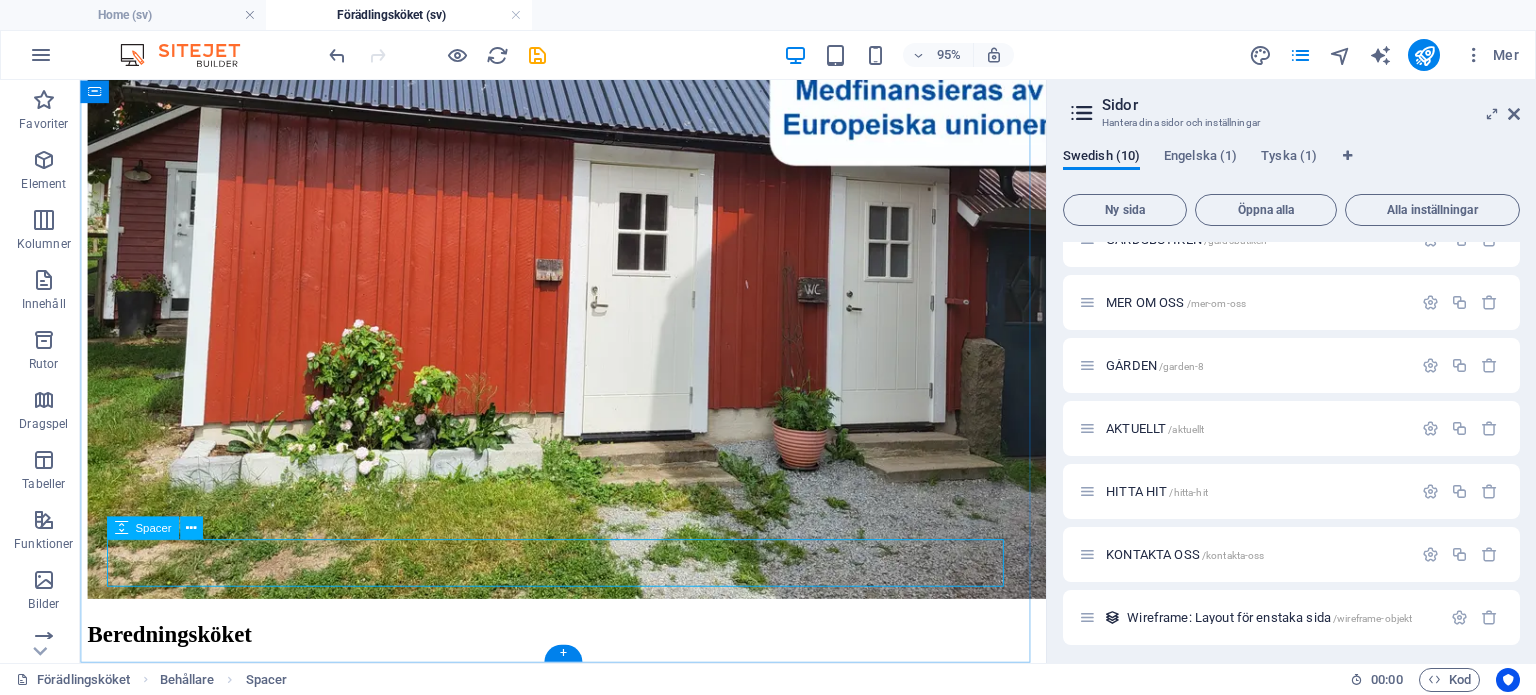 click at bounding box center [588, 722] 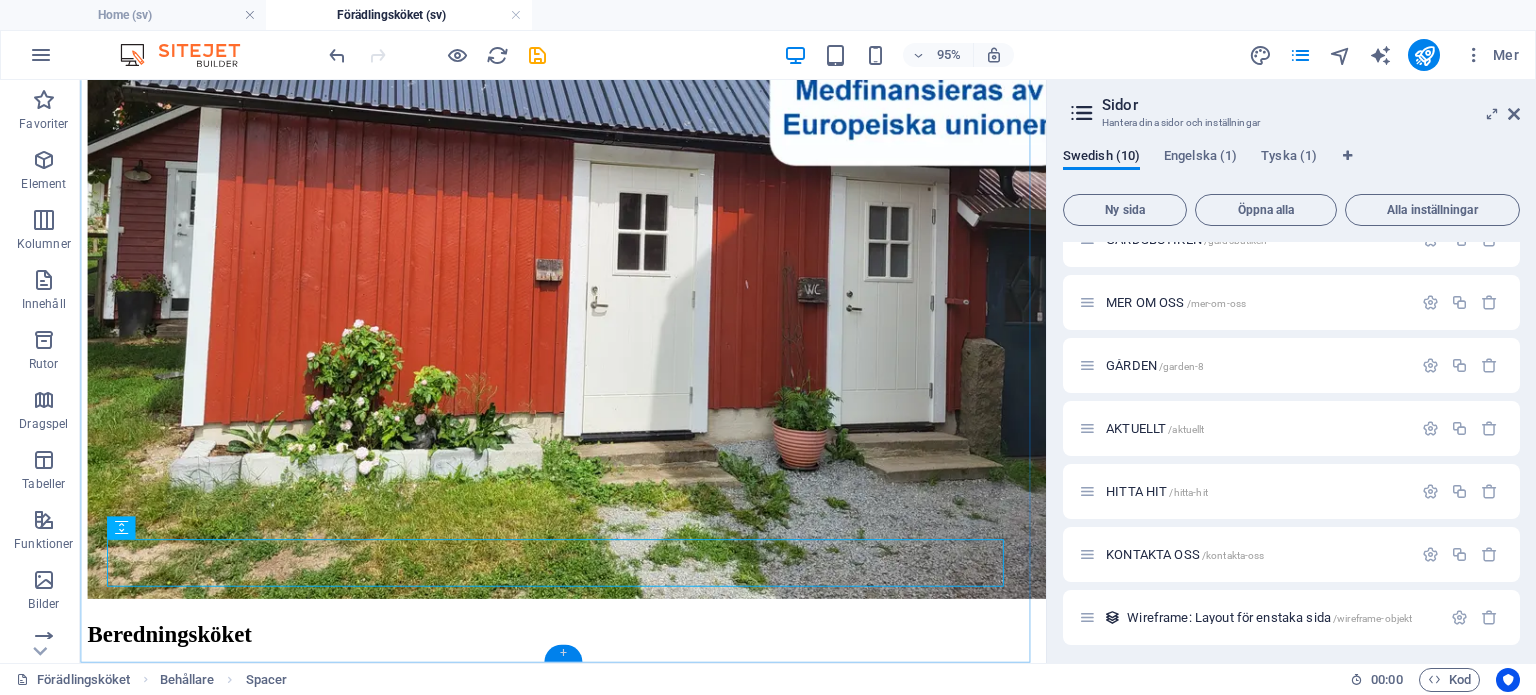 click on "+" at bounding box center (562, 653) 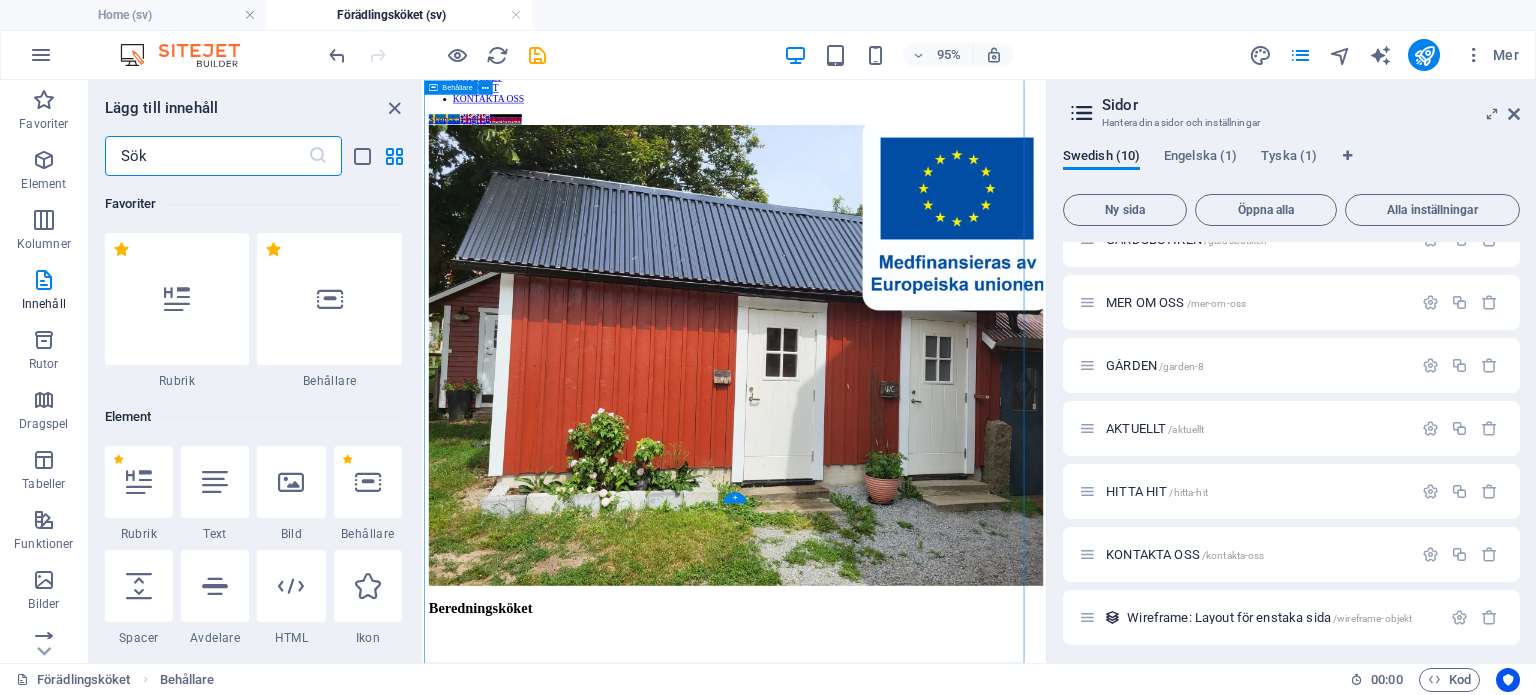 scroll, scrollTop: 79, scrollLeft: 0, axis: vertical 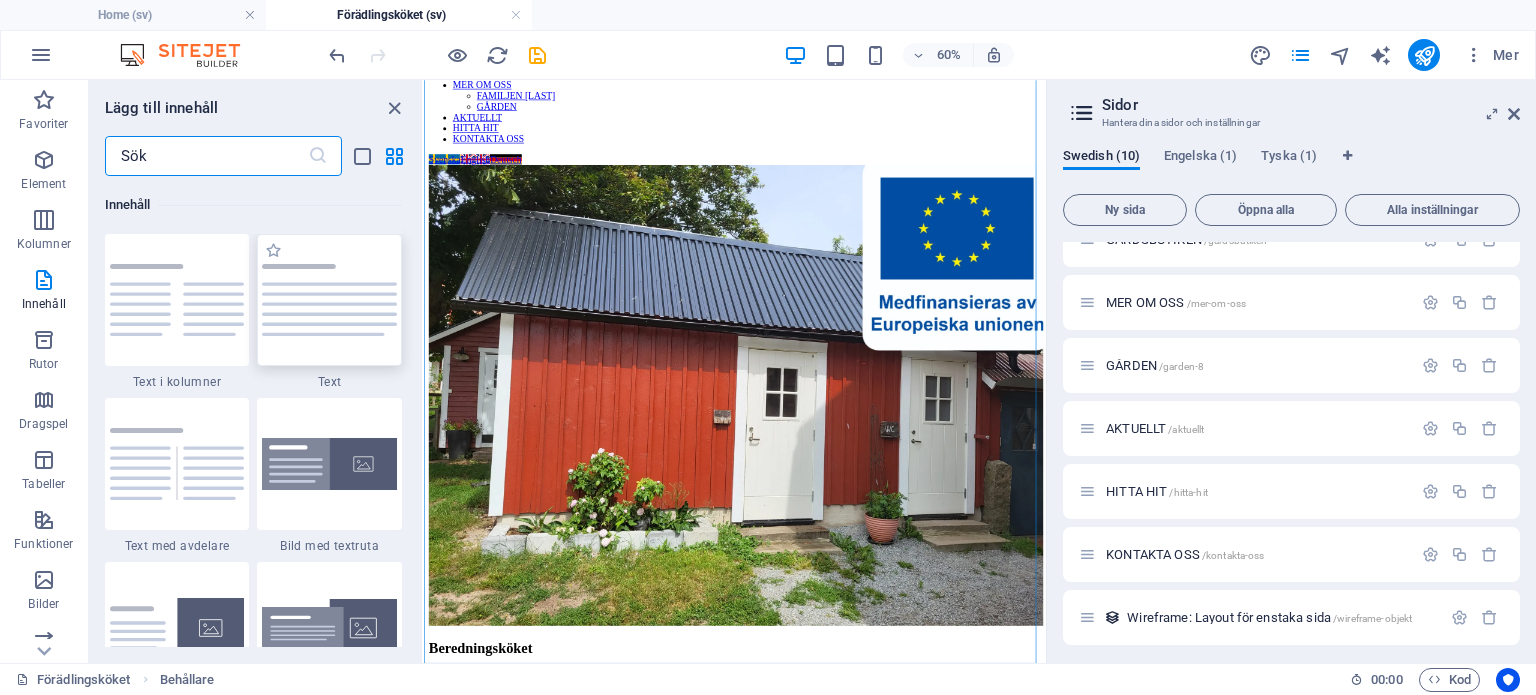 click at bounding box center [329, 300] 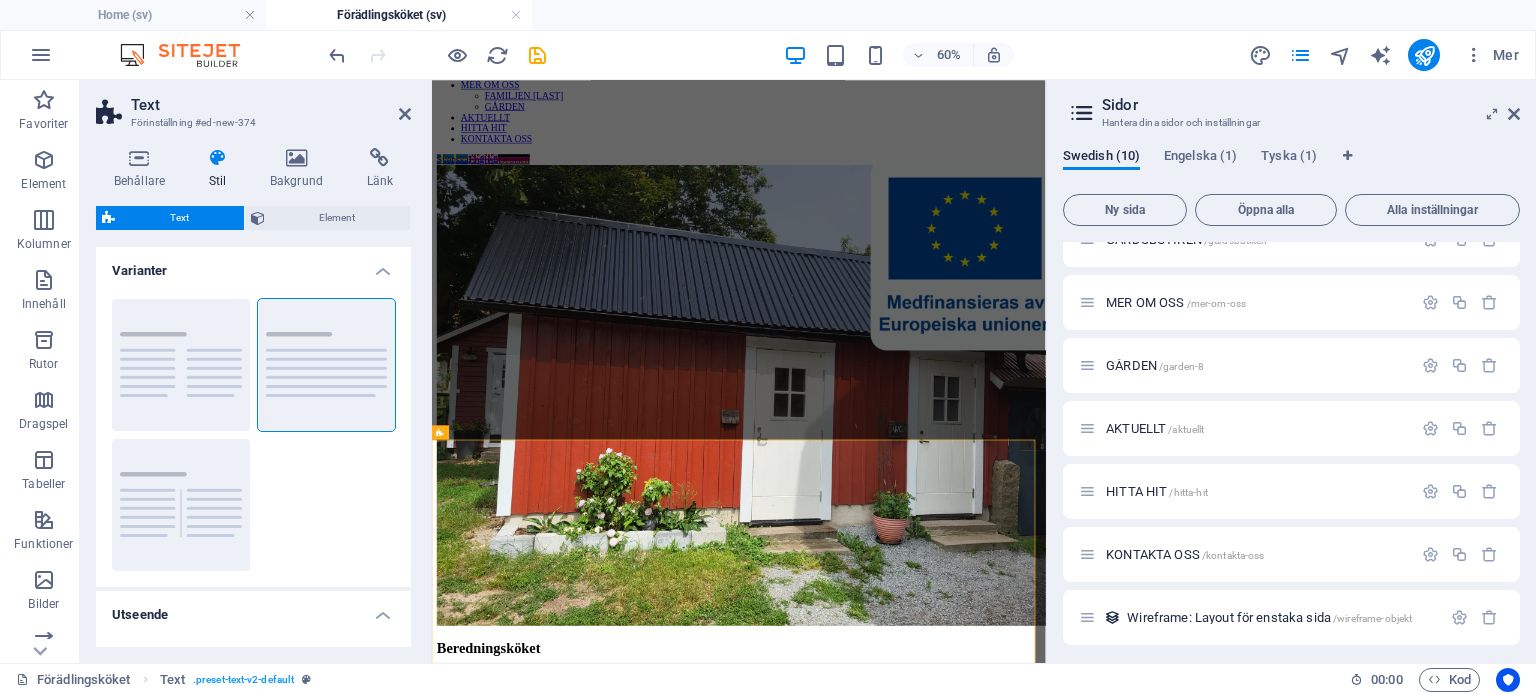 scroll, scrollTop: 452, scrollLeft: 0, axis: vertical 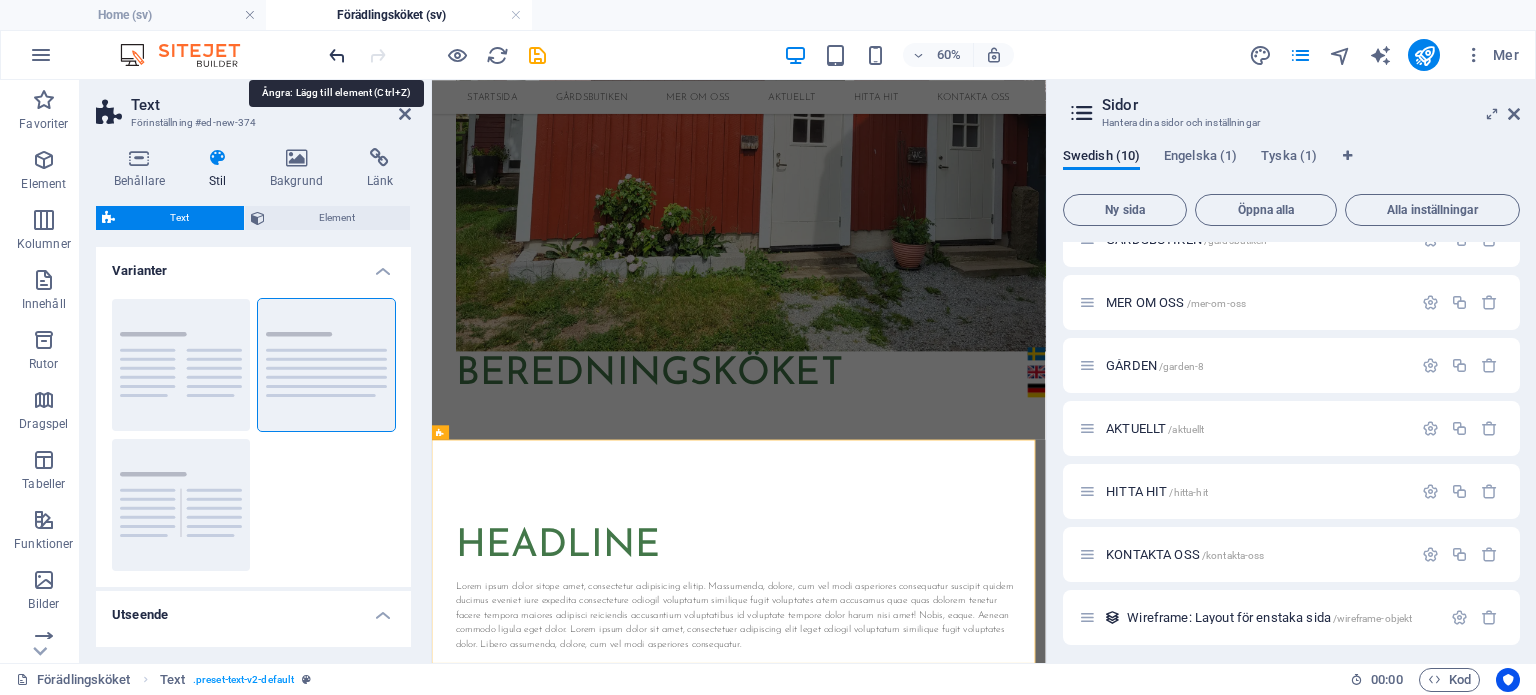 click at bounding box center [337, 55] 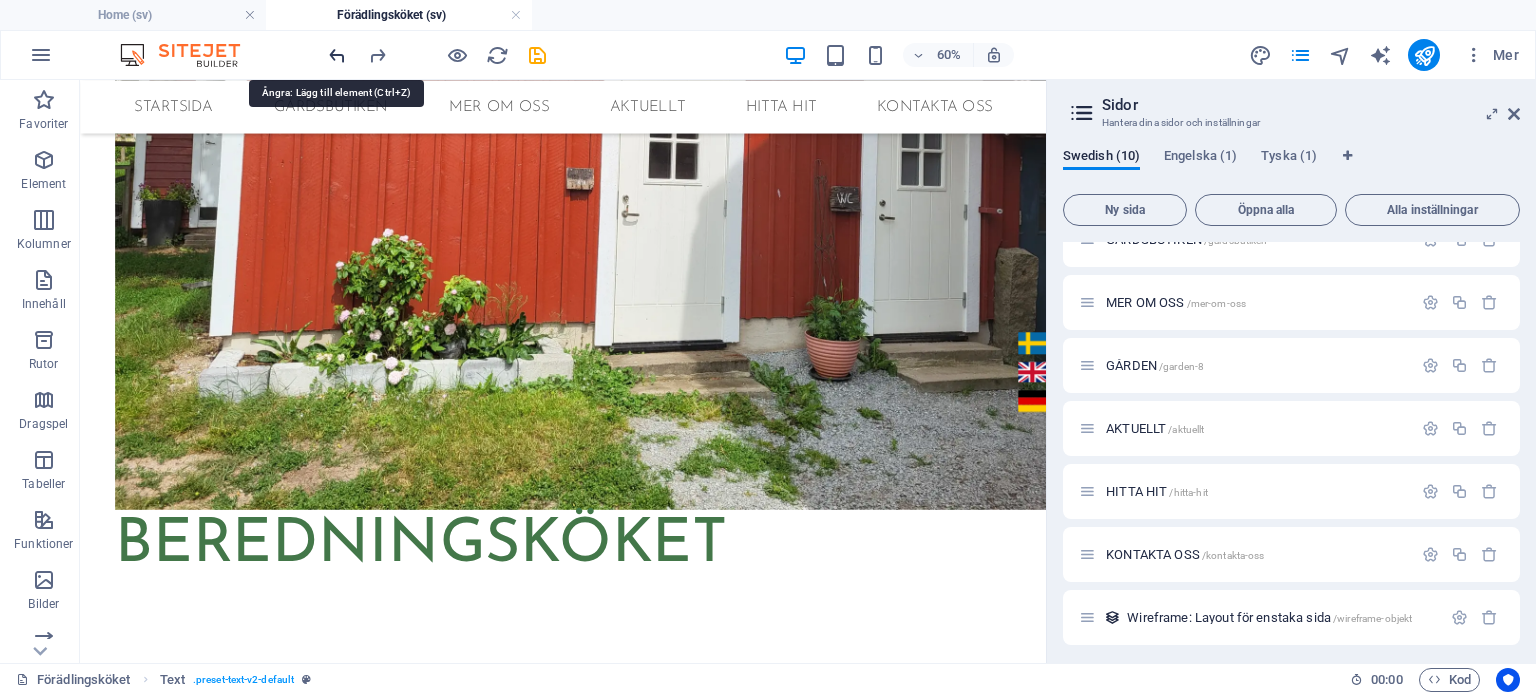 scroll, scrollTop: 437, scrollLeft: 0, axis: vertical 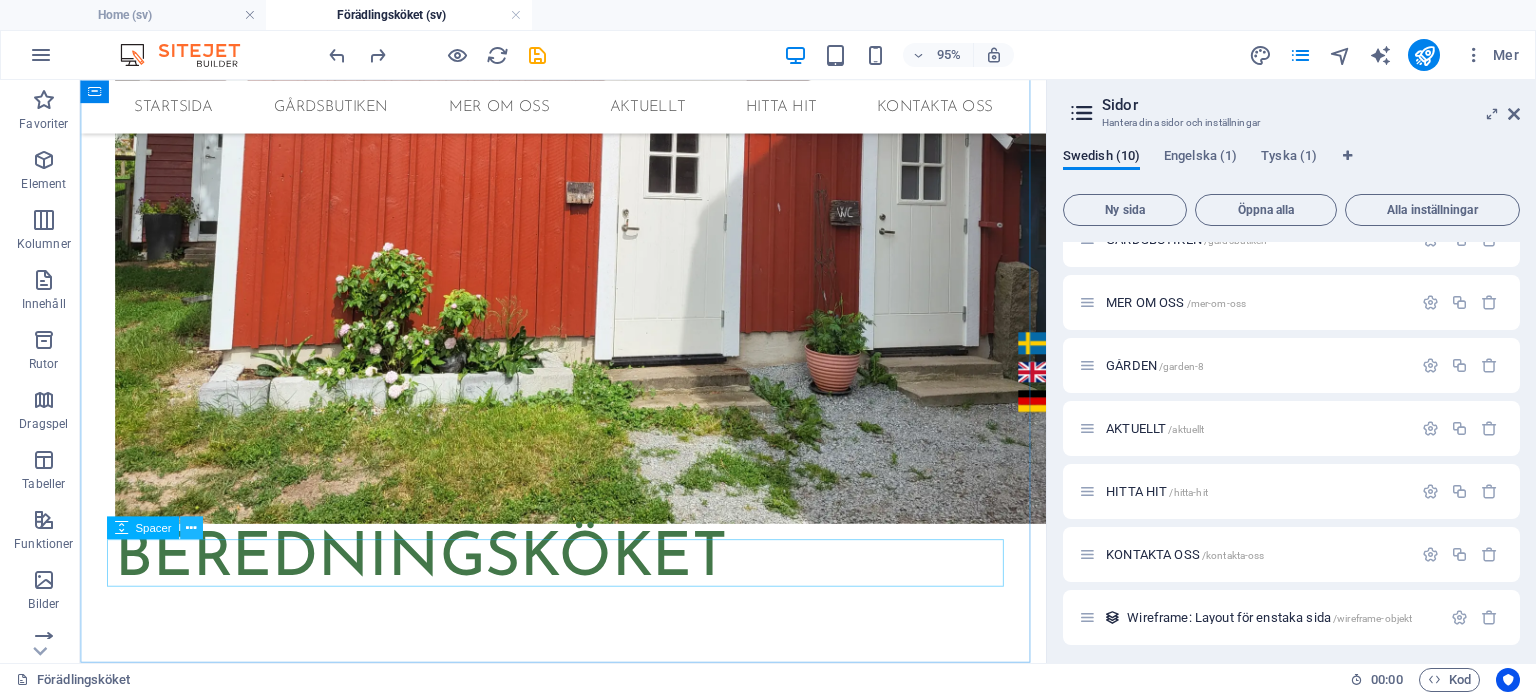 click at bounding box center [191, 528] 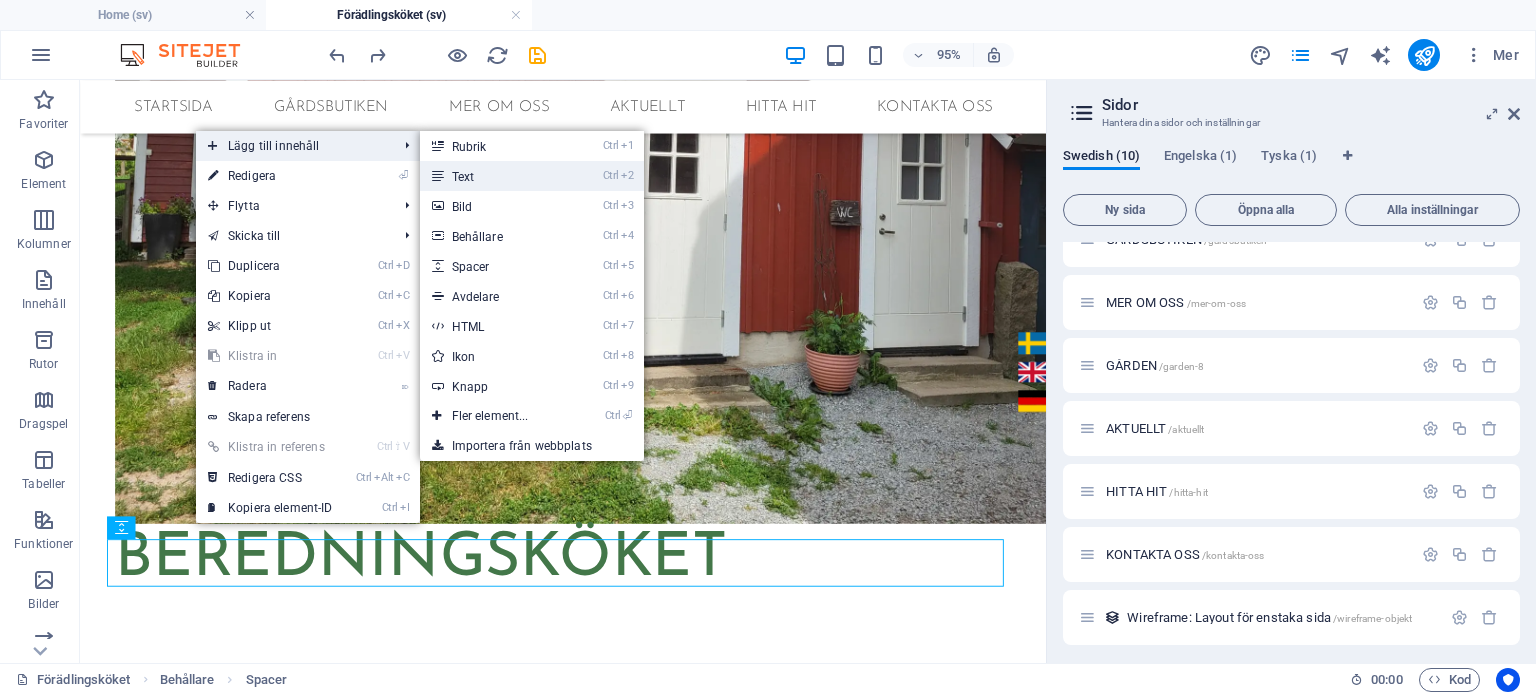 click on "Ctrl 2  Text" at bounding box center [494, 176] 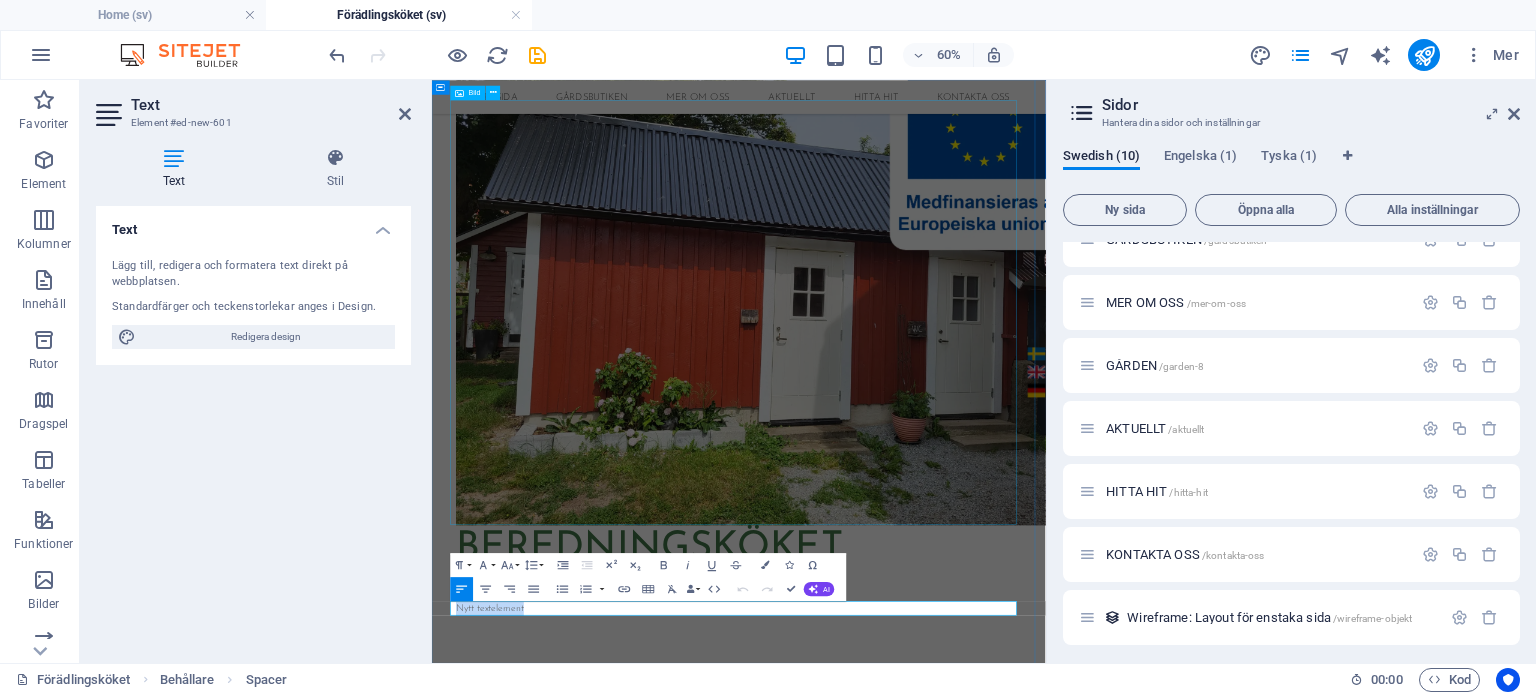 scroll, scrollTop: 103, scrollLeft: 0, axis: vertical 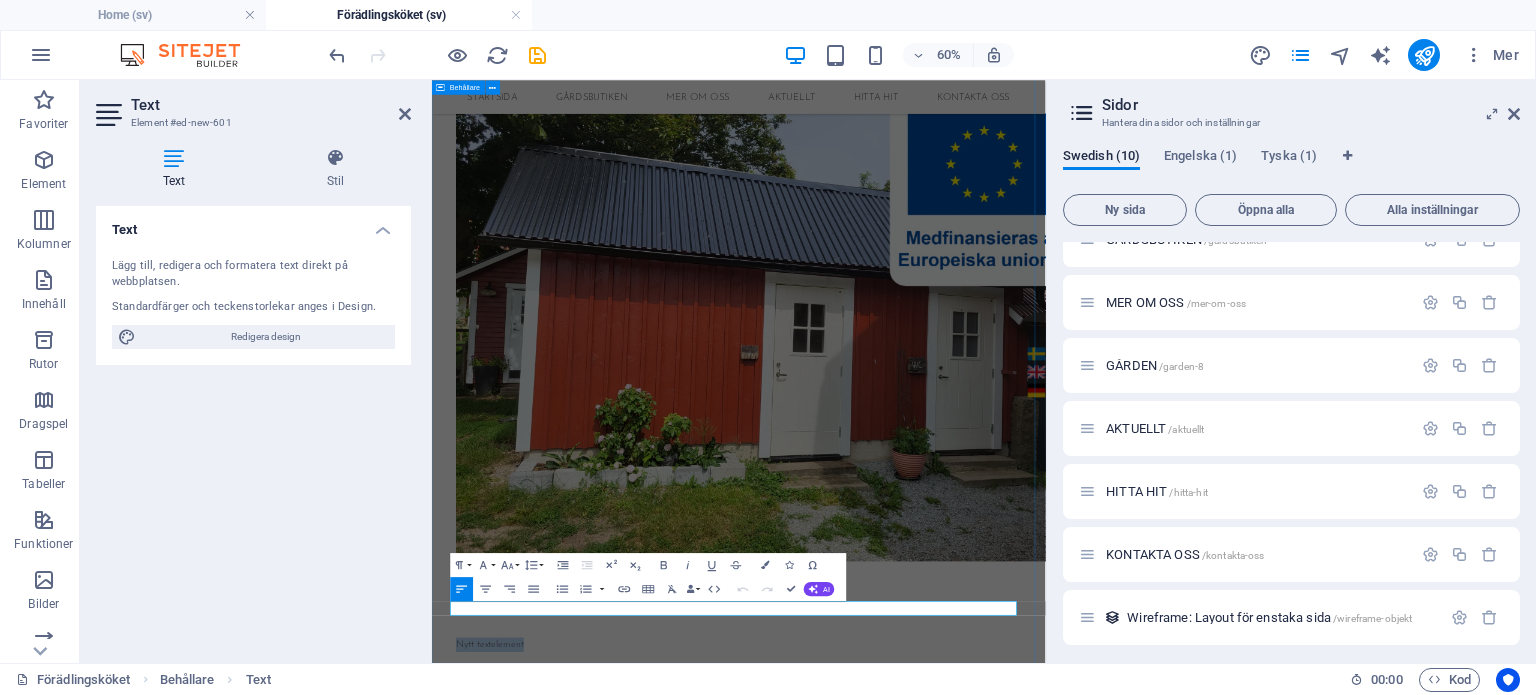 type 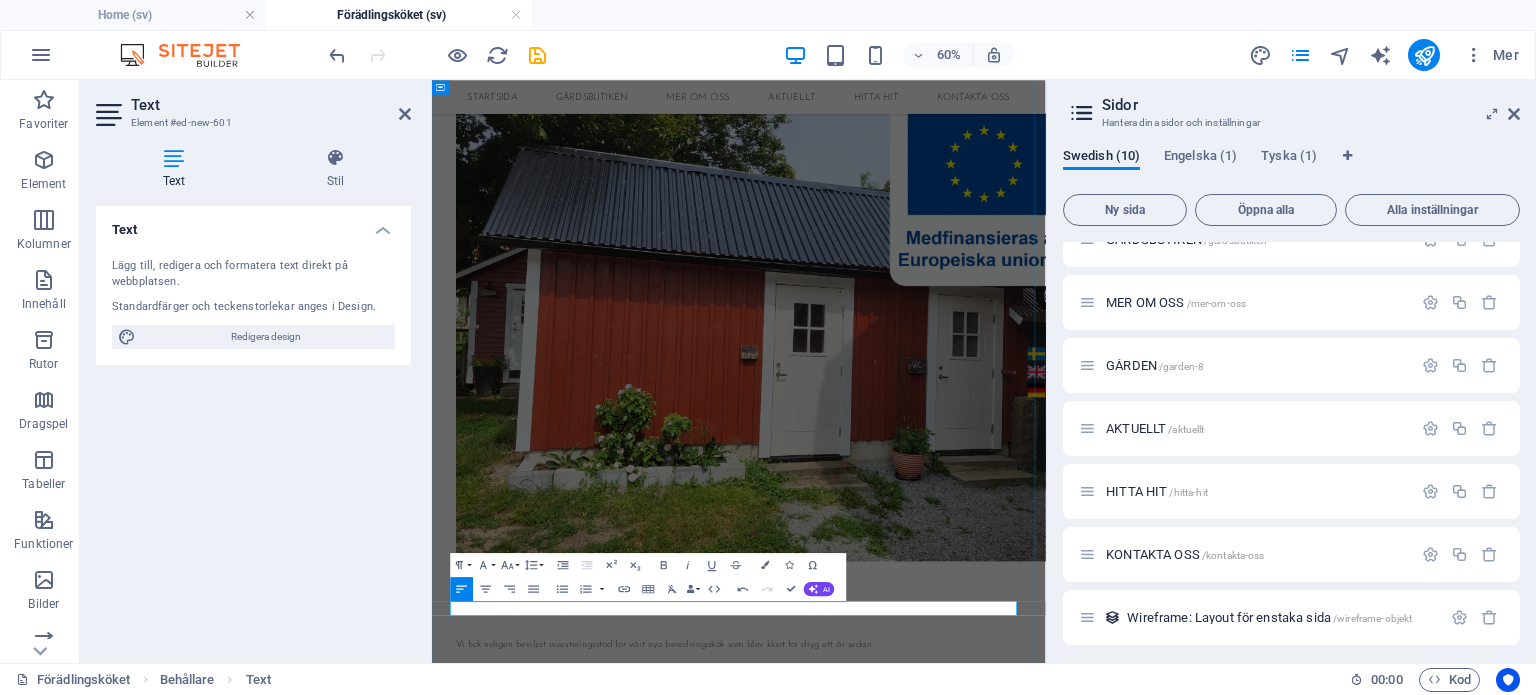 drag, startPoint x: 747, startPoint y: 953, endPoint x: 1184, endPoint y: 769, distance: 474.15714 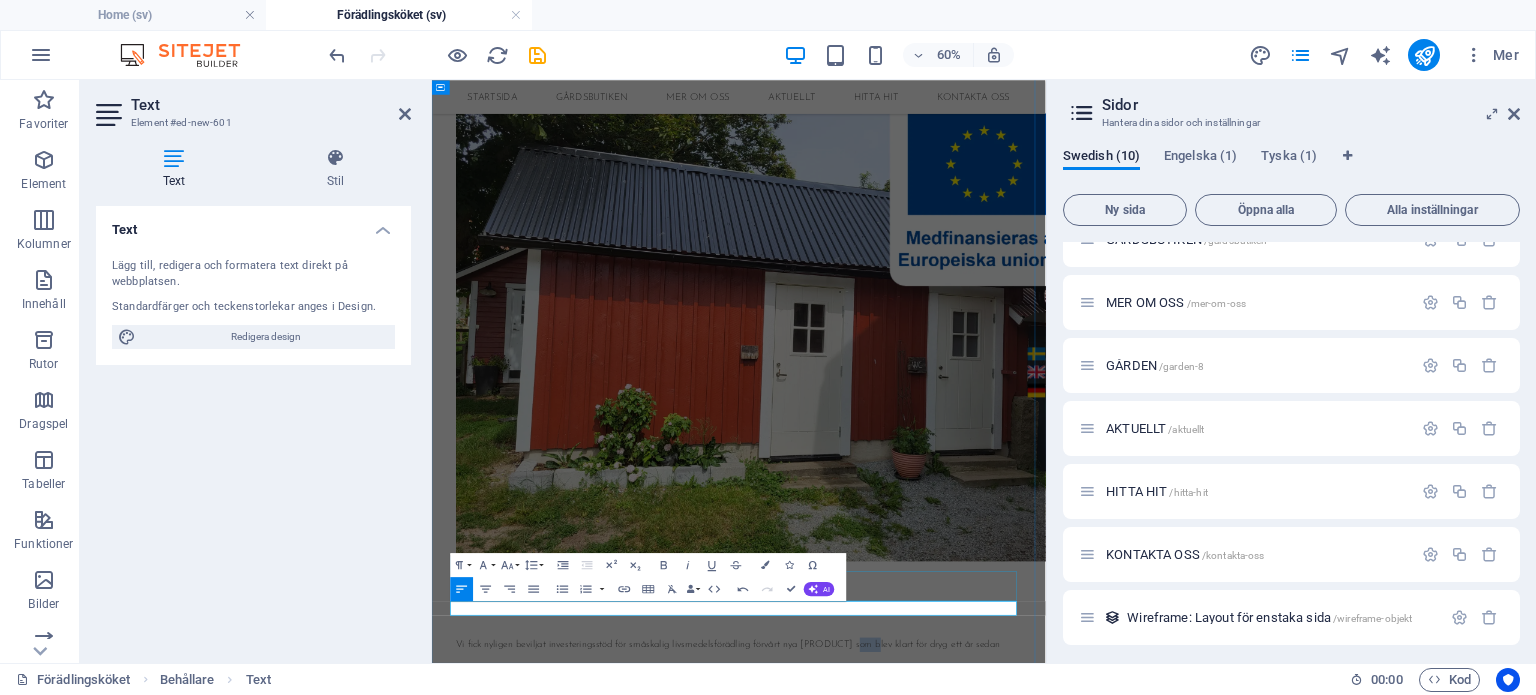 drag, startPoint x: 1111, startPoint y: 959, endPoint x: 1142, endPoint y: 935, distance: 39.20459 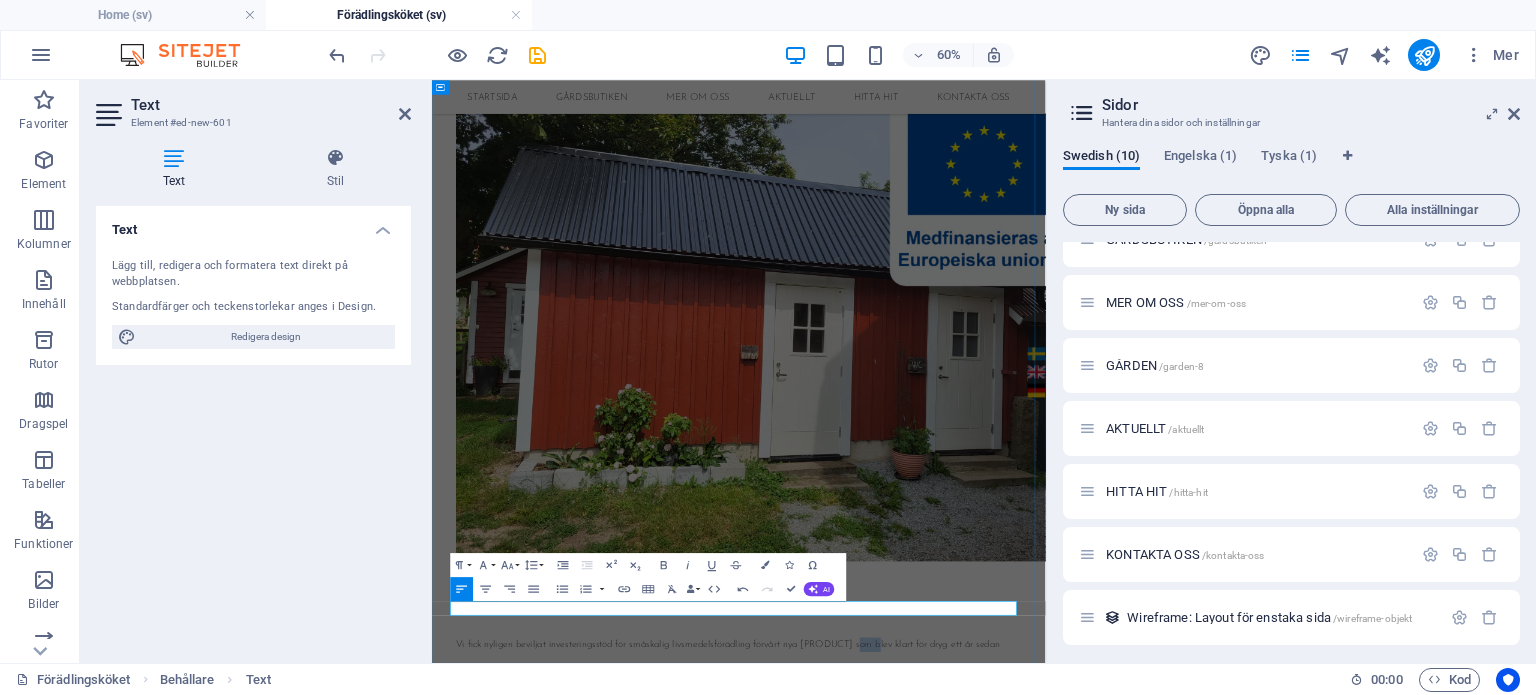 click on "Vi fick nyligen beviljat investeringsstöd för småskalig livsmedelsförädling för vårt nya beredningakök som blev klart för dryg ett år sedan" at bounding box center (944, 1020) 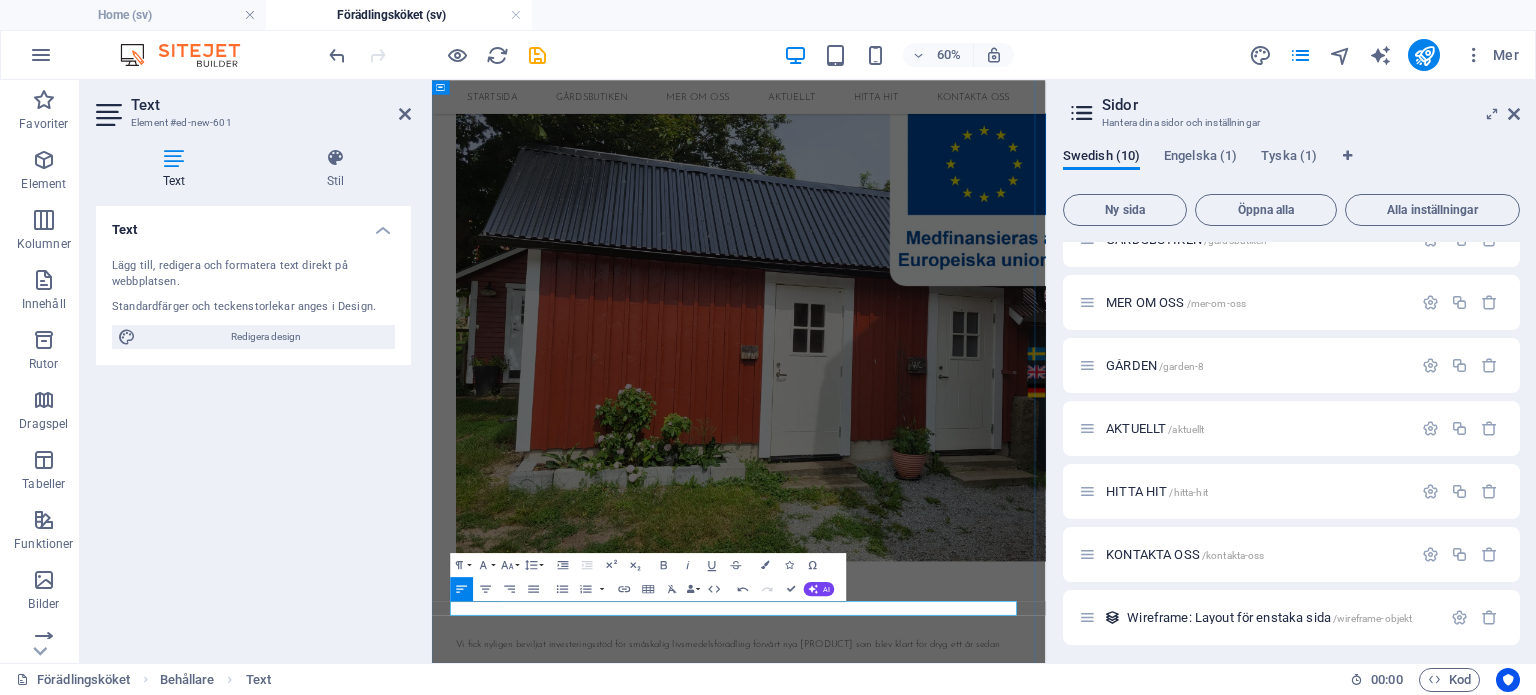 click on "Vi fick nyligen beviljat investeringsstöd för småskalig livsmedelsförädling för vårt nya beredningakök som blev klart för dryg ett år sedan" at bounding box center [944, 1020] 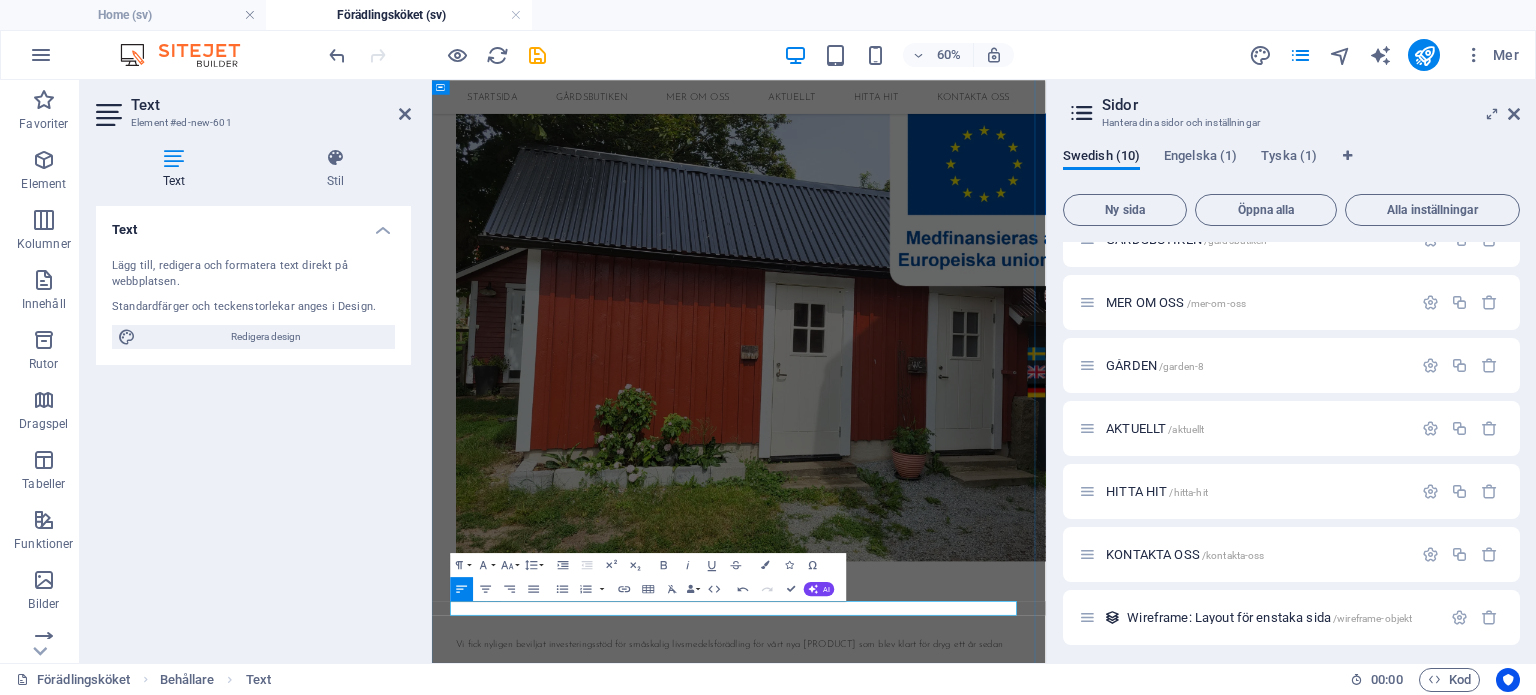 click on "Vi fick nyligen beviljat investeringsstöd för småskalig livsmedelsförädling för vårt nya [PRODUCT] som blev klart för dryg ett år sedan" at bounding box center [944, 1020] 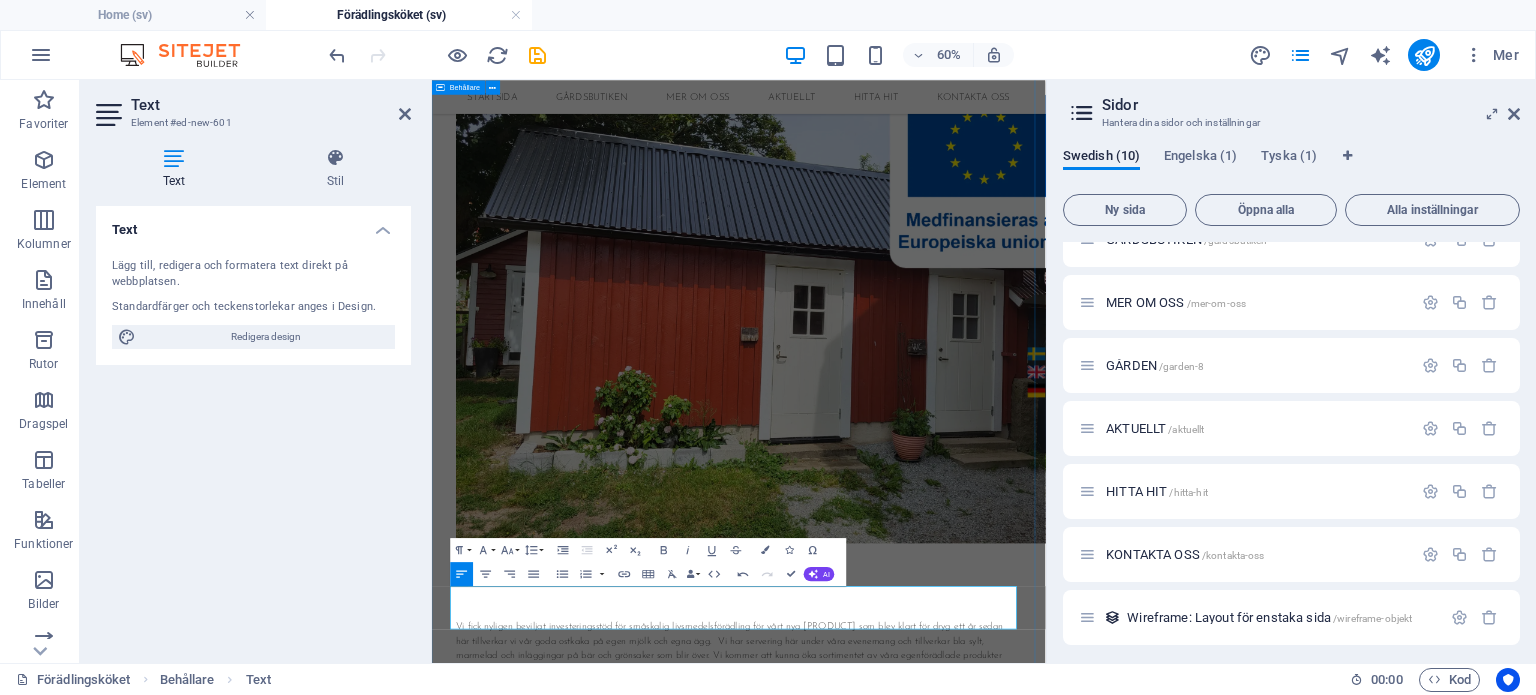 scroll, scrollTop: 127, scrollLeft: 0, axis: vertical 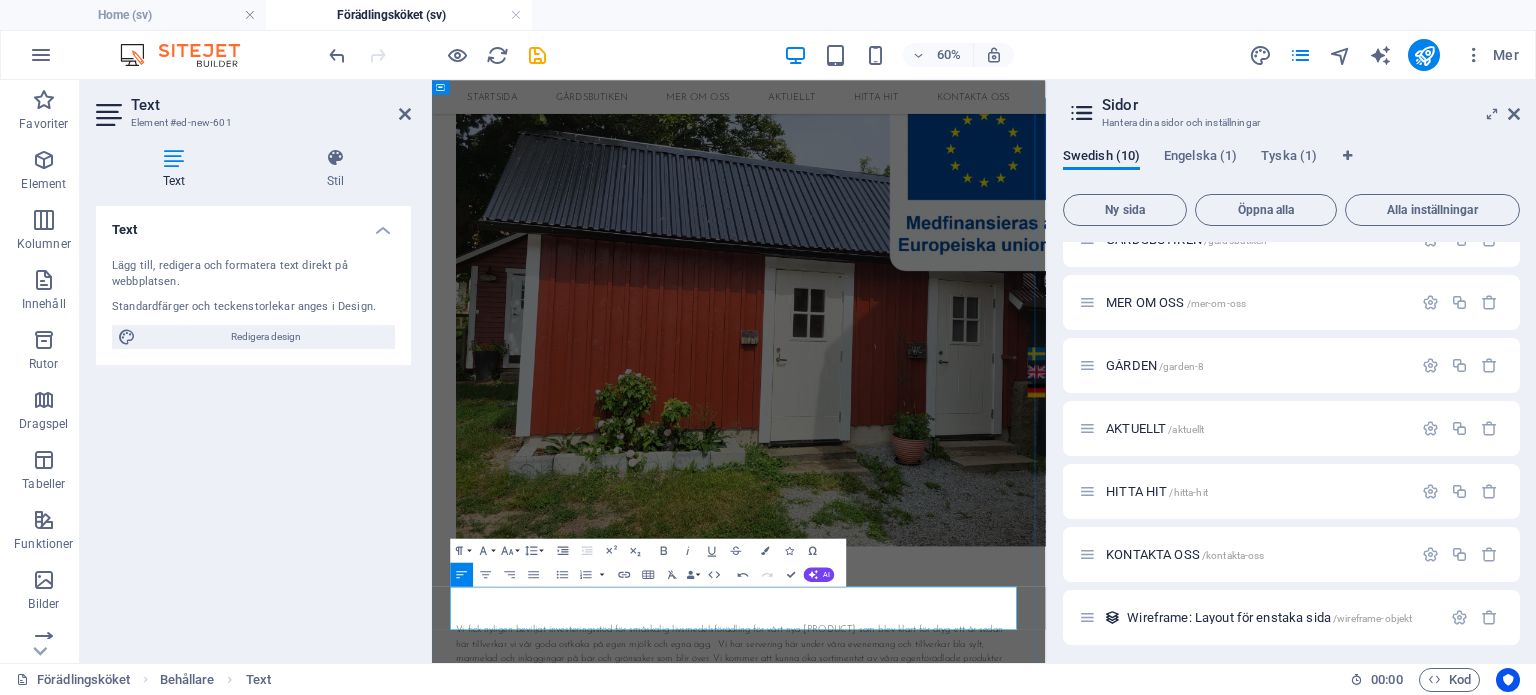 click on "här tillverkar vi vår goda ostkaka på egen mjölk och egna ägg.  Vi har servering här under våra evenemang och tillverkar bla sylt, marmelad och inläggingar på bär och grönsaker som blir över. Vi kommer att kunna öka sortimentet av våra egenförädlade produkter" at bounding box center (944, 1032) 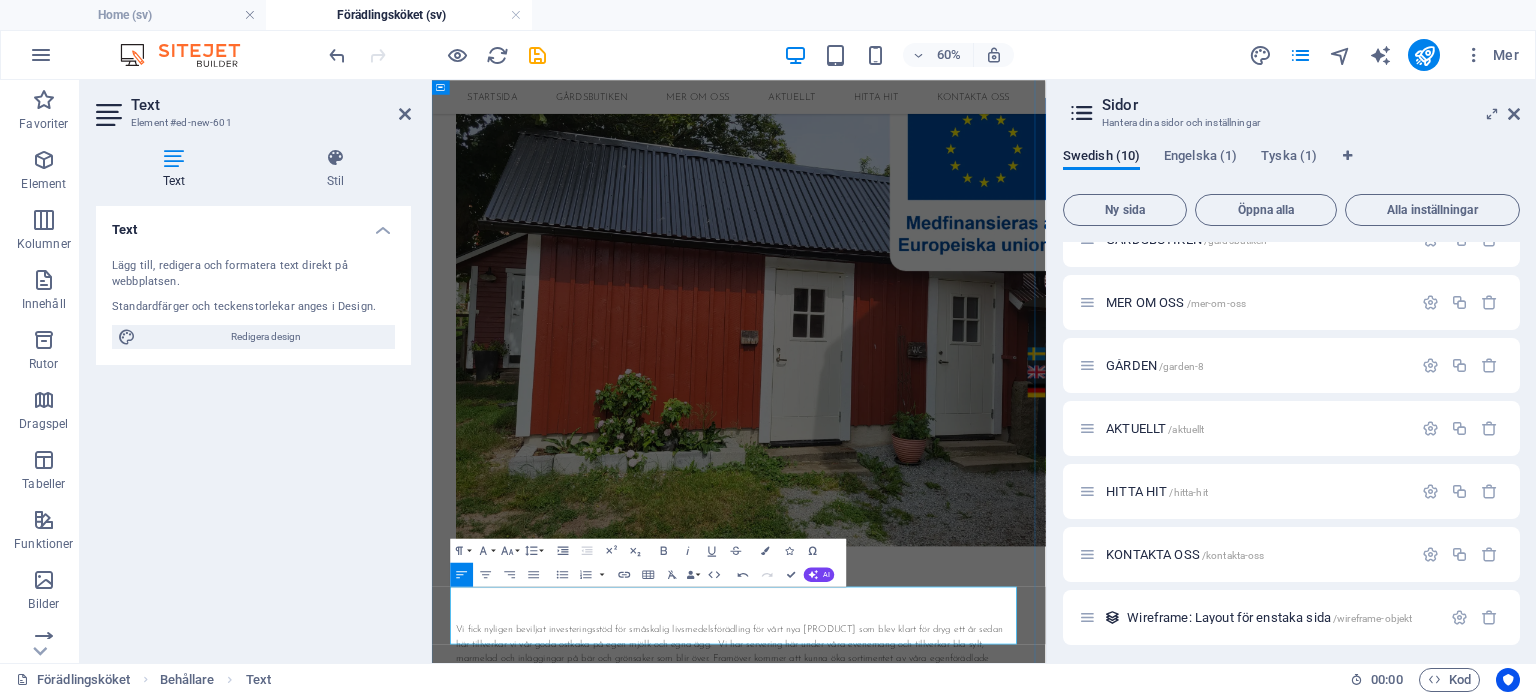 click on "här tillverkar vi vår goda ostkaka på egen mjölk och egna ägg.  Vi har servering här under våra evenemang och tillverkar bla sylt, marmelad och inläggingar på bär och grönsaker som blir över. Framöver kommer att kunna öka sortimentet av våra egenförädlade produkter" at bounding box center [944, 1044] 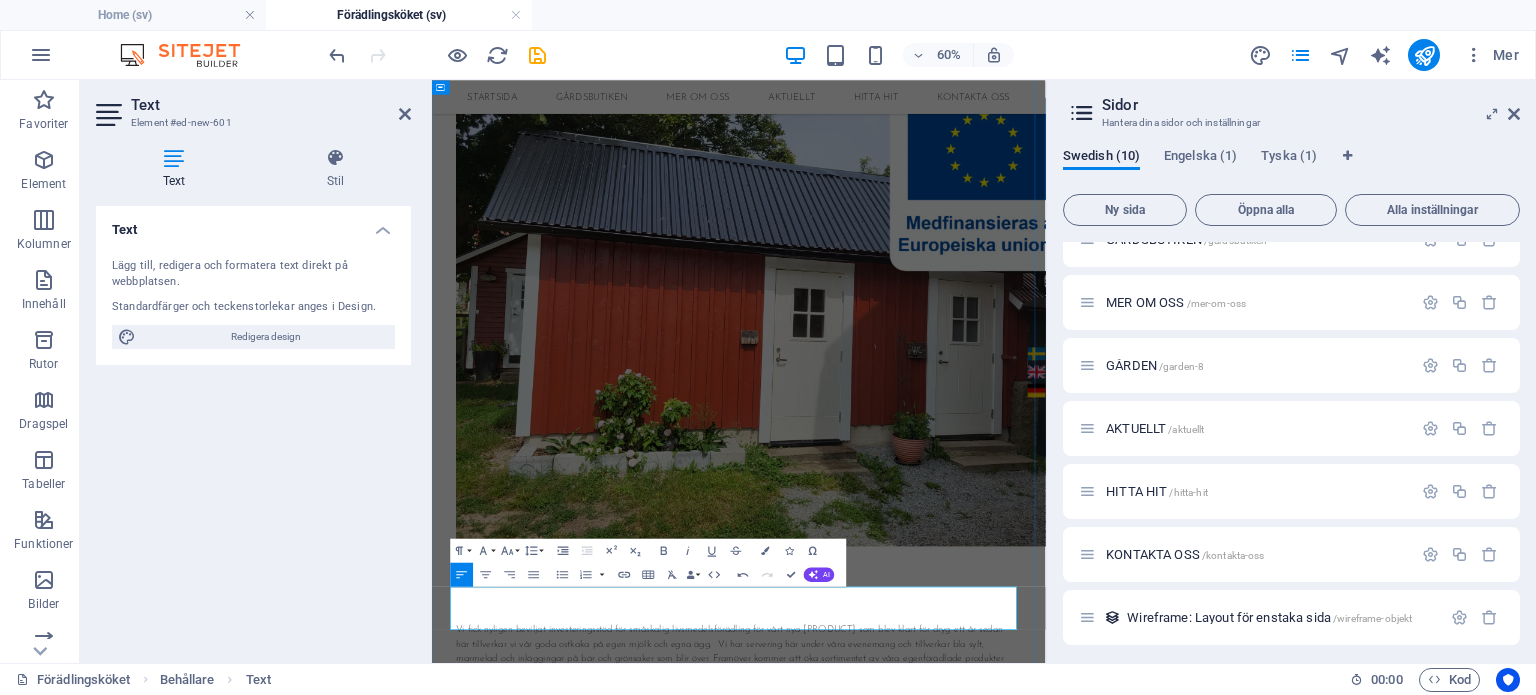 click on "här tillverkar vi vår goda ostkaka på egen mjölk och egna ägg.  Vi har servering här under våra evenemang och tillverkar bla sylt, marmelad och inläggingar på bär och grönsaker som blir över. Framöver kommer att öka sortimentet av våra egenförädlade produkter" at bounding box center [944, 1032] 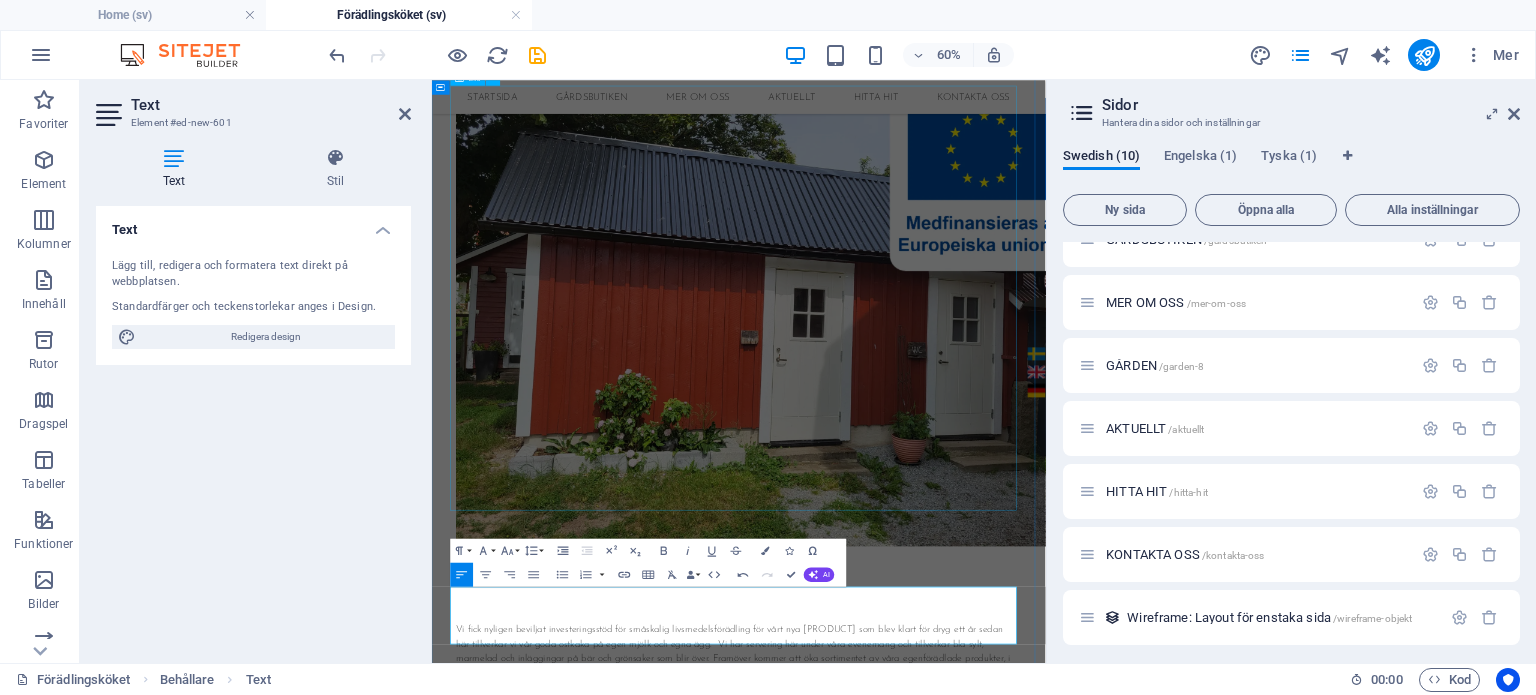 scroll, scrollTop: 0, scrollLeft: 0, axis: both 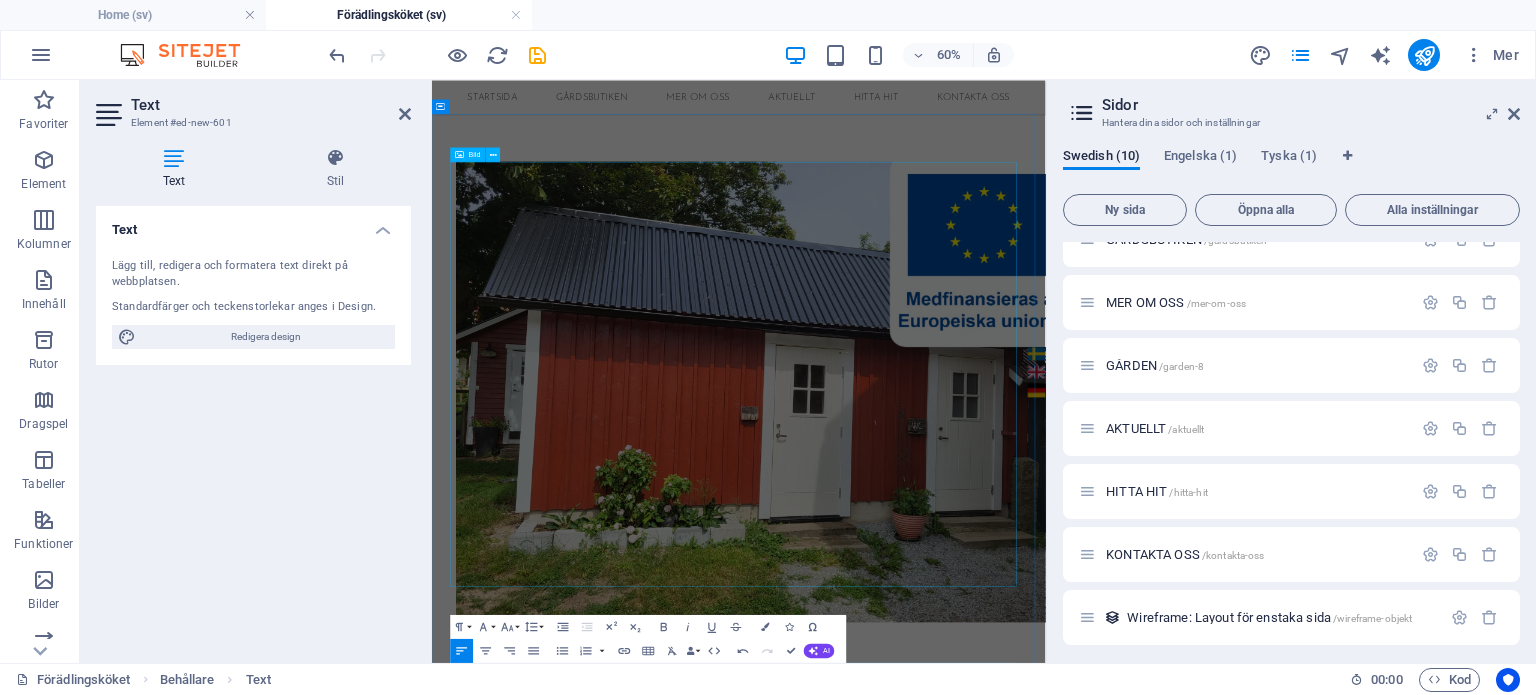 drag, startPoint x: 551, startPoint y: 395, endPoint x: 964, endPoint y: 154, distance: 478.1736 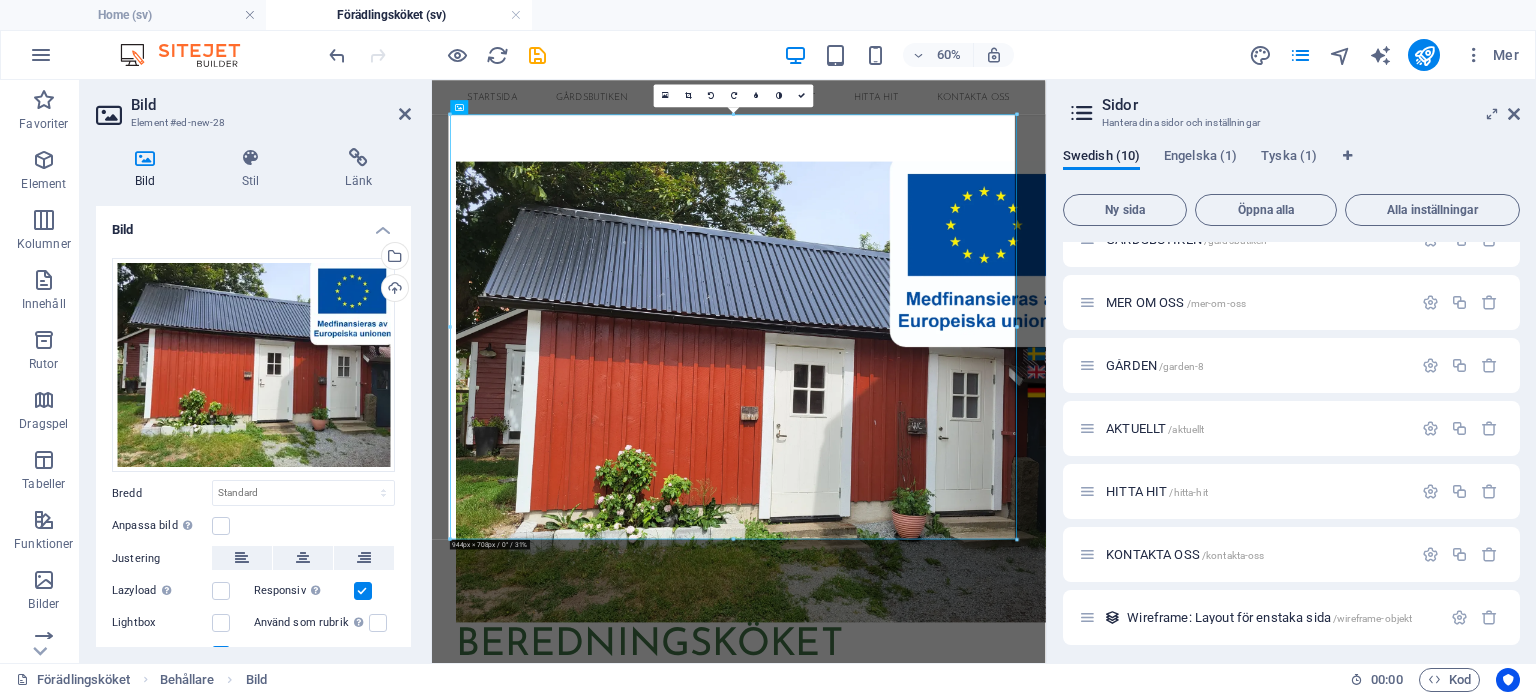 scroll, scrollTop: 175, scrollLeft: 0, axis: vertical 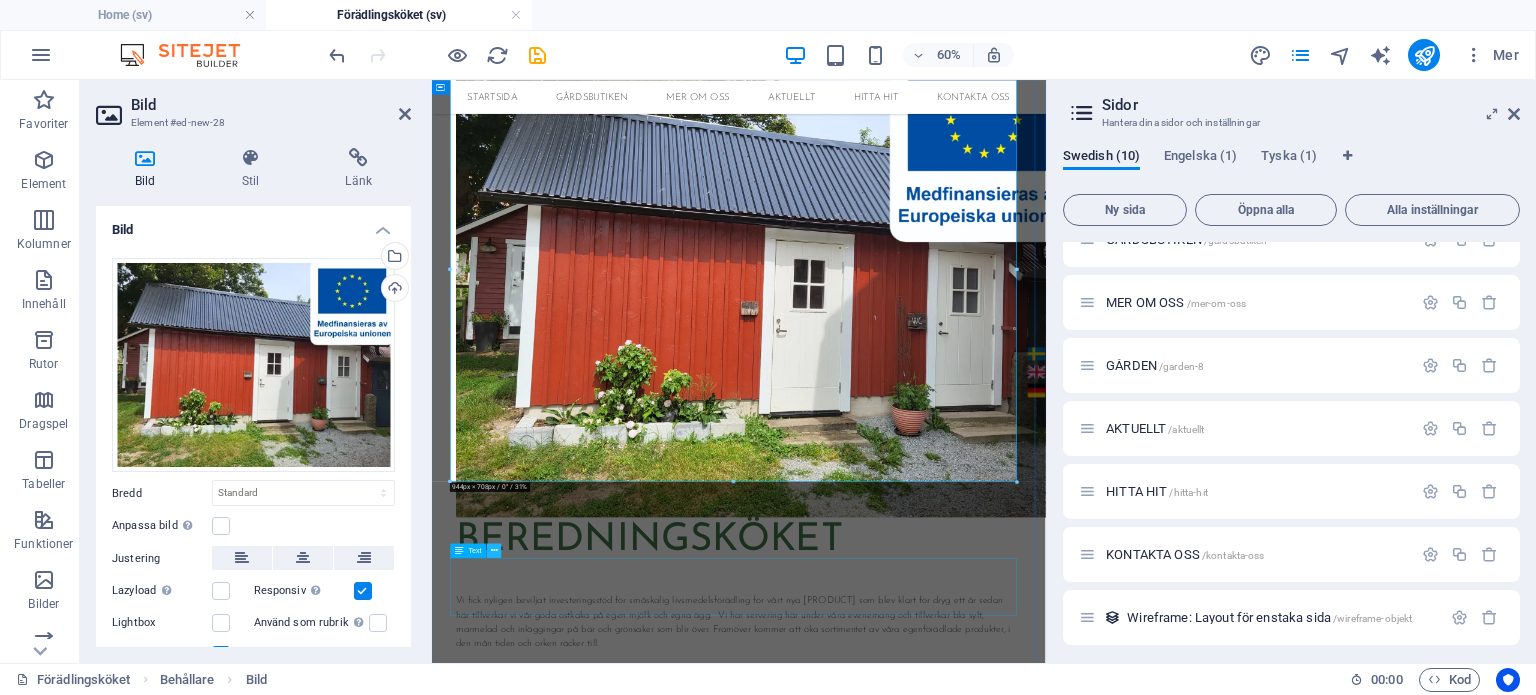 click at bounding box center [494, 550] 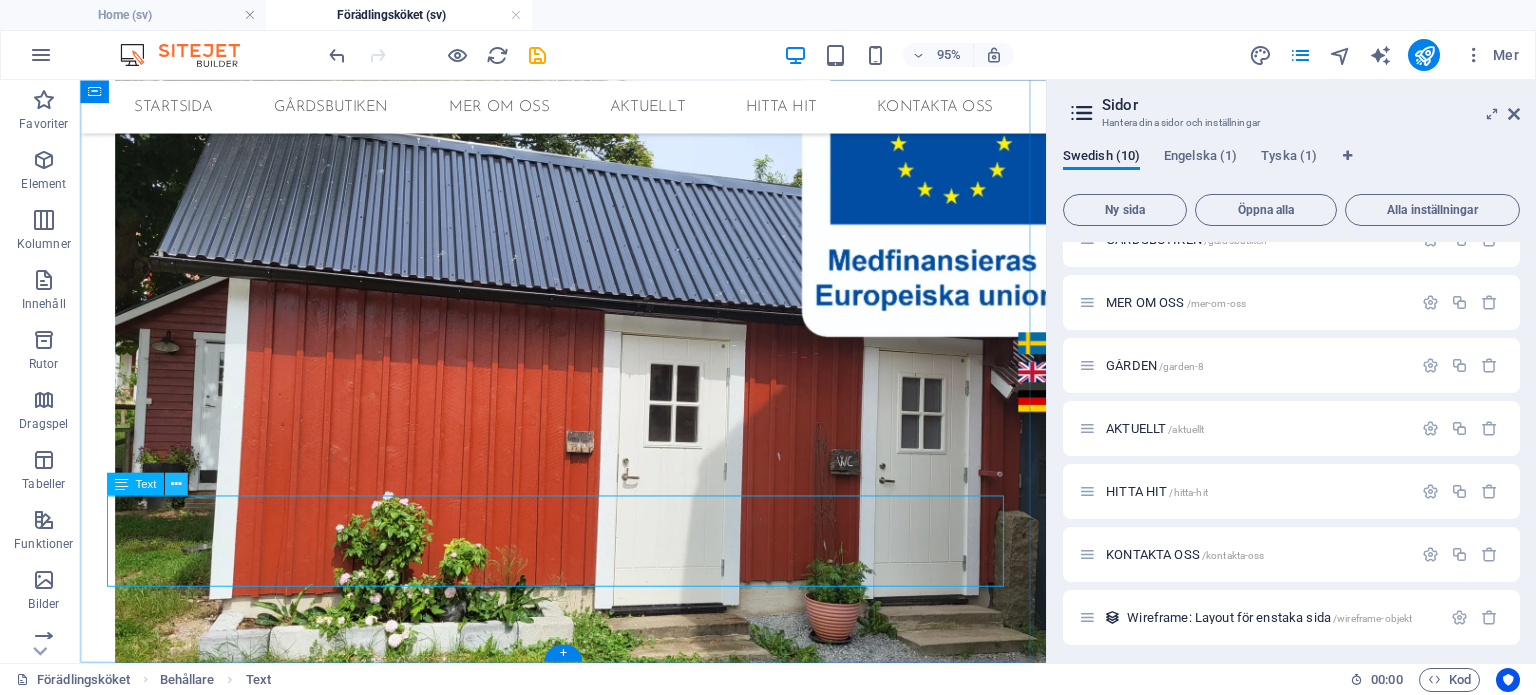scroll, scrollTop: 533, scrollLeft: 0, axis: vertical 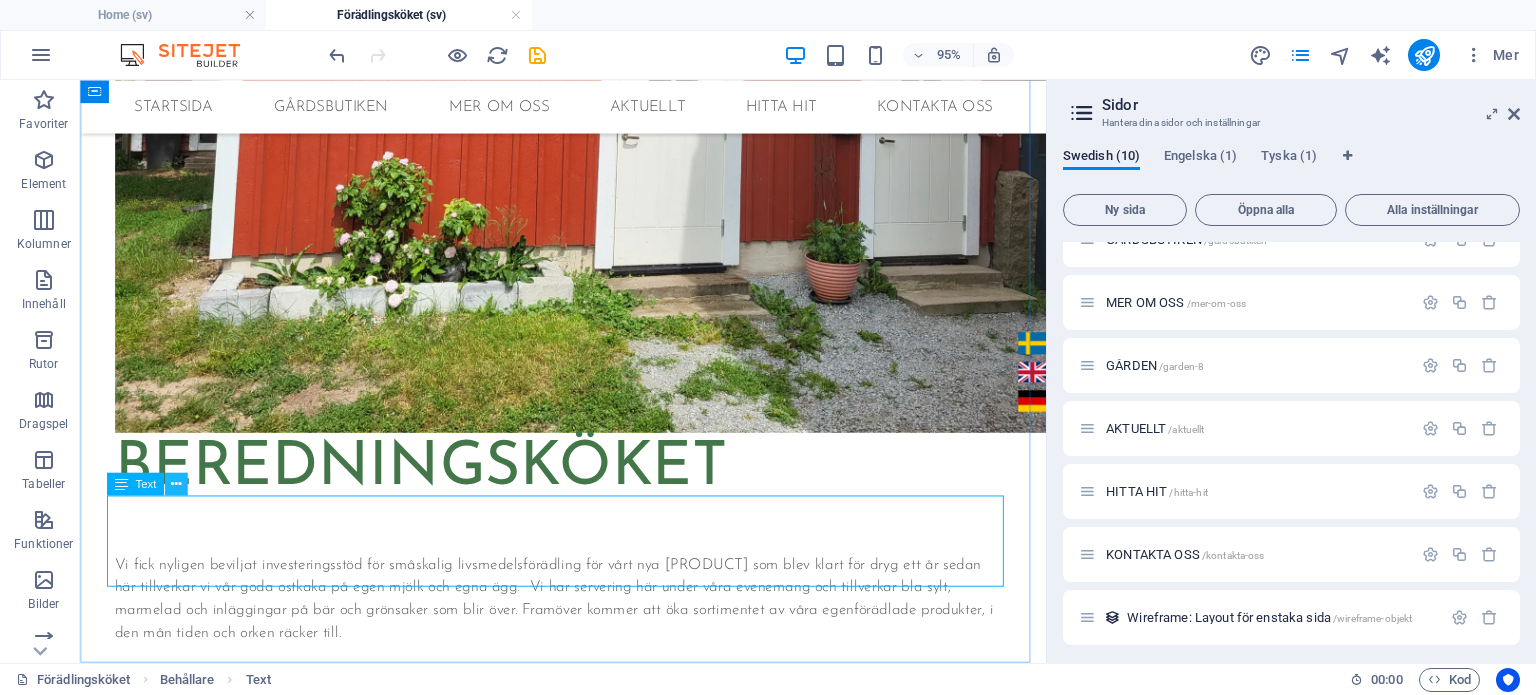 click at bounding box center [176, 484] 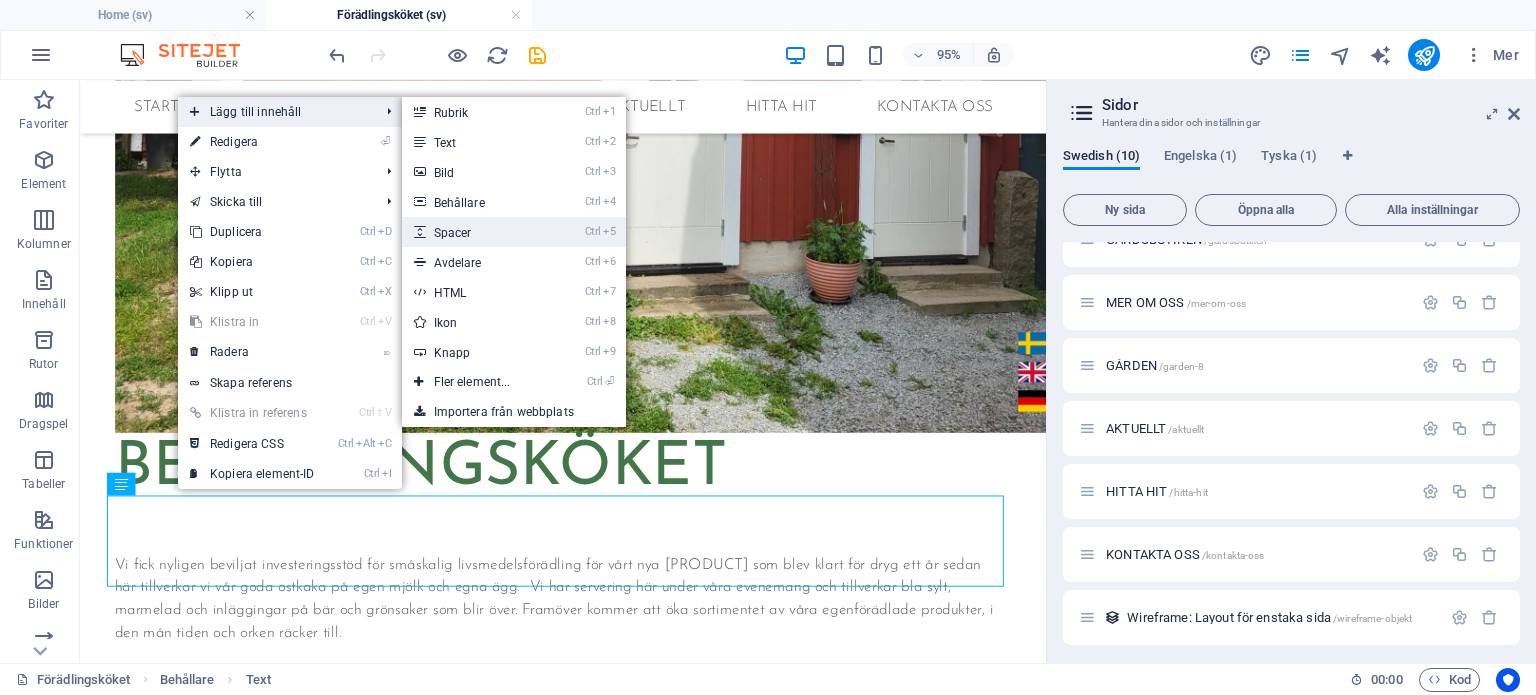 click on "Ctrl 5  Spacer" at bounding box center [476, 232] 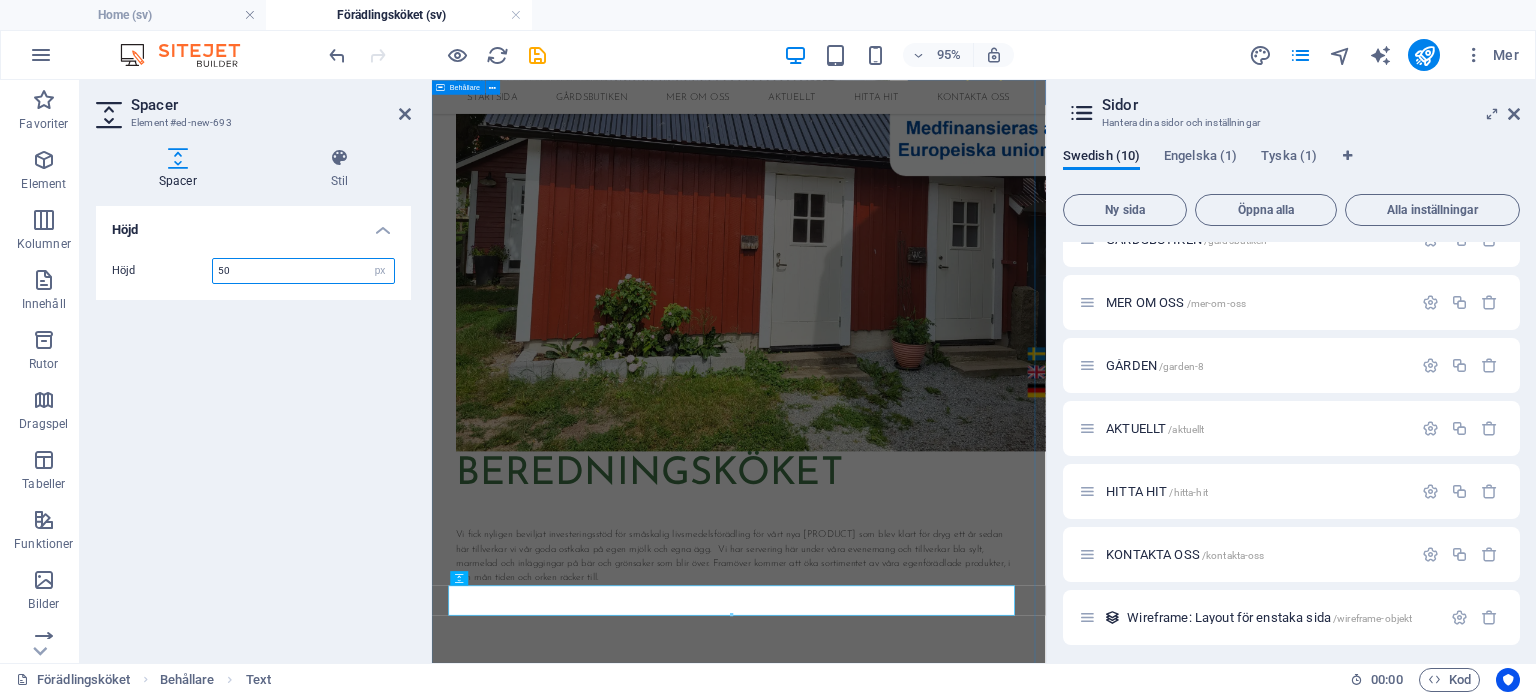 scroll, scrollTop: 224, scrollLeft: 0, axis: vertical 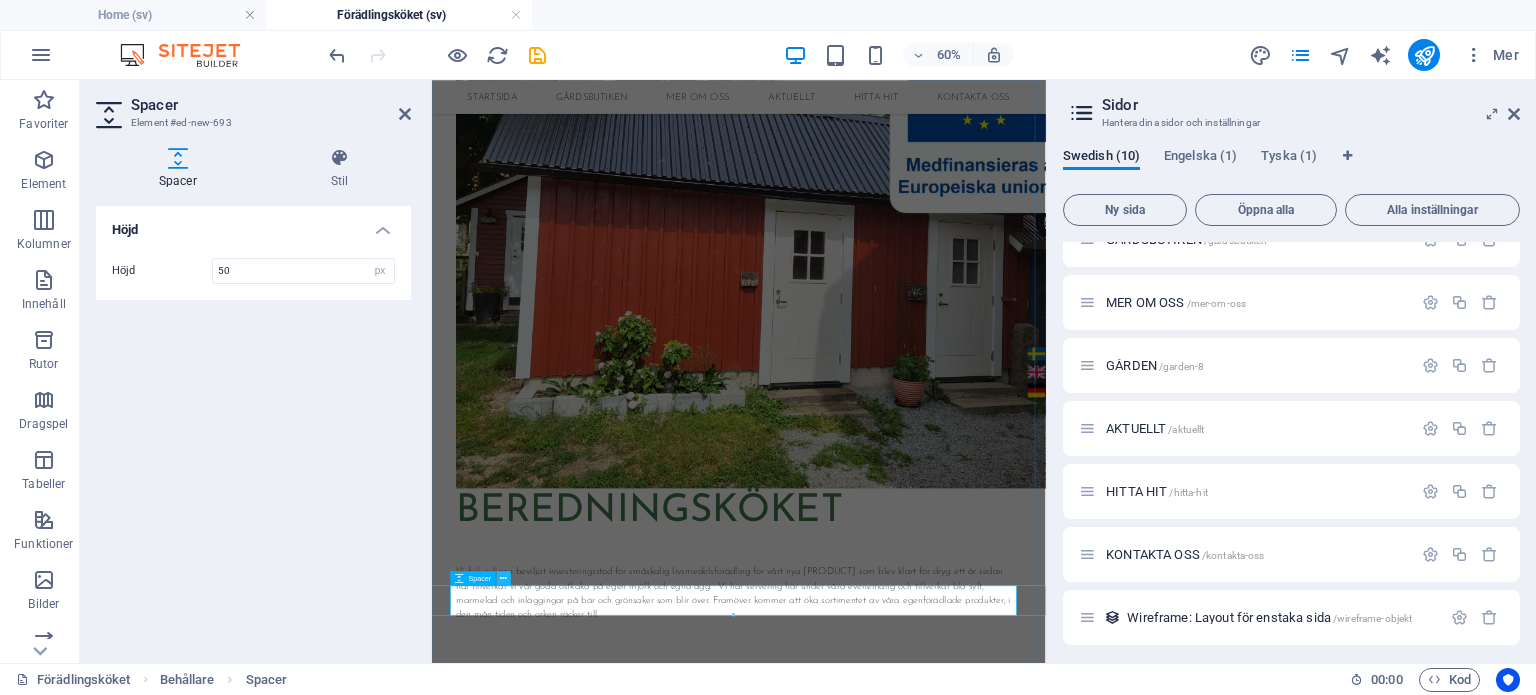 click at bounding box center [504, 578] 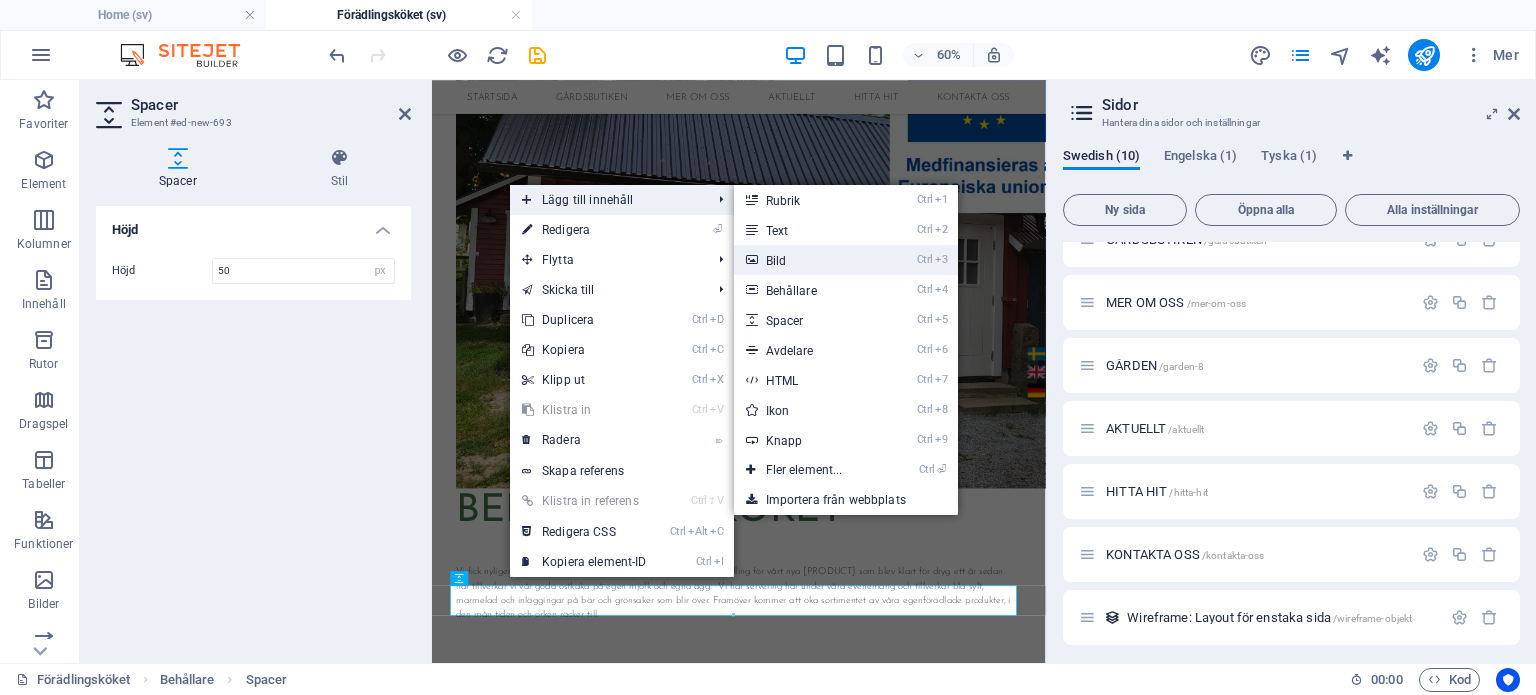 click on "Ctrl 3  Bild" at bounding box center (808, 260) 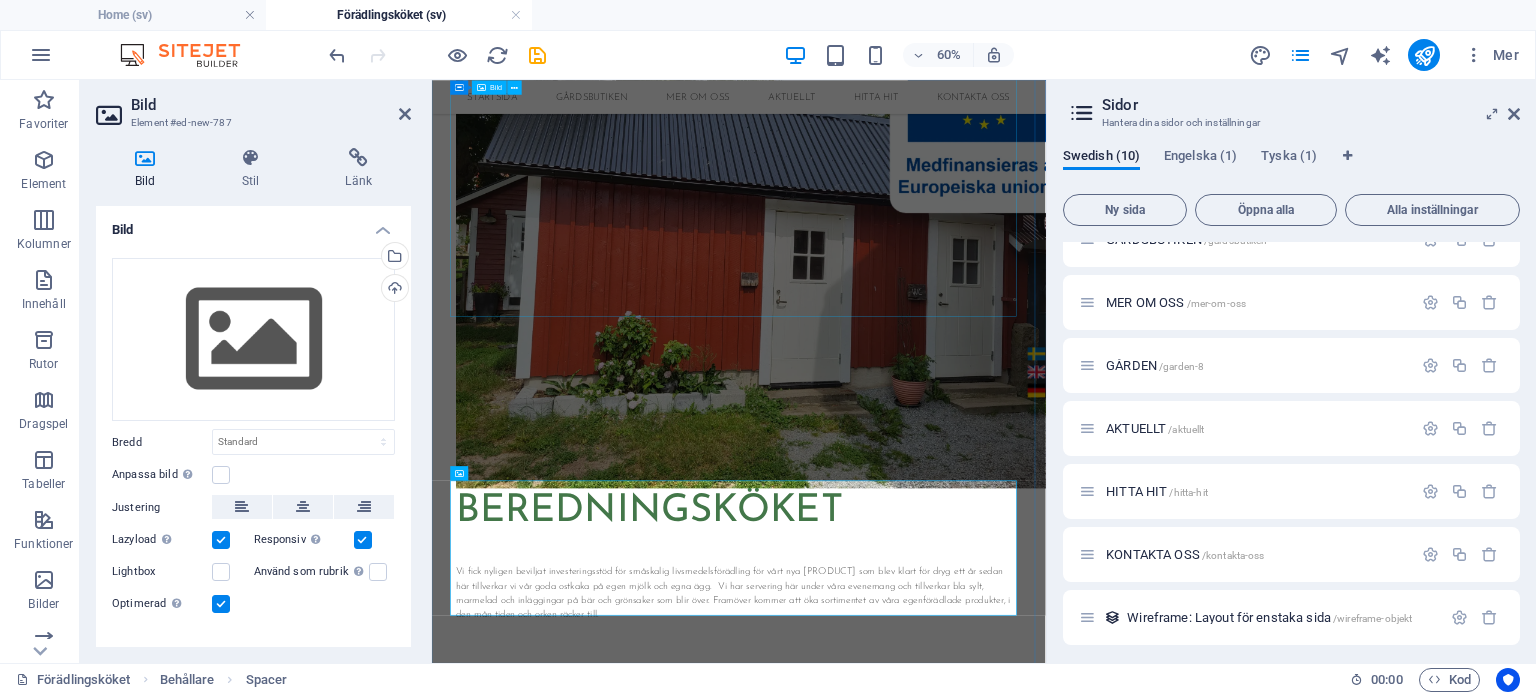 scroll, scrollTop: 449, scrollLeft: 0, axis: vertical 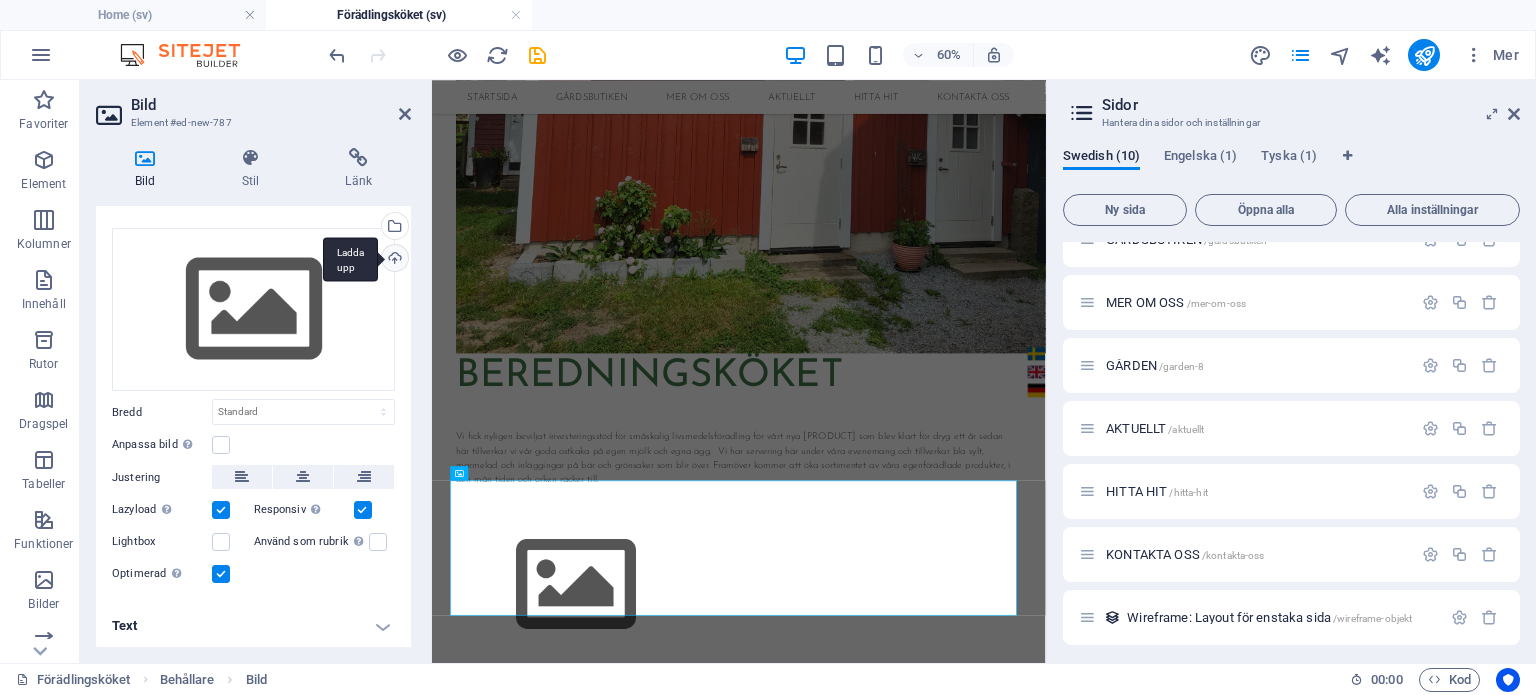 click on "Ladda upp" at bounding box center [393, 260] 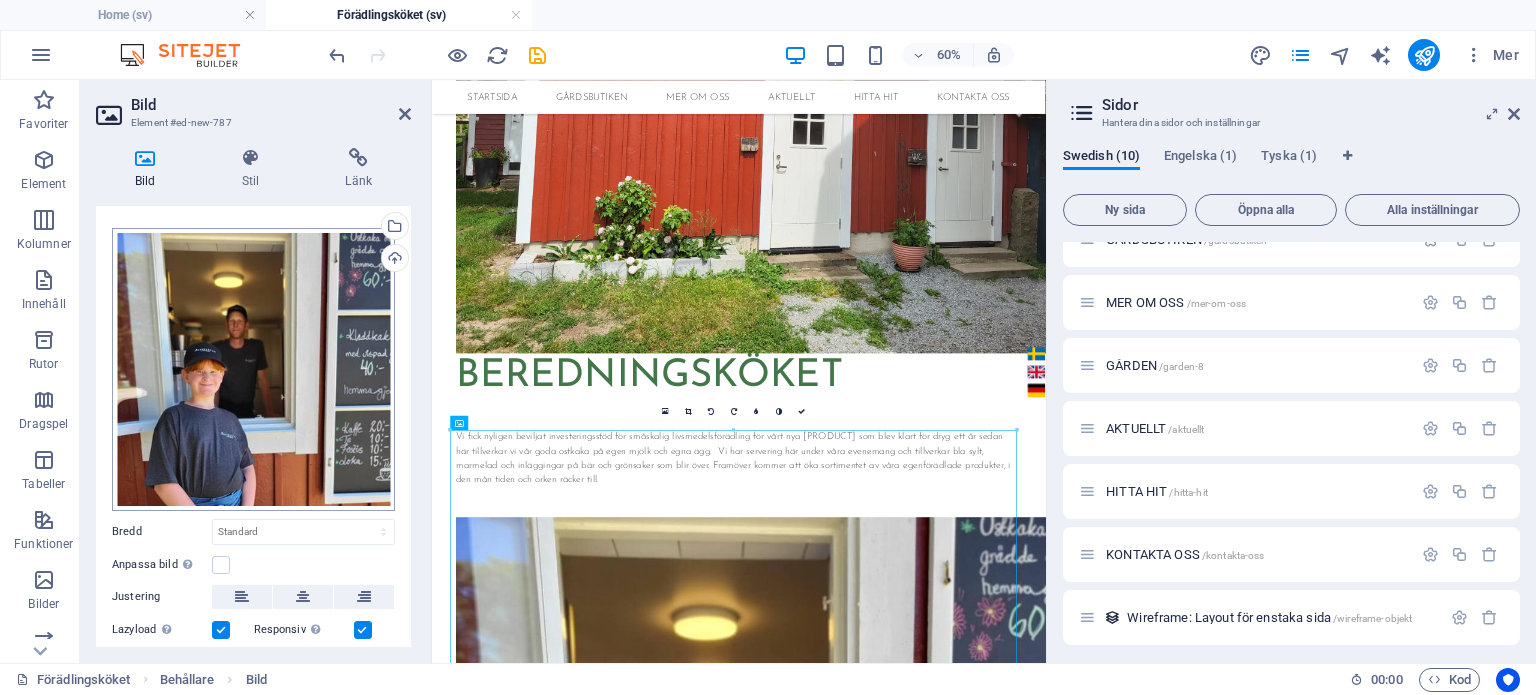 scroll, scrollTop: 533, scrollLeft: 0, axis: vertical 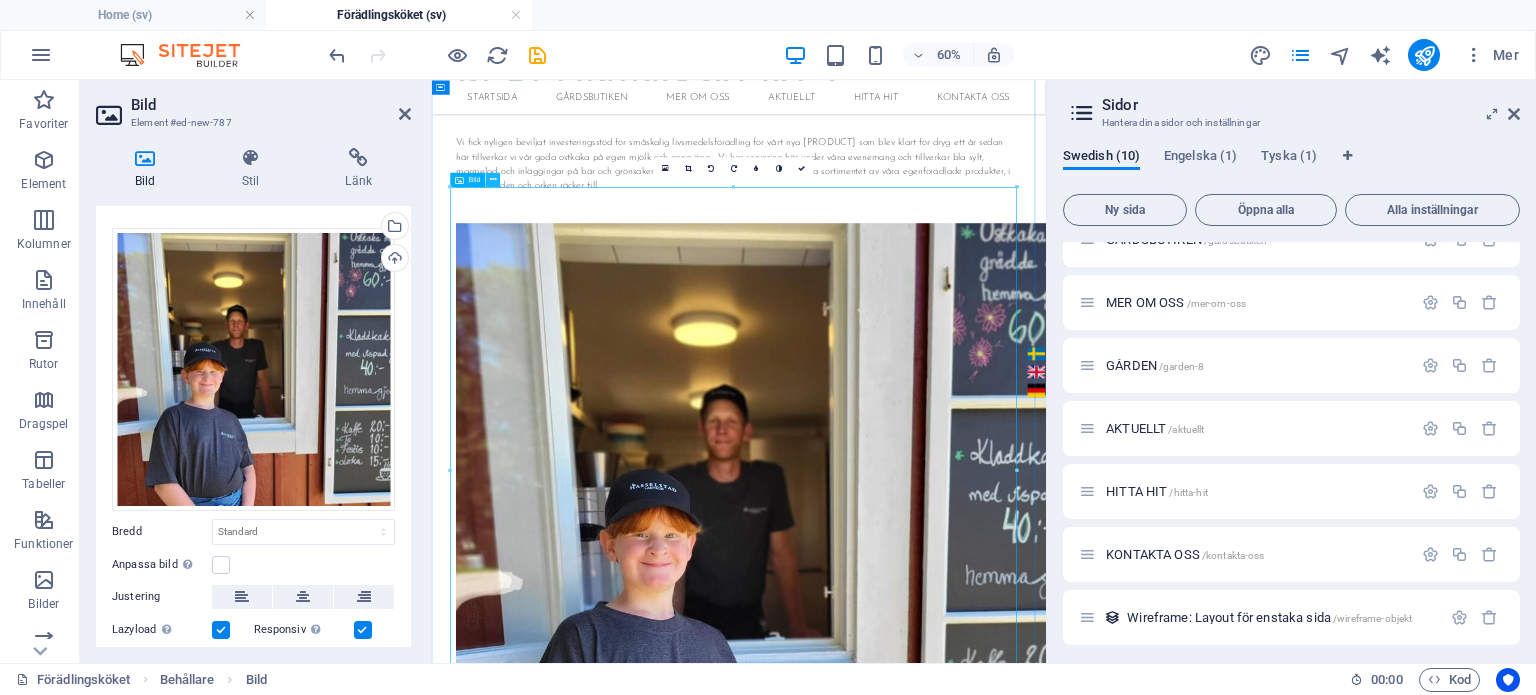 click at bounding box center [493, 179] 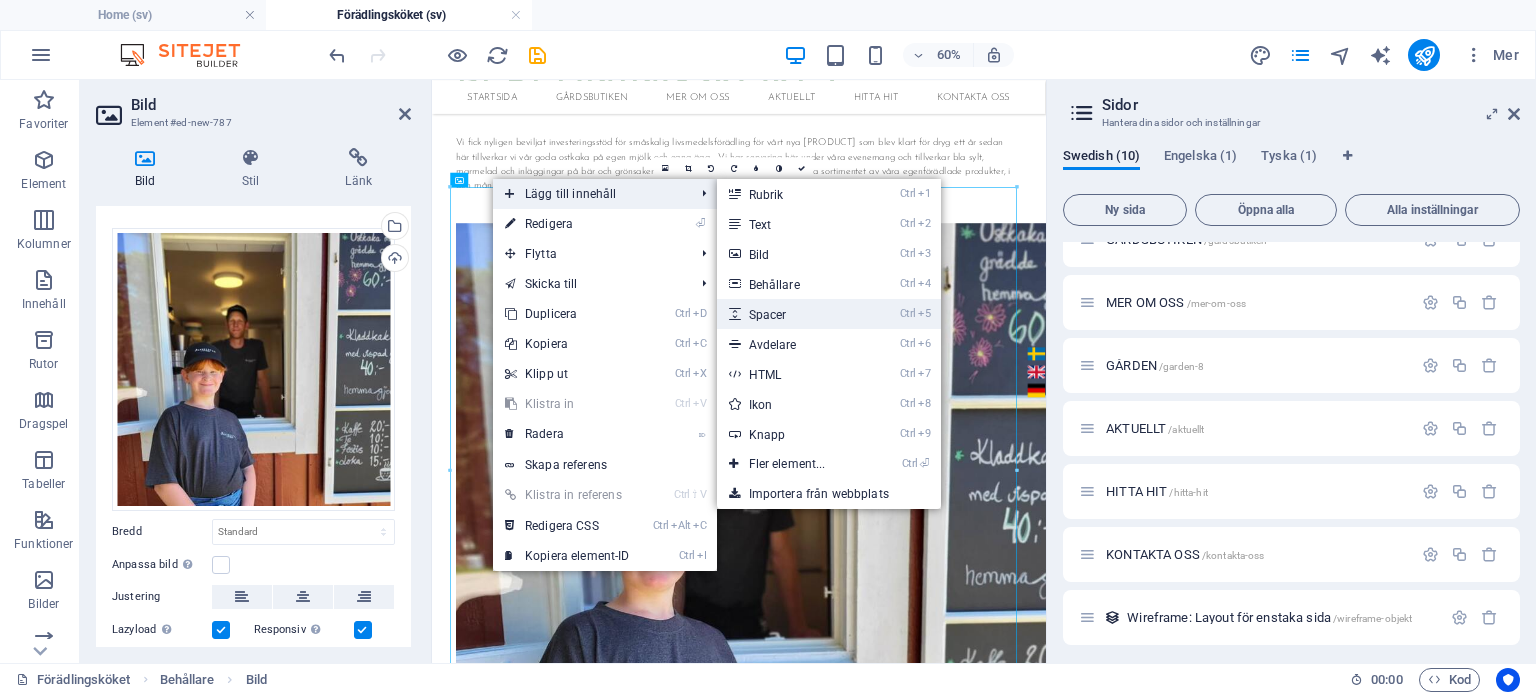 click on "Ctrl 5  Spacer" at bounding box center (791, 314) 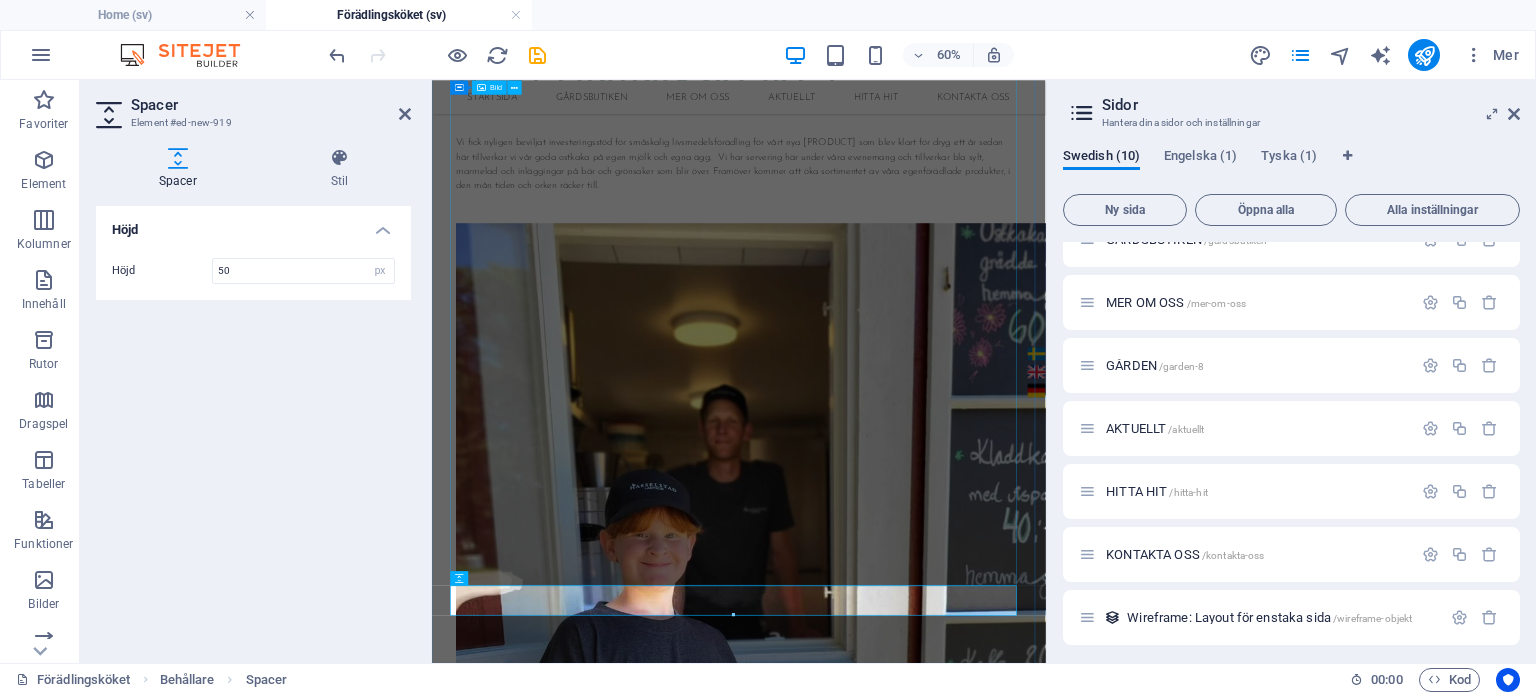 scroll, scrollTop: 1219, scrollLeft: 0, axis: vertical 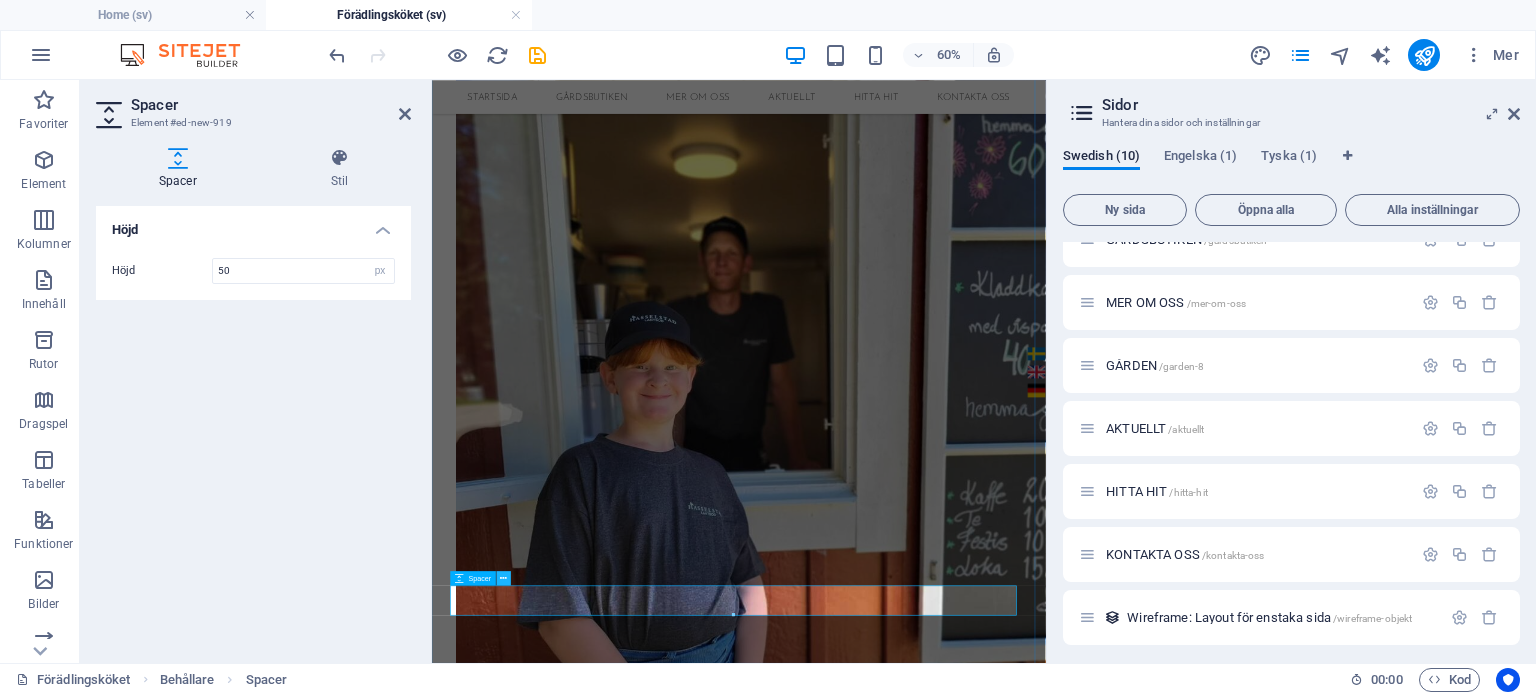 click at bounding box center (504, 577) 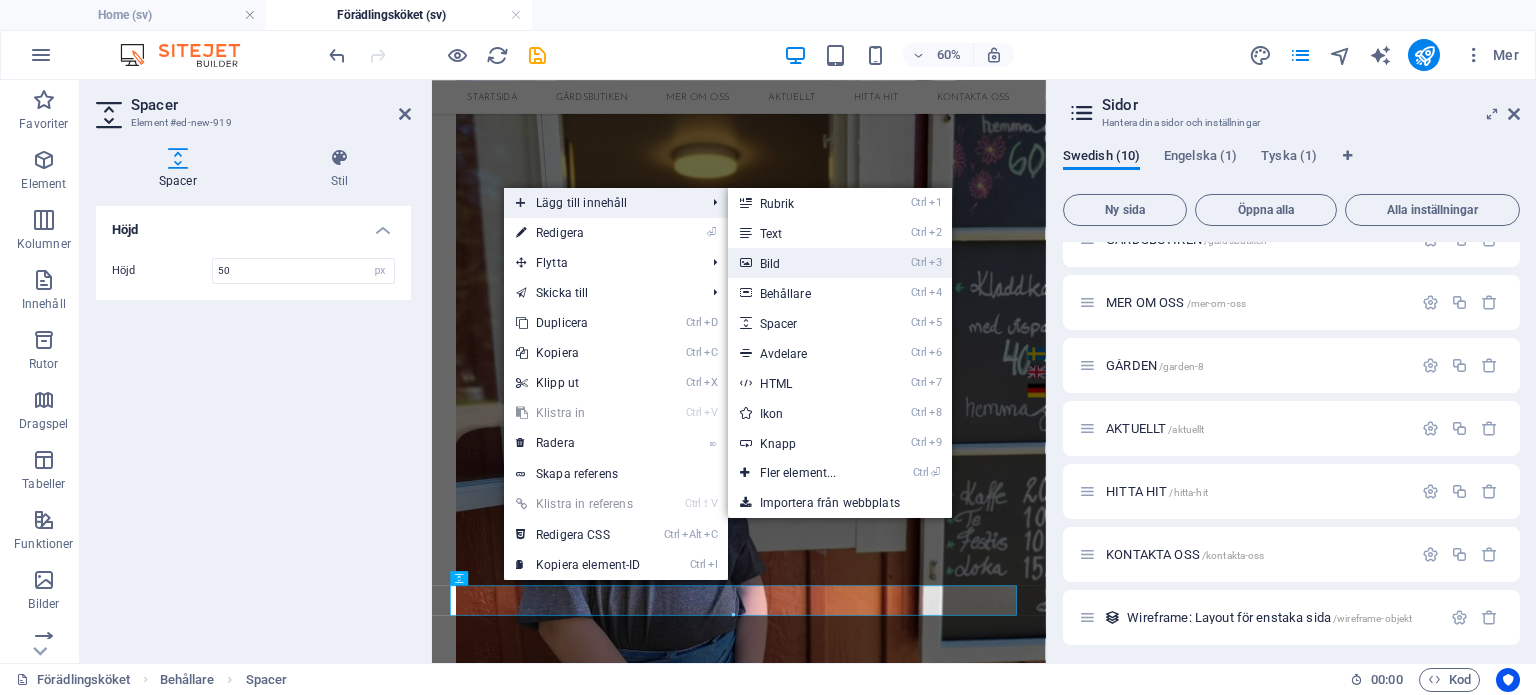 click on "Ctrl 3  Bild" at bounding box center [802, 263] 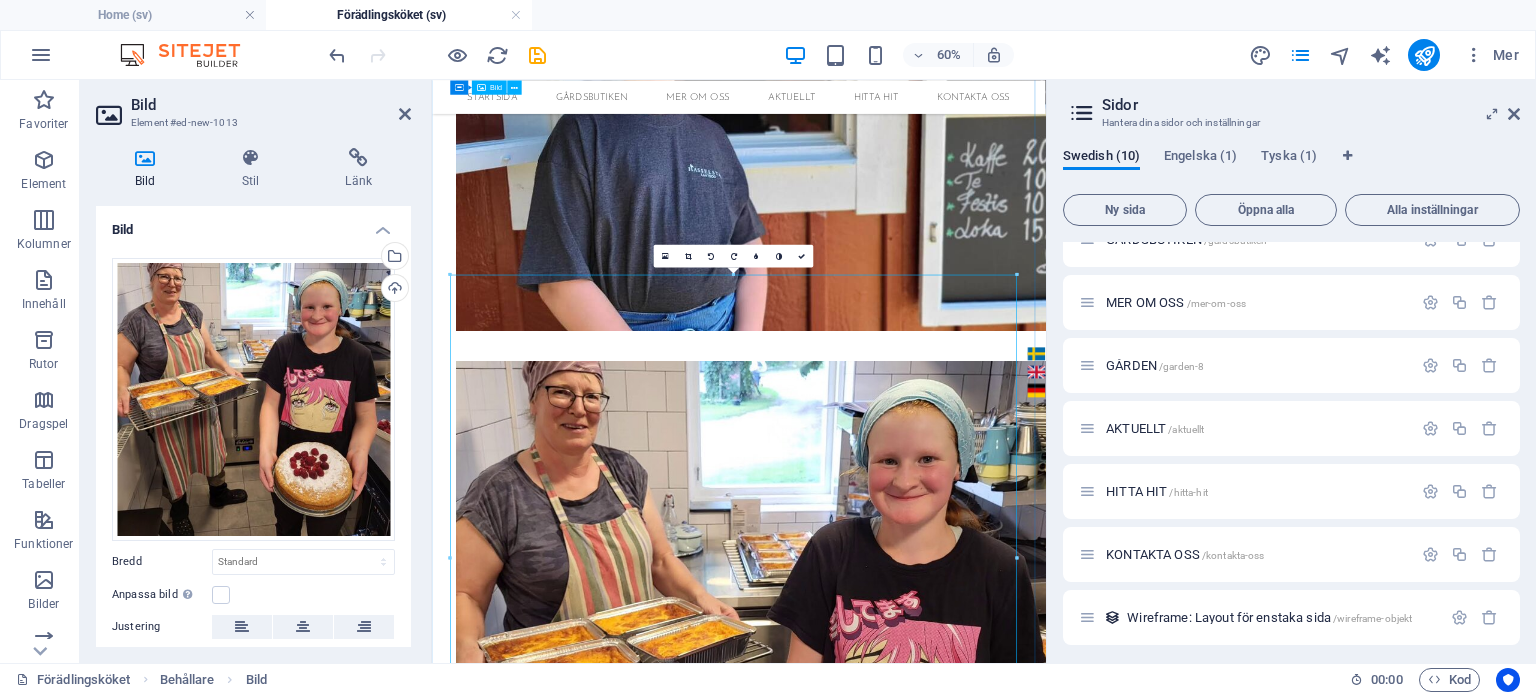 scroll, scrollTop: 1782, scrollLeft: 0, axis: vertical 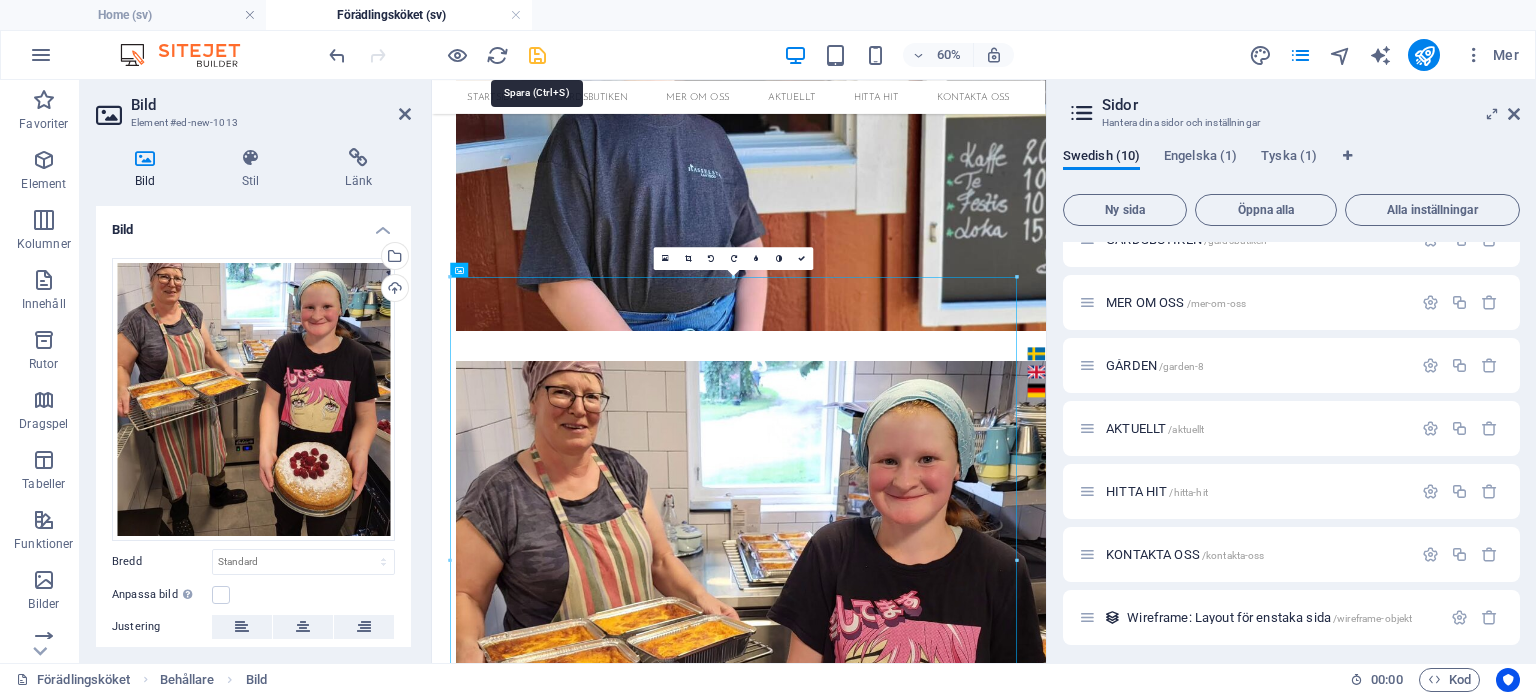 click at bounding box center (537, 55) 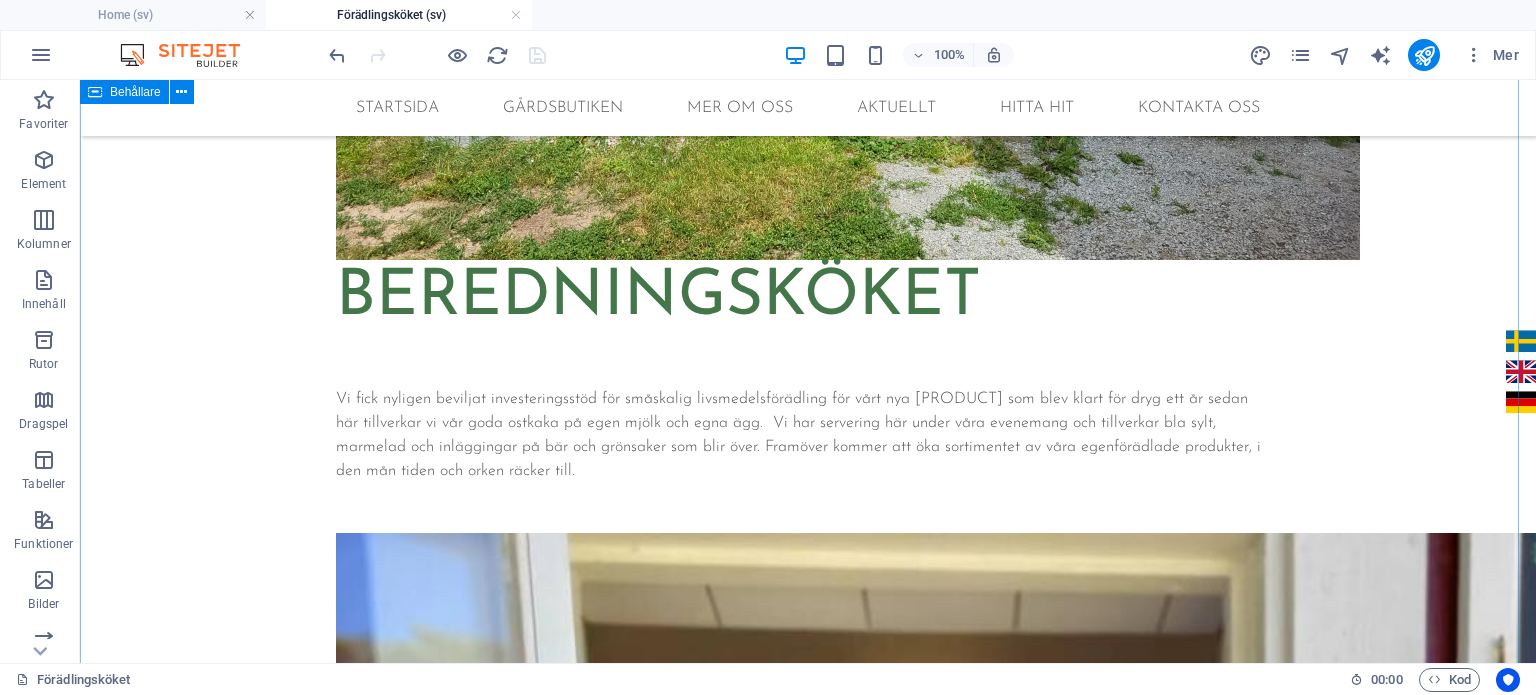 scroll, scrollTop: 722, scrollLeft: 0, axis: vertical 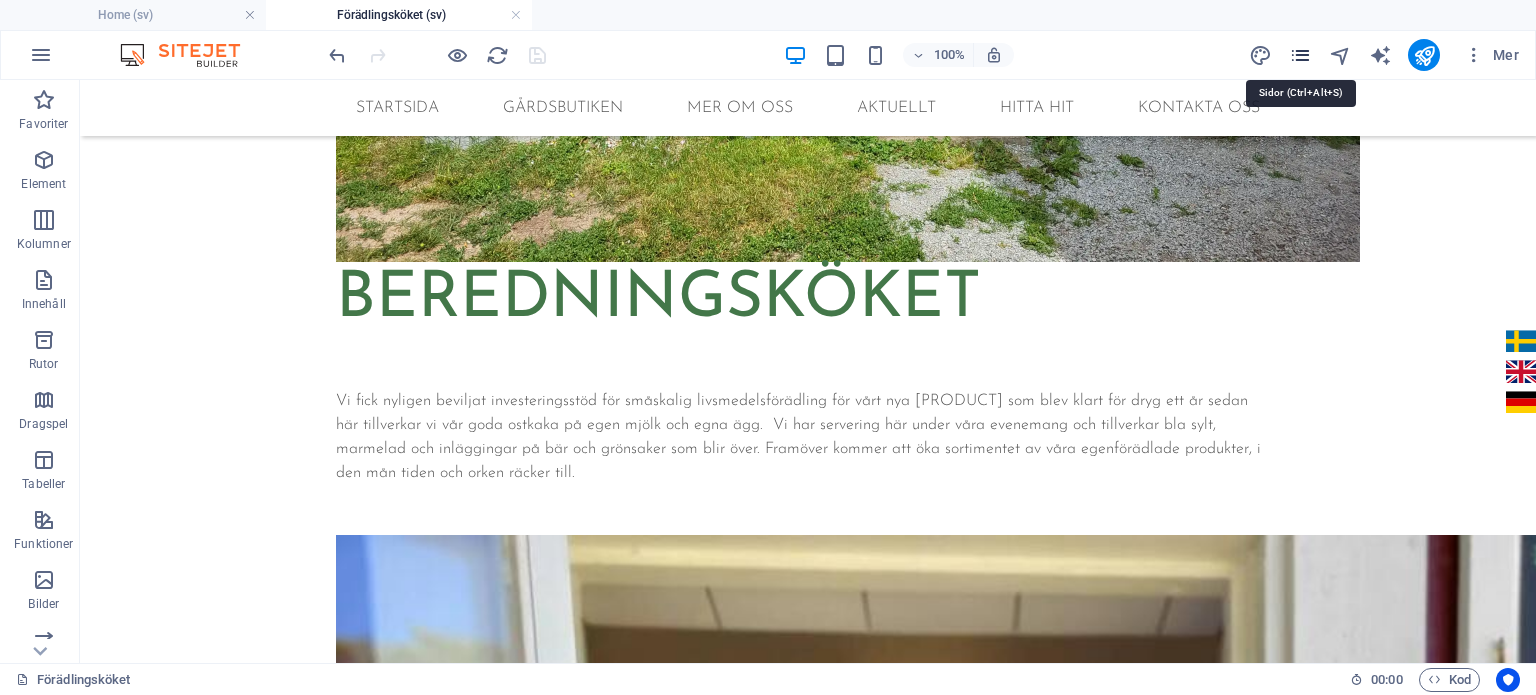 click at bounding box center (1300, 55) 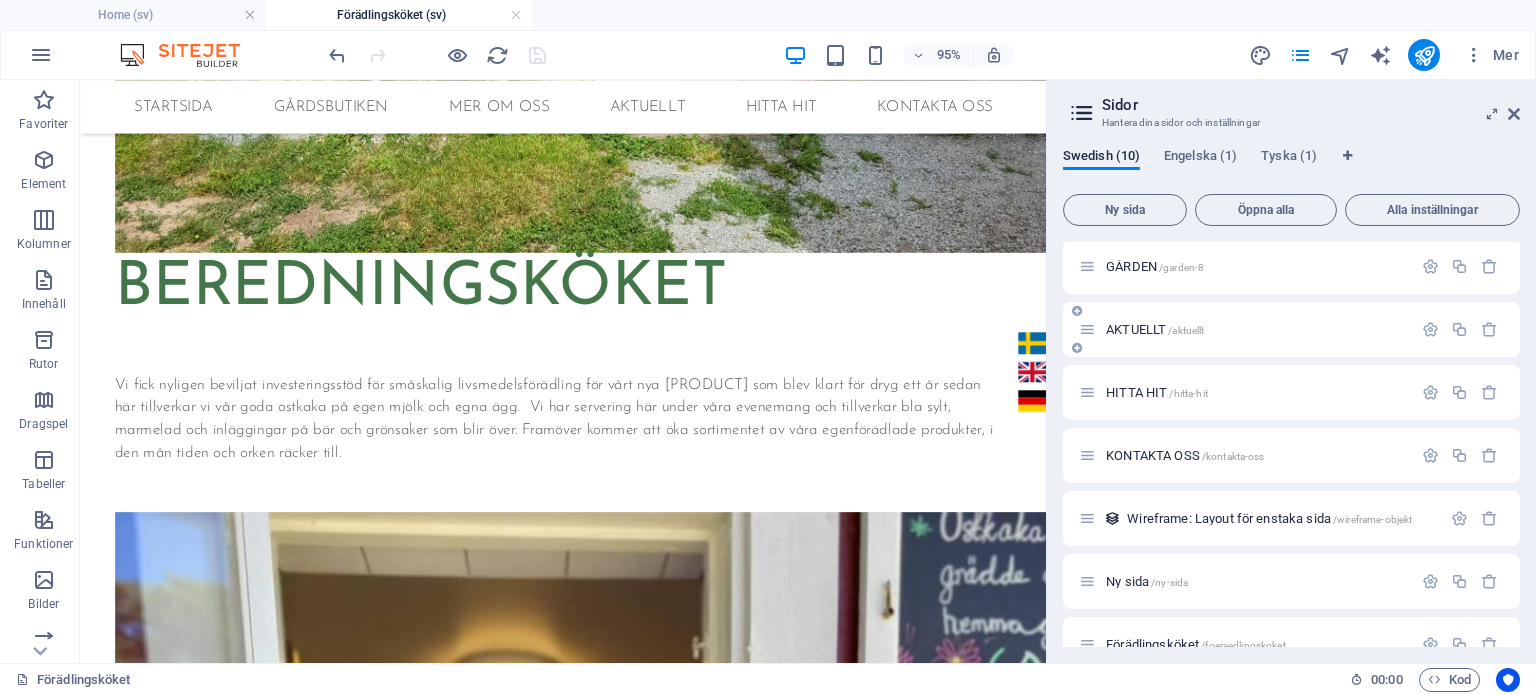 scroll, scrollTop: 224, scrollLeft: 0, axis: vertical 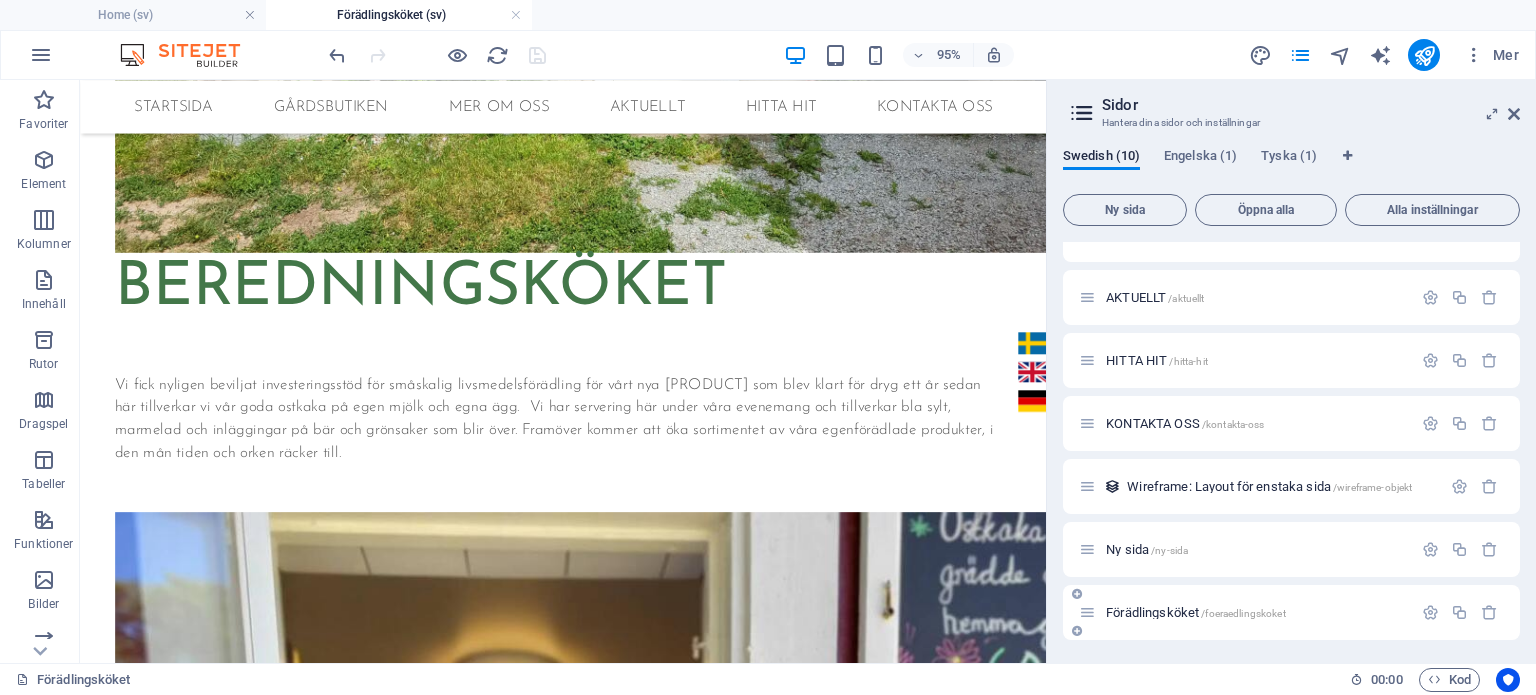 click at bounding box center (1087, 612) 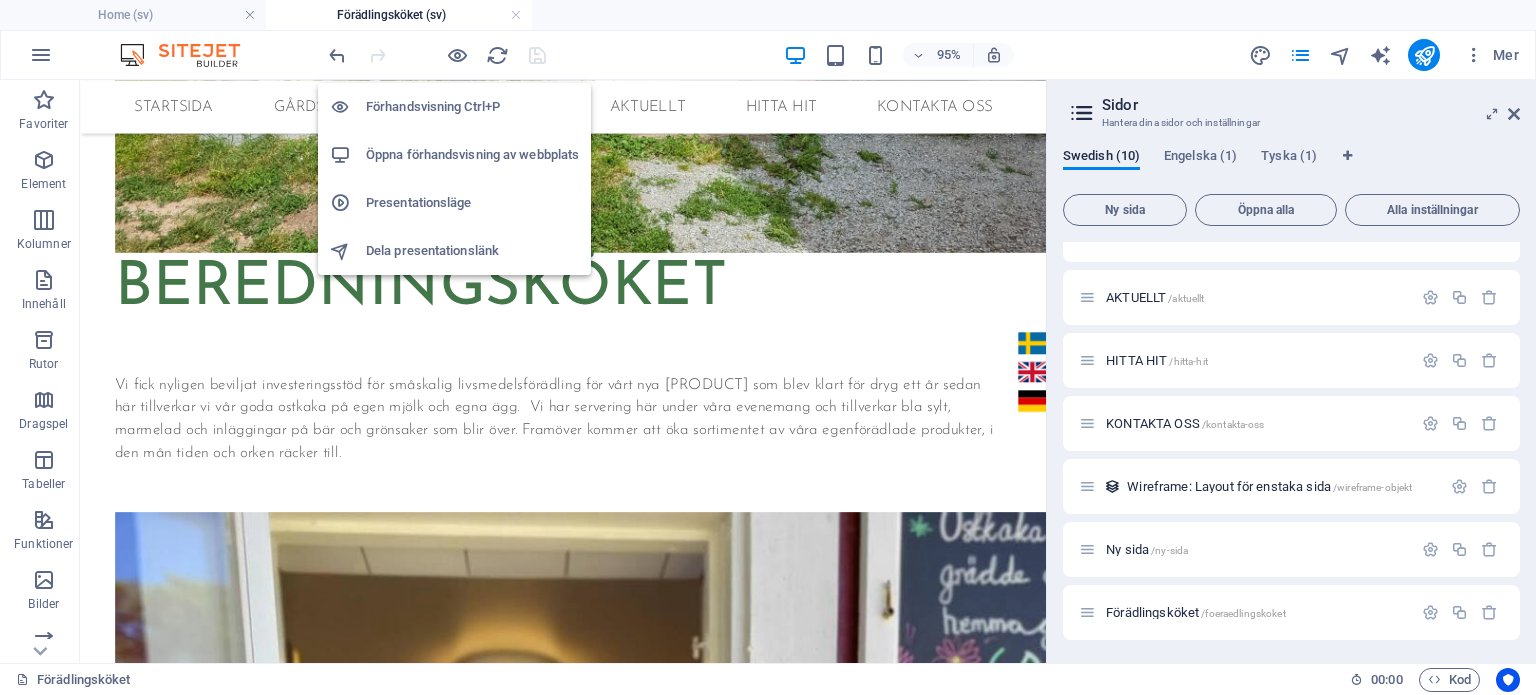 click on "Öppna förhandsvisning av webbplats" at bounding box center [472, 155] 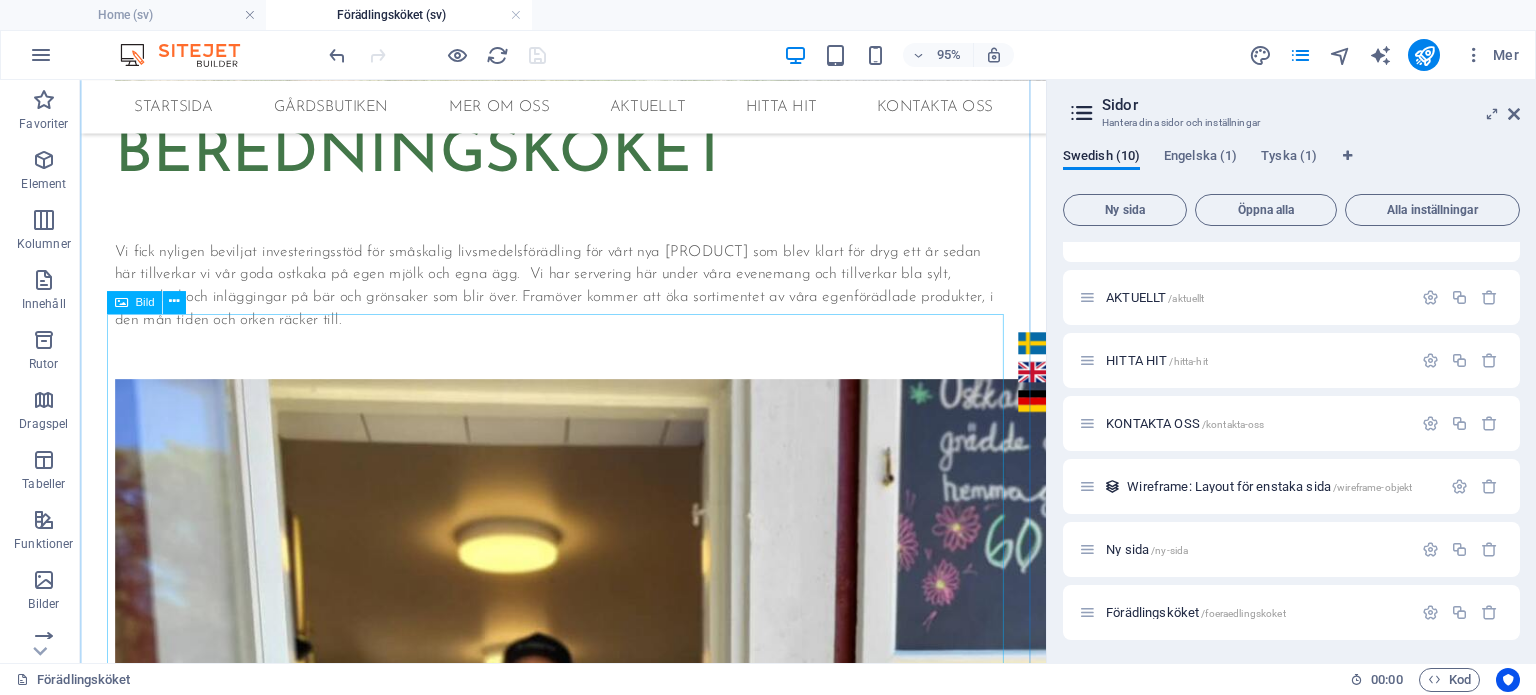 scroll, scrollTop: 871, scrollLeft: 0, axis: vertical 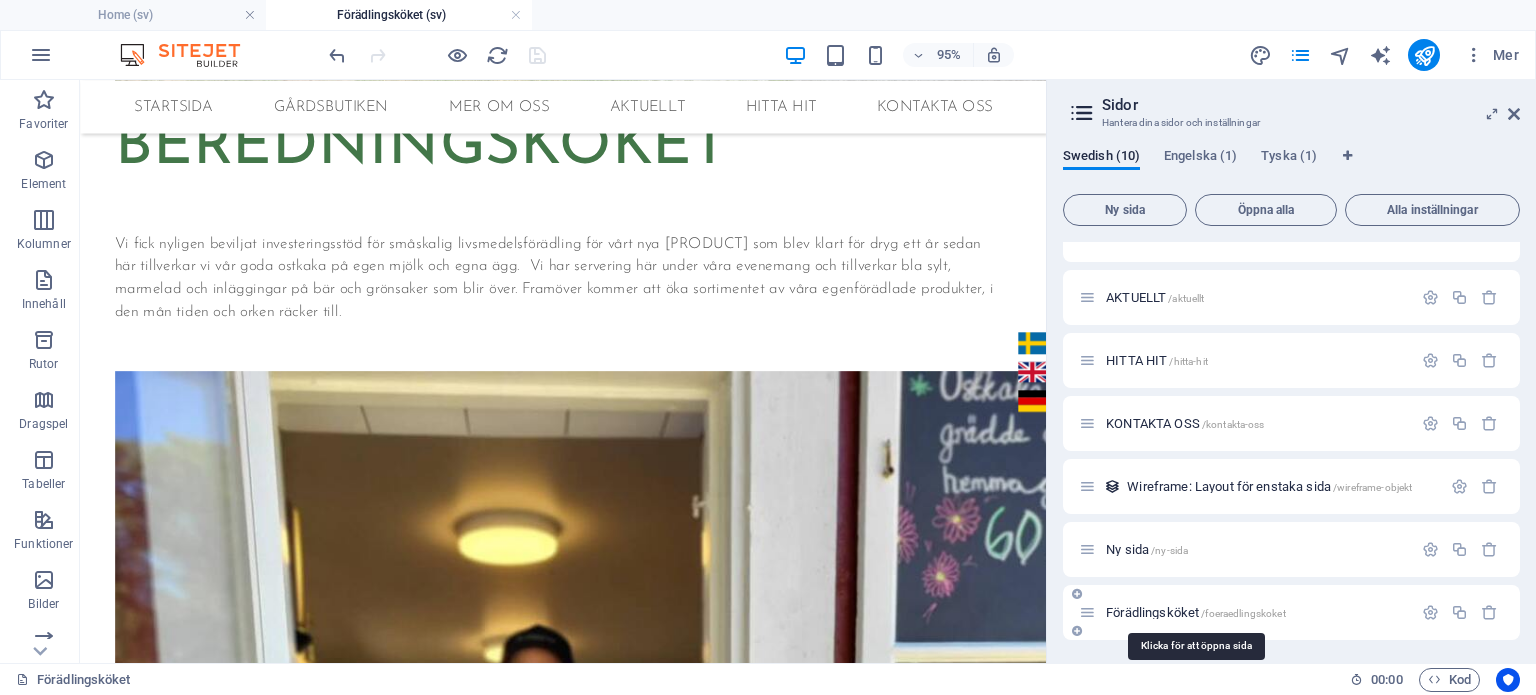 click on "Förädlingsköket /foeraedlingskoket" at bounding box center (1196, 612) 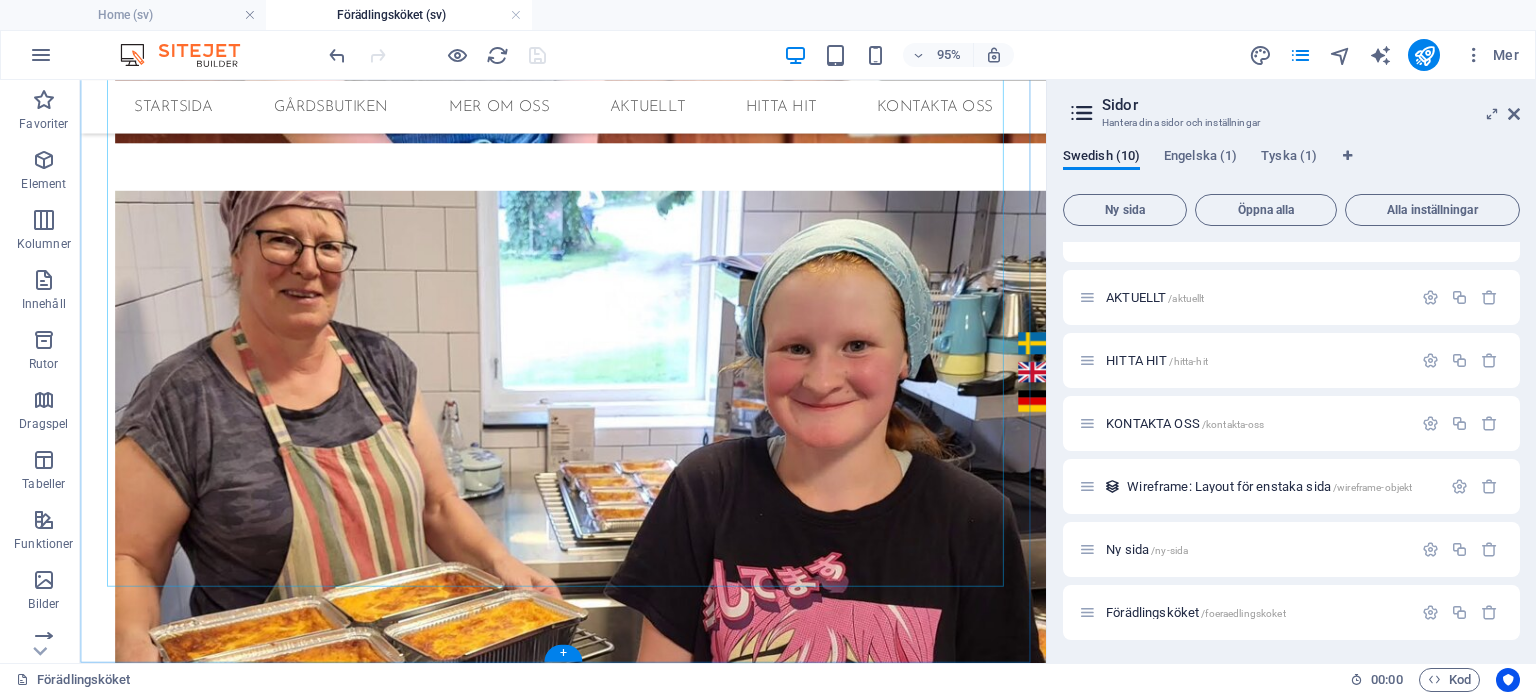 scroll, scrollTop: 2521, scrollLeft: 0, axis: vertical 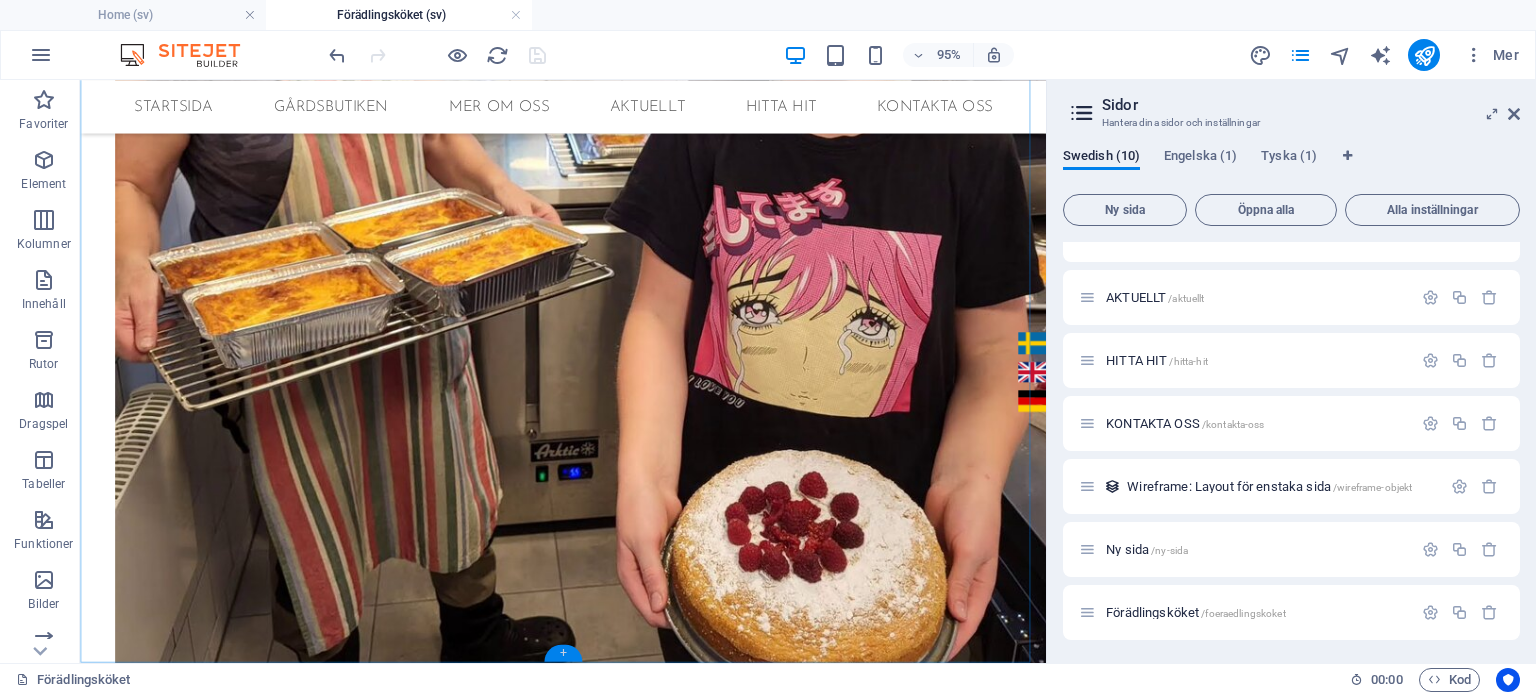 click on "+" at bounding box center [562, 653] 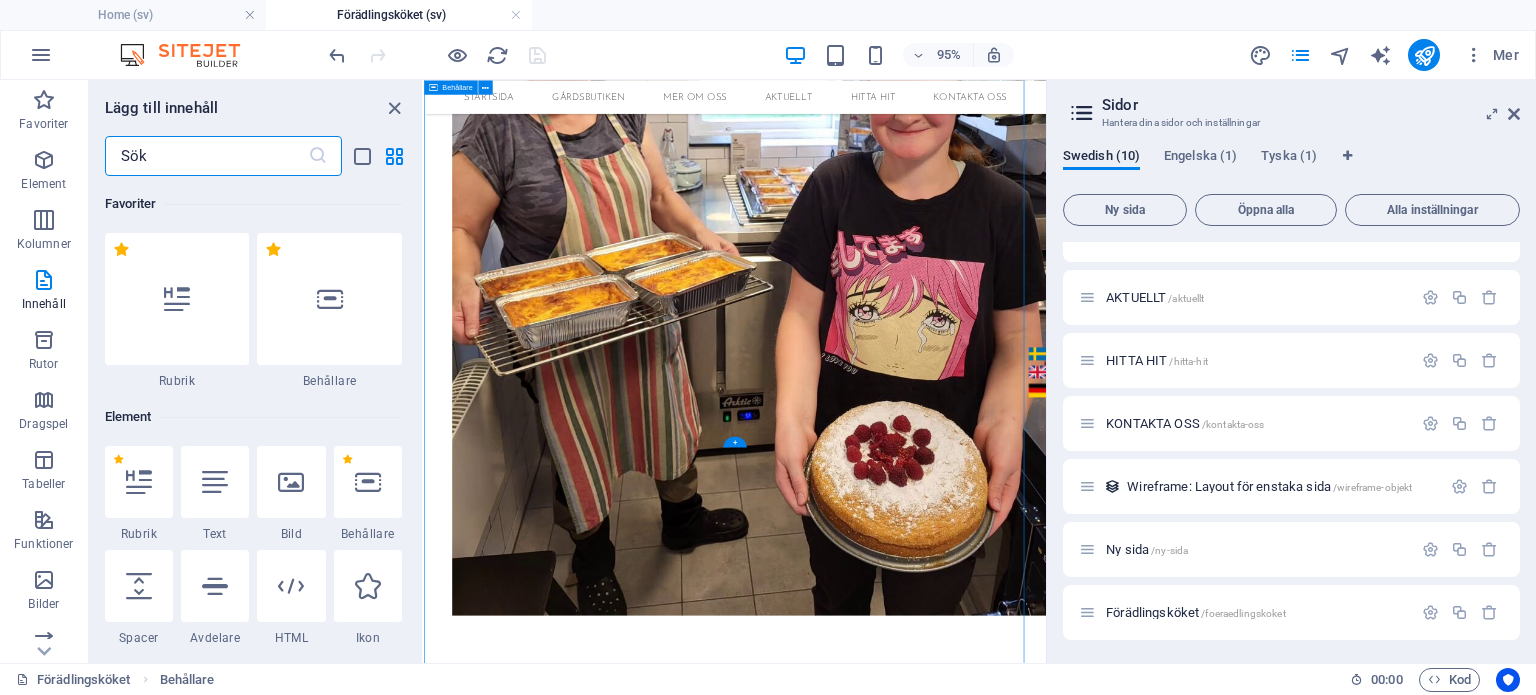 scroll, scrollTop: 1627, scrollLeft: 0, axis: vertical 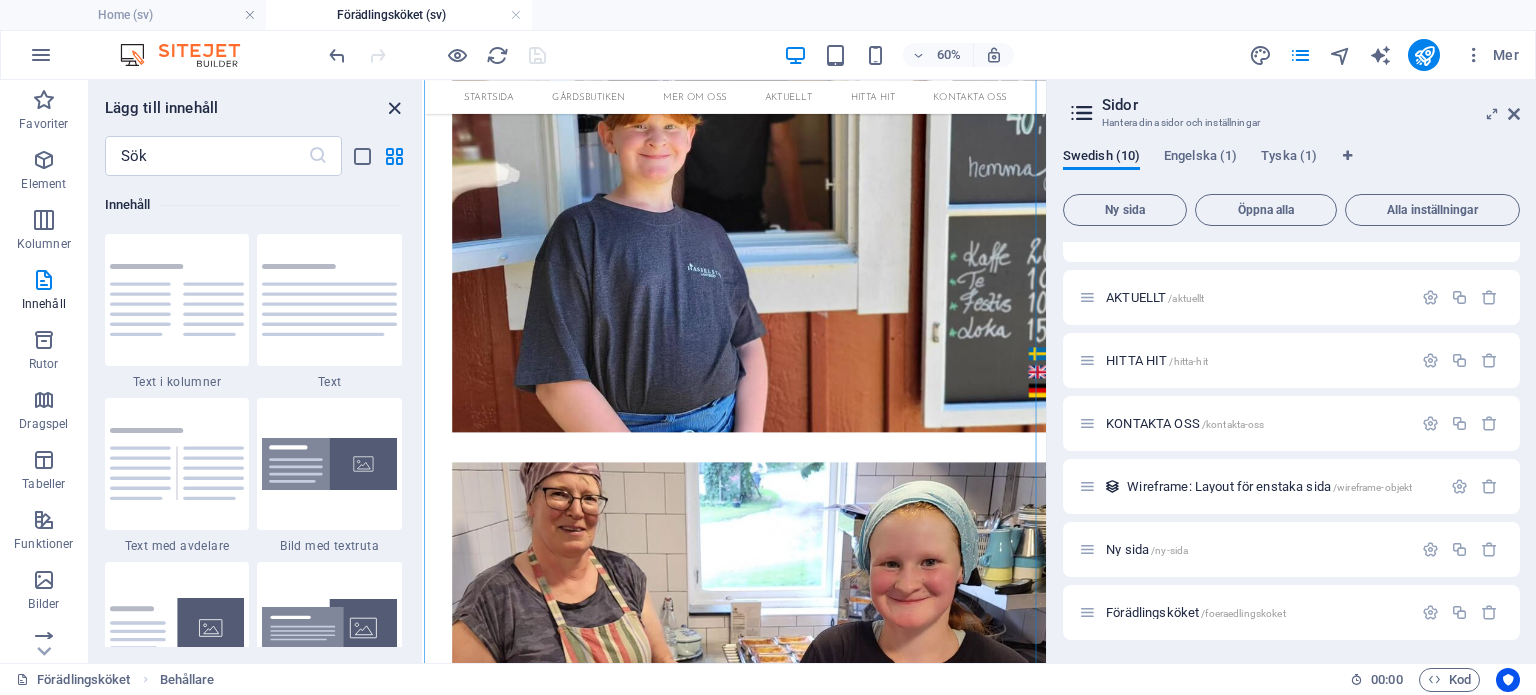 click at bounding box center (394, 108) 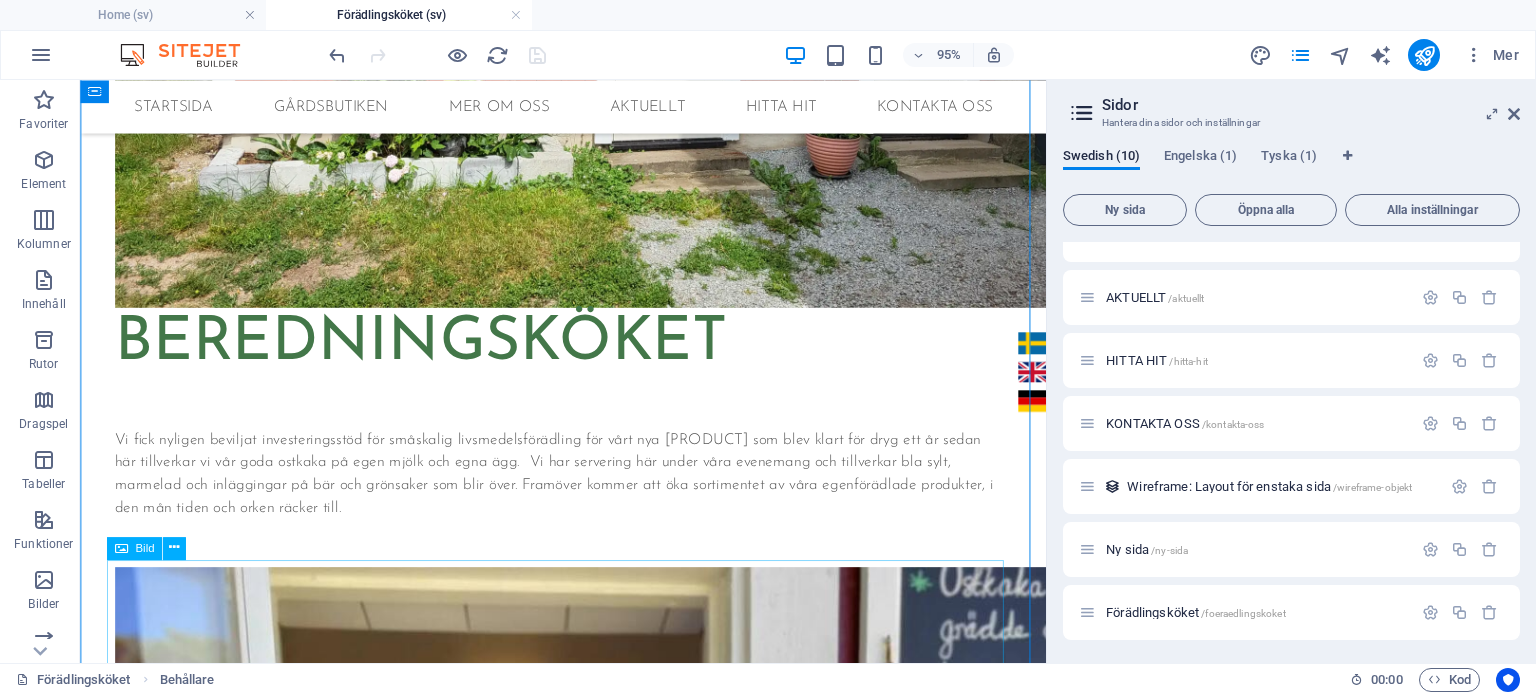 scroll, scrollTop: 600, scrollLeft: 0, axis: vertical 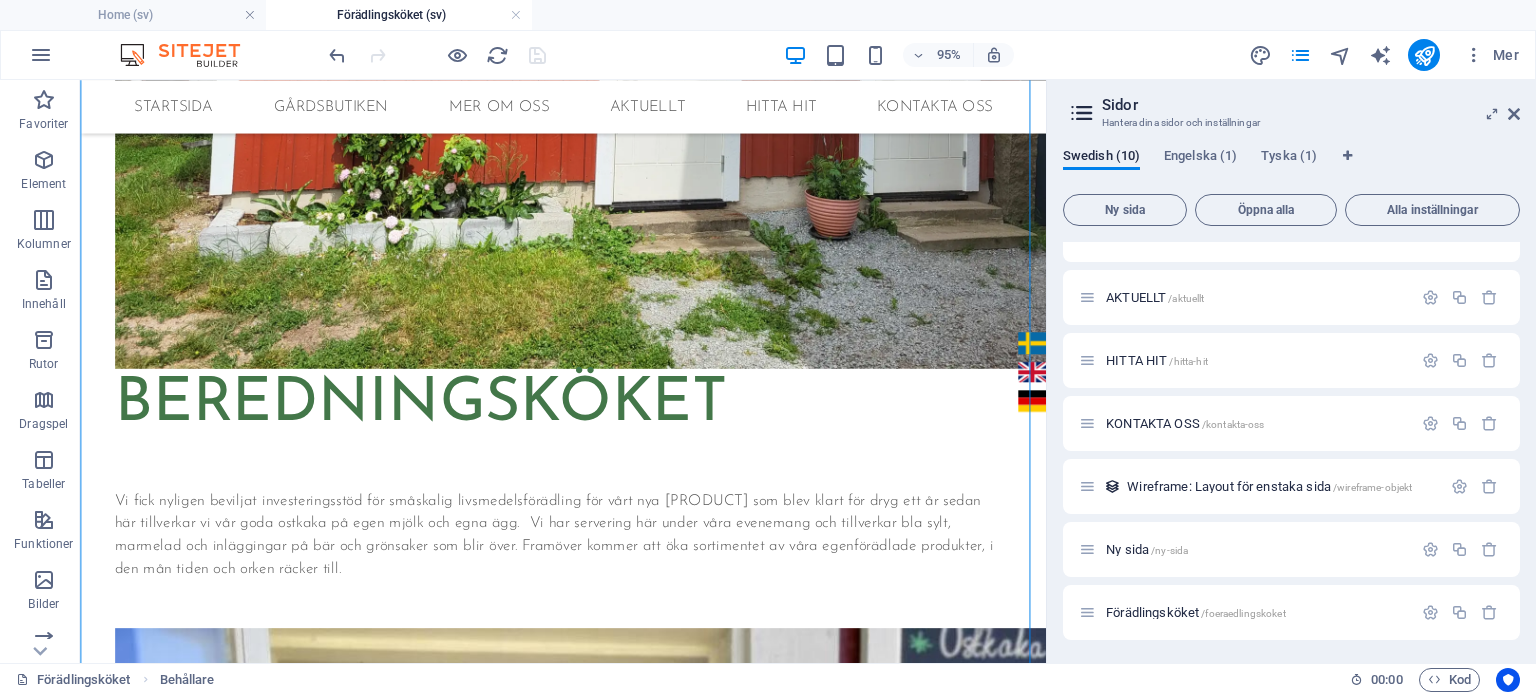 click at bounding box center (1082, 113) 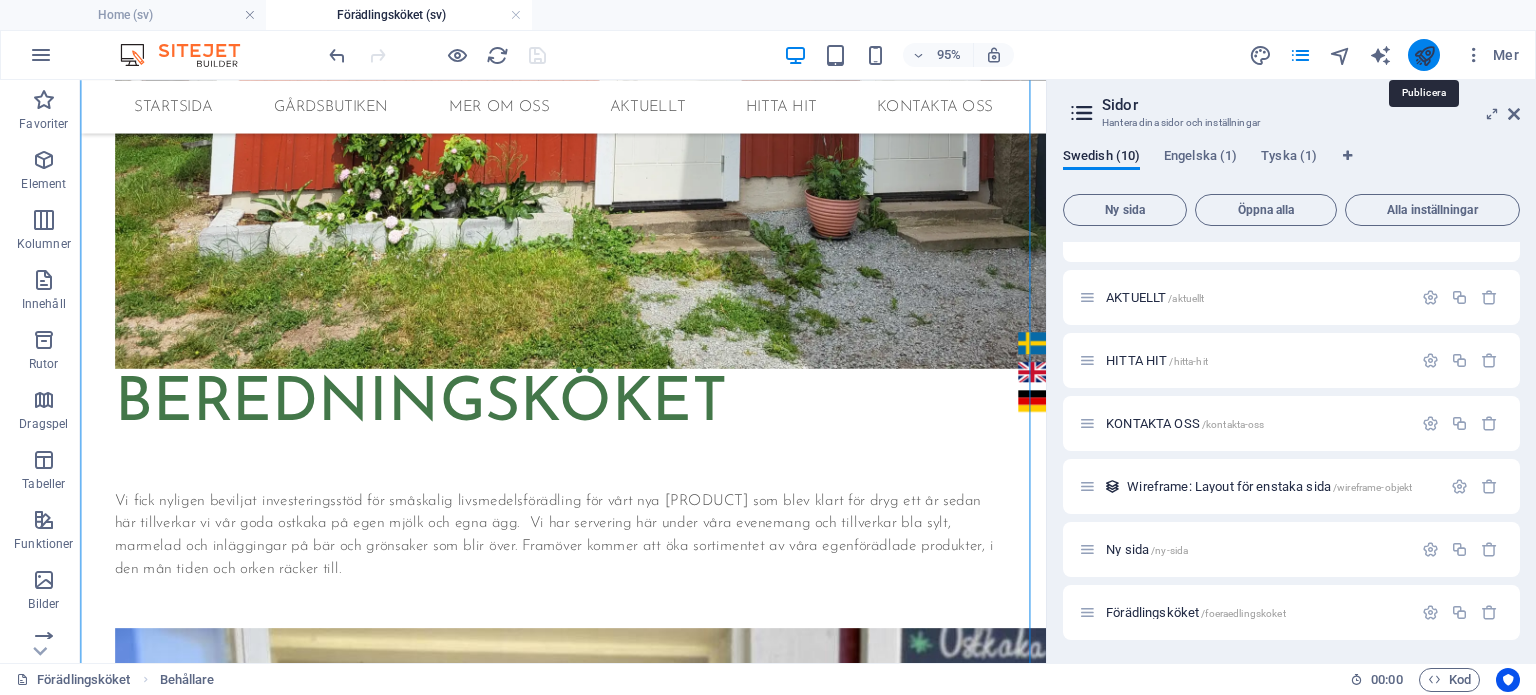 click at bounding box center (1424, 55) 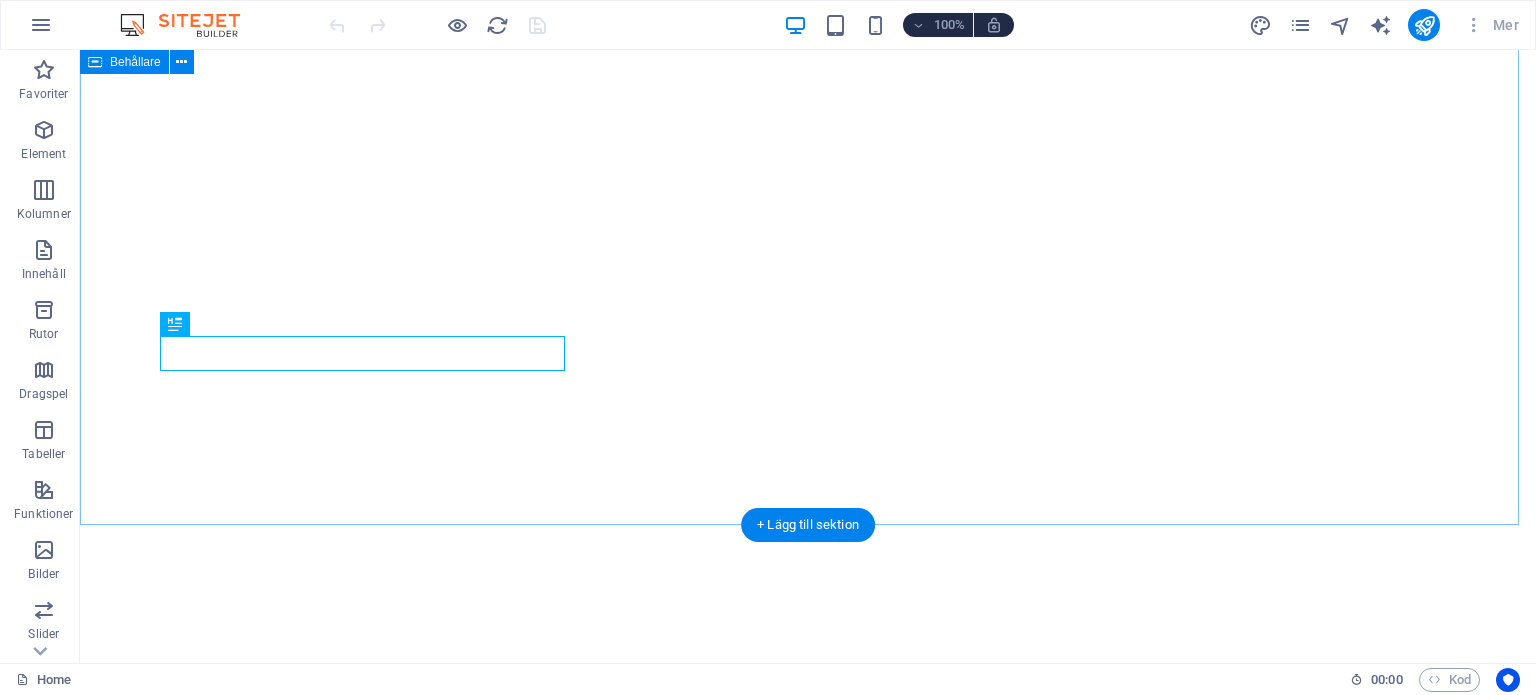 scroll, scrollTop: 0, scrollLeft: 0, axis: both 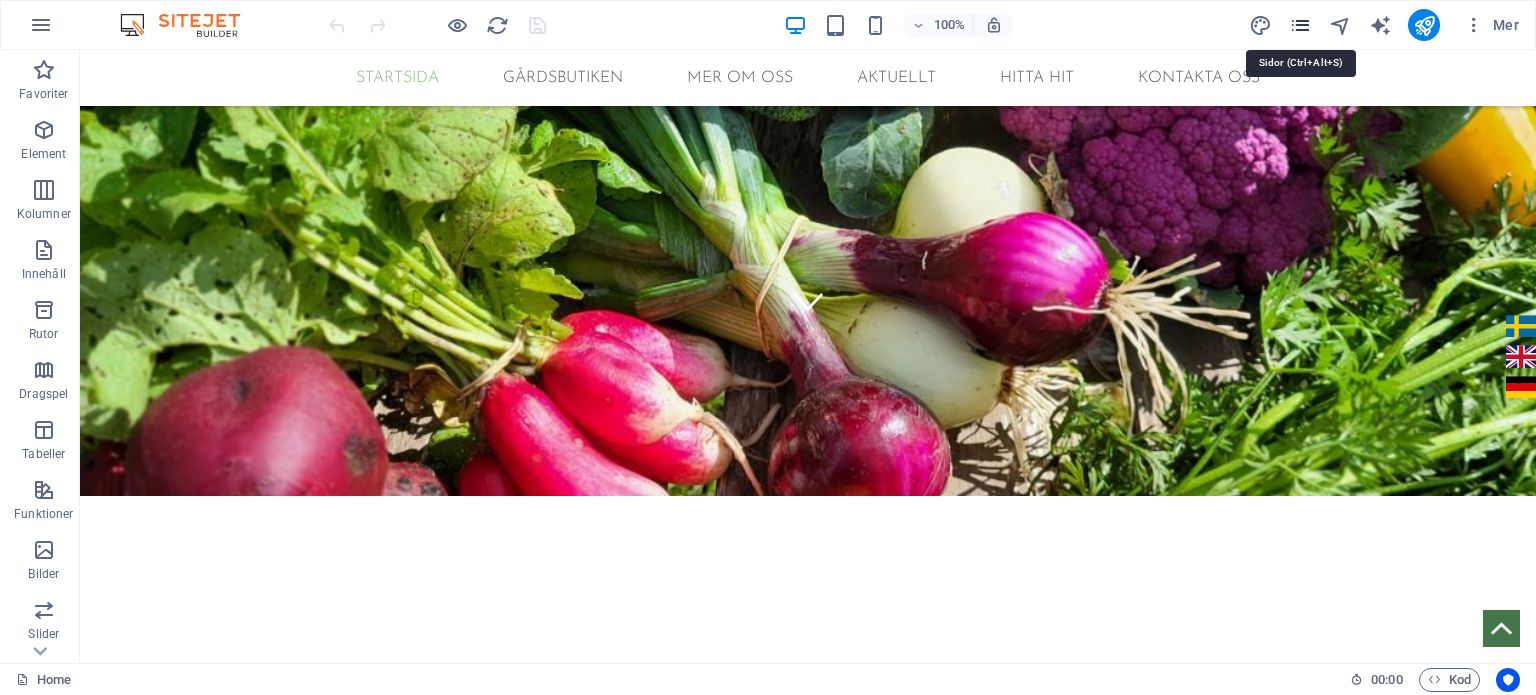 click at bounding box center (1300, 25) 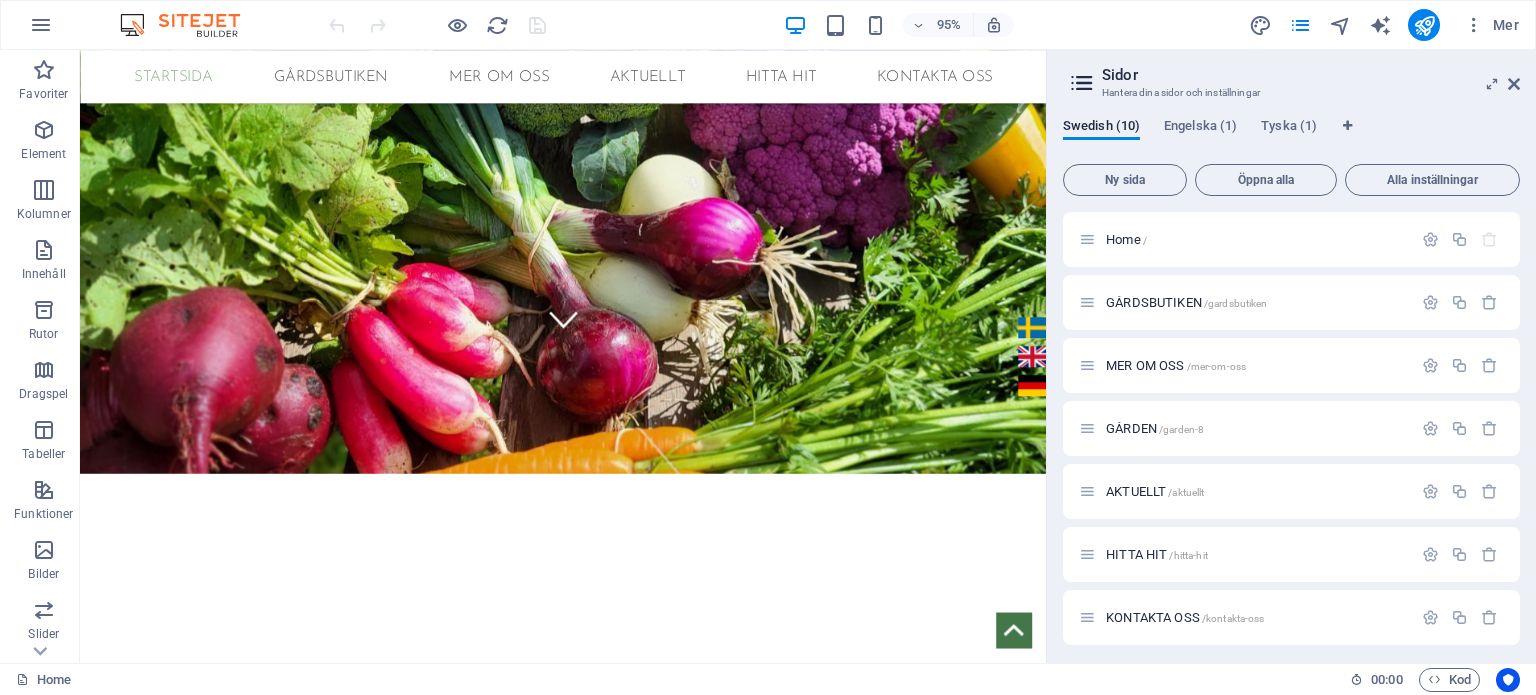 scroll, scrollTop: 195, scrollLeft: 0, axis: vertical 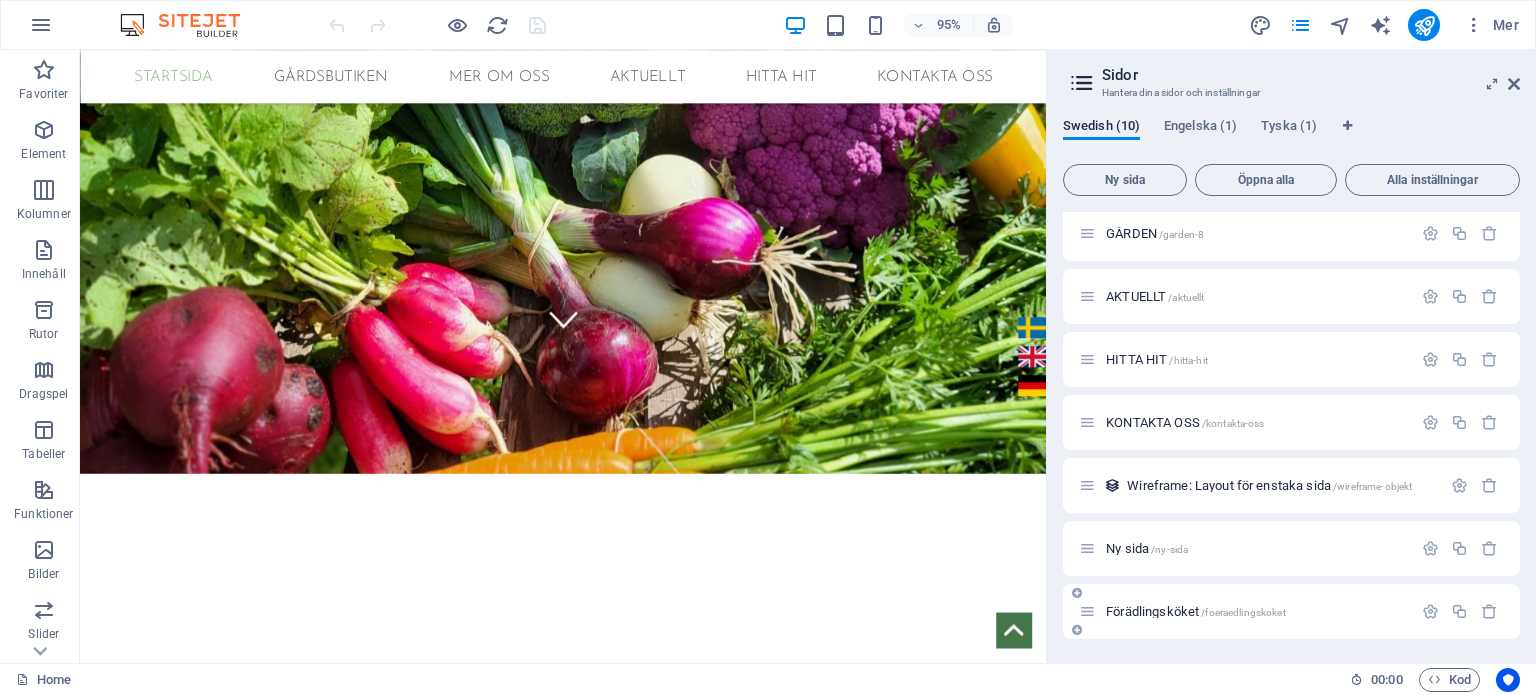 click on "Förädlingsköket /foeraedlingskoket" at bounding box center (1196, 611) 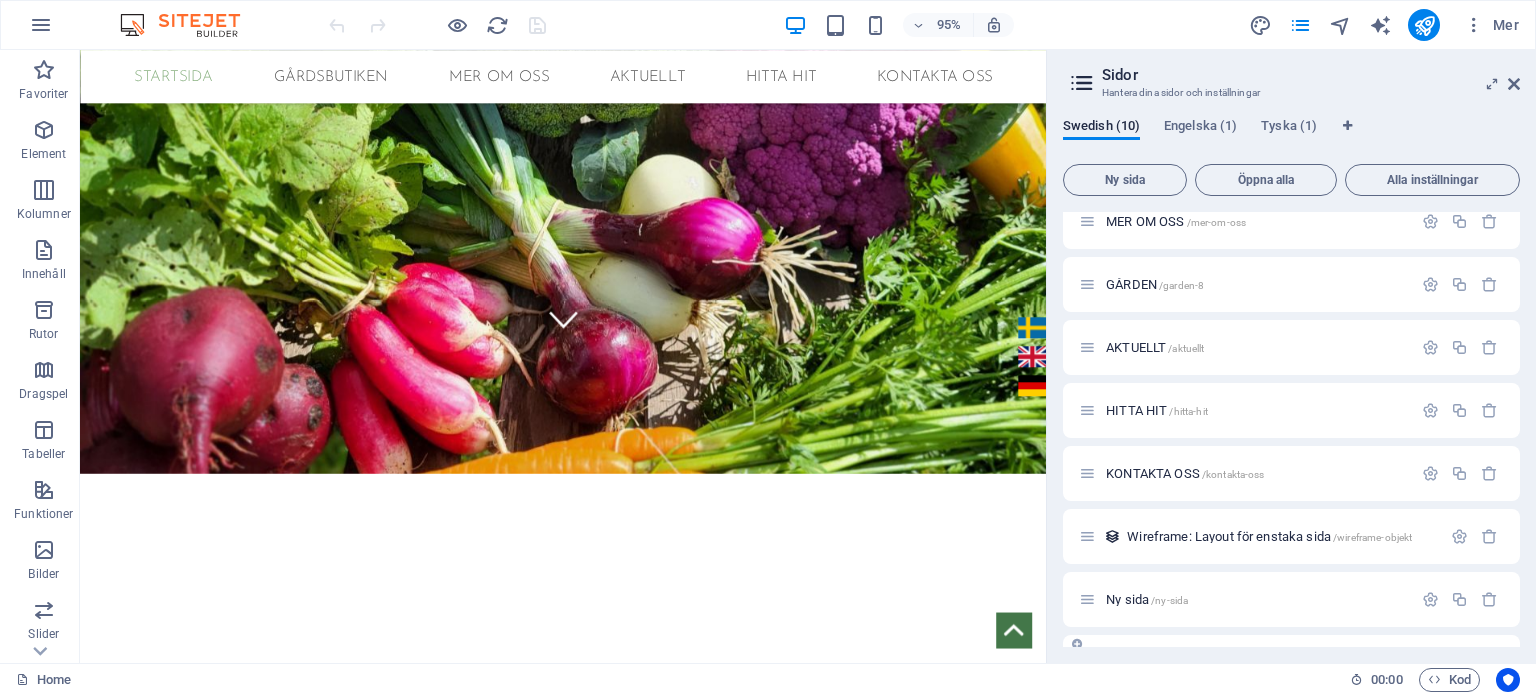 scroll, scrollTop: 0, scrollLeft: 0, axis: both 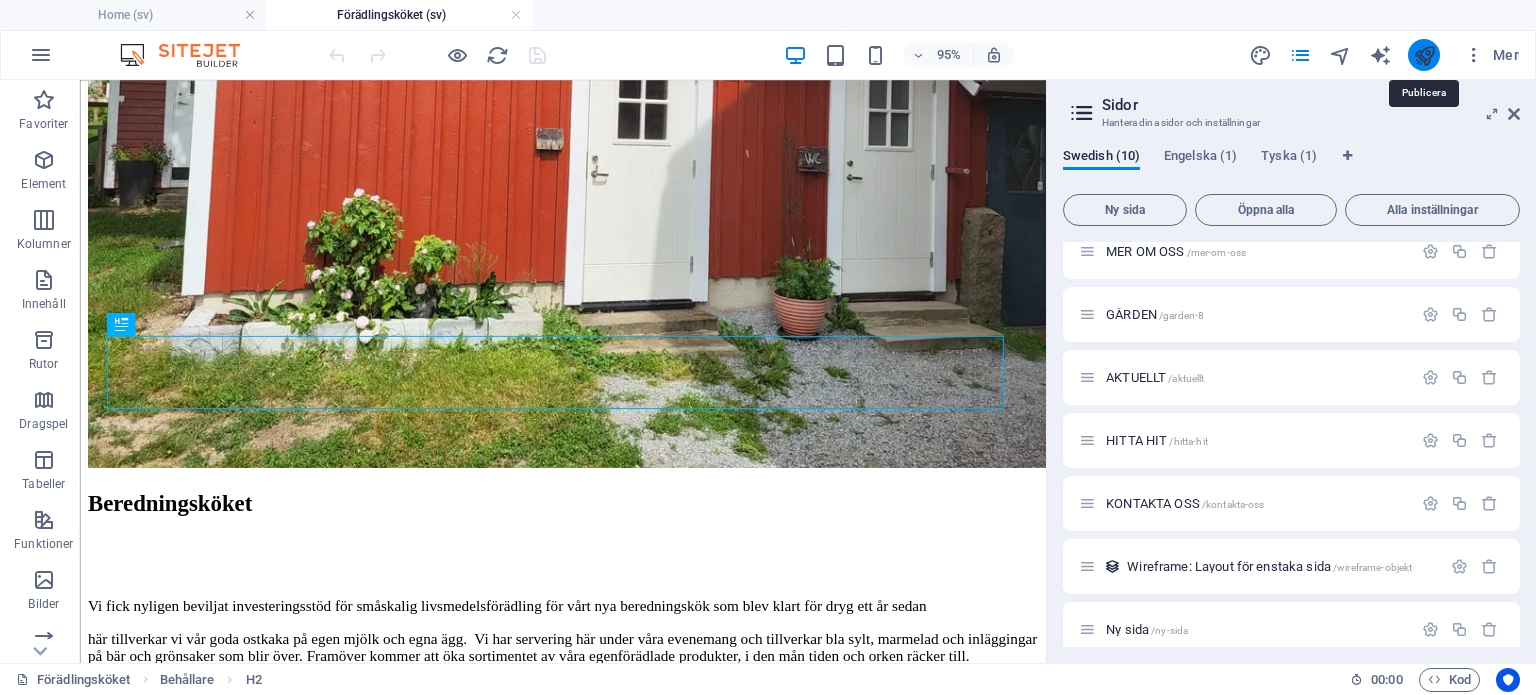 click at bounding box center (1424, 55) 